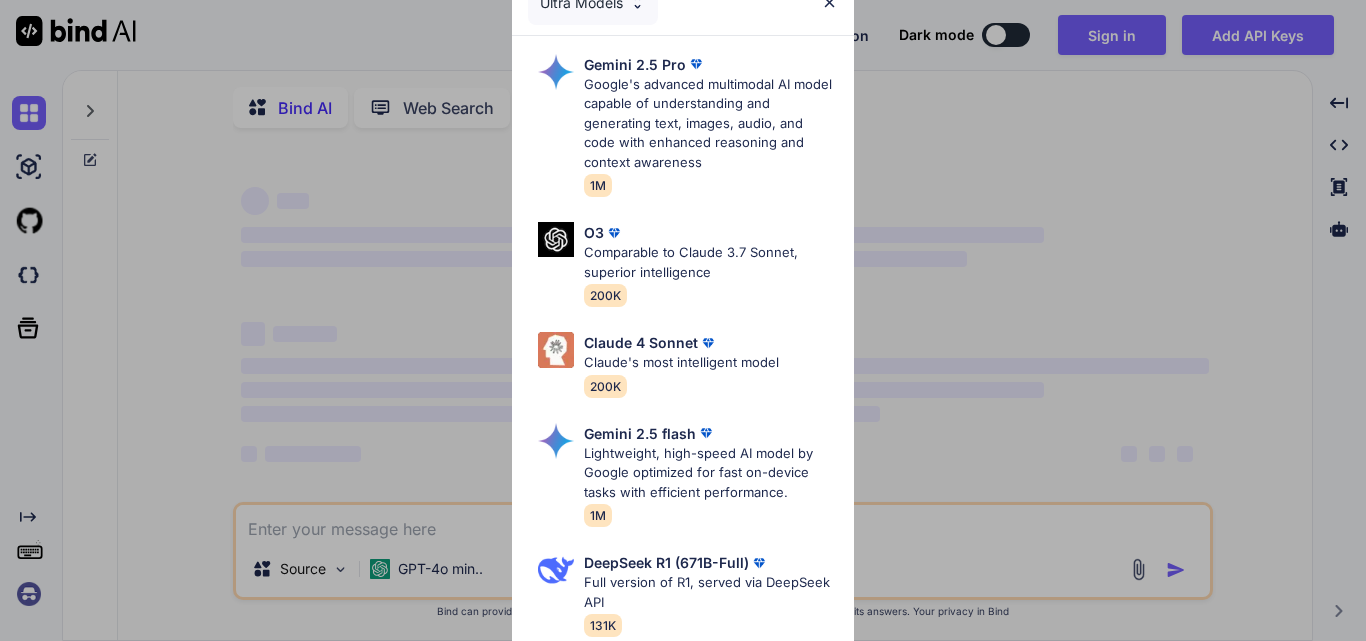 scroll, scrollTop: 0, scrollLeft: 0, axis: both 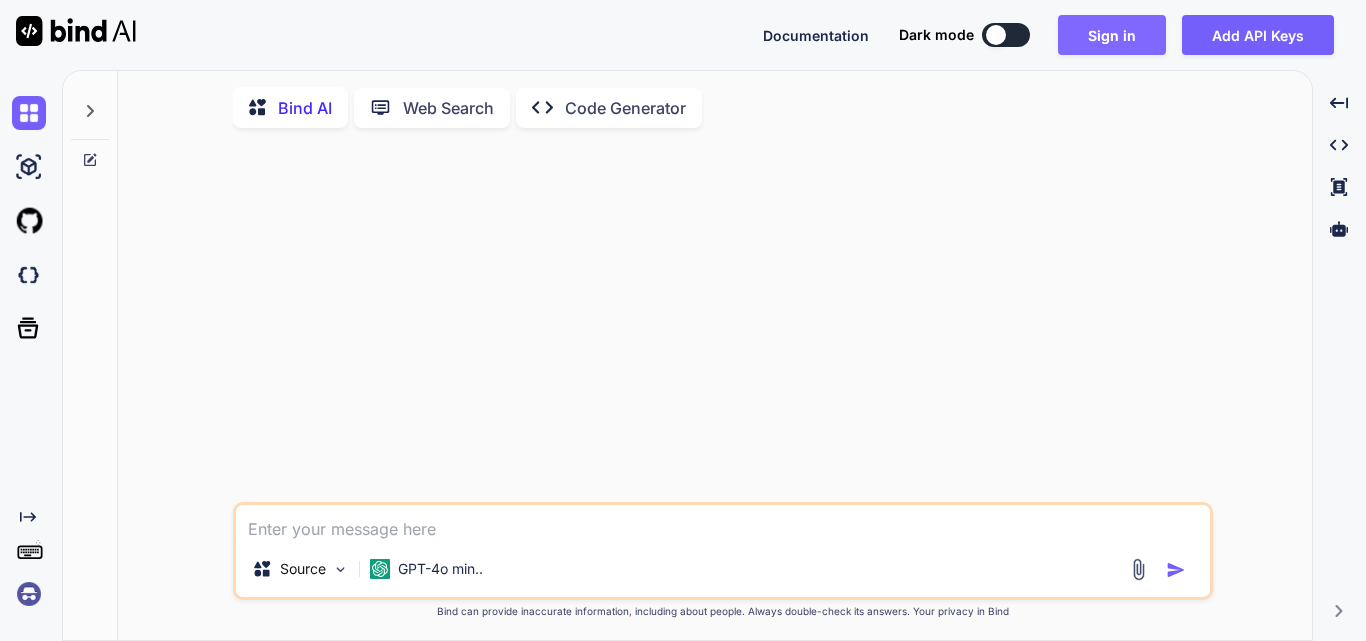click on "Sign in" at bounding box center (1112, 35) 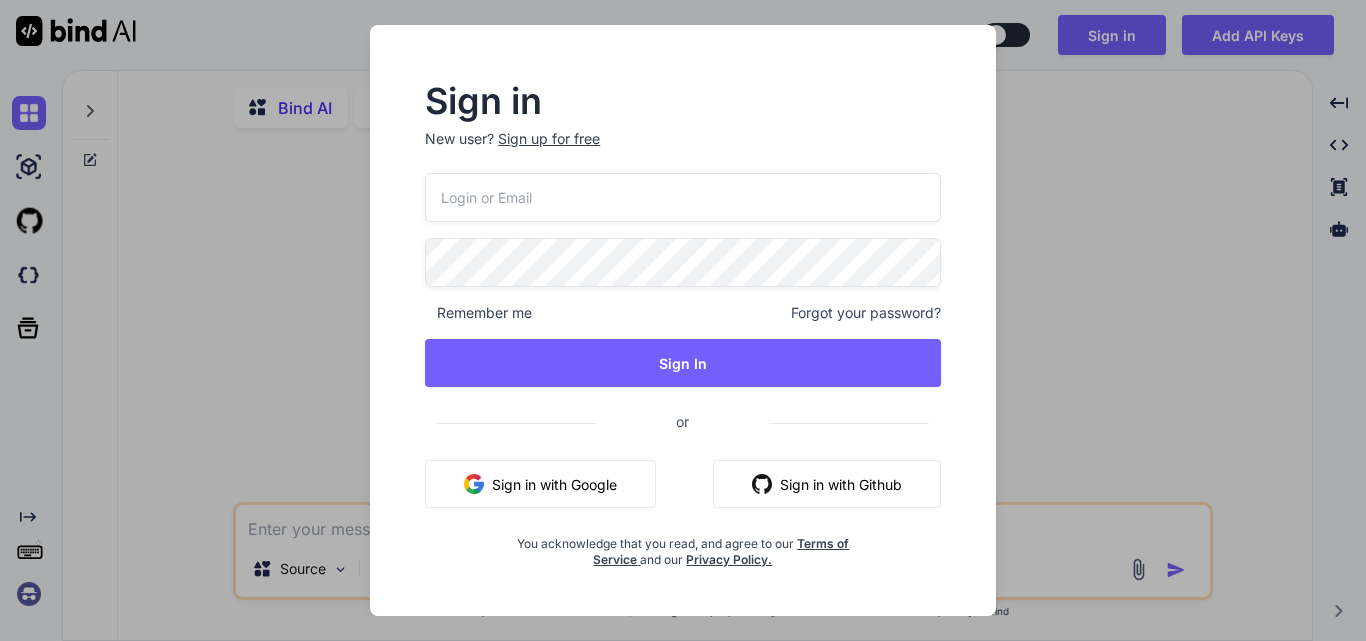 click at bounding box center [683, 197] 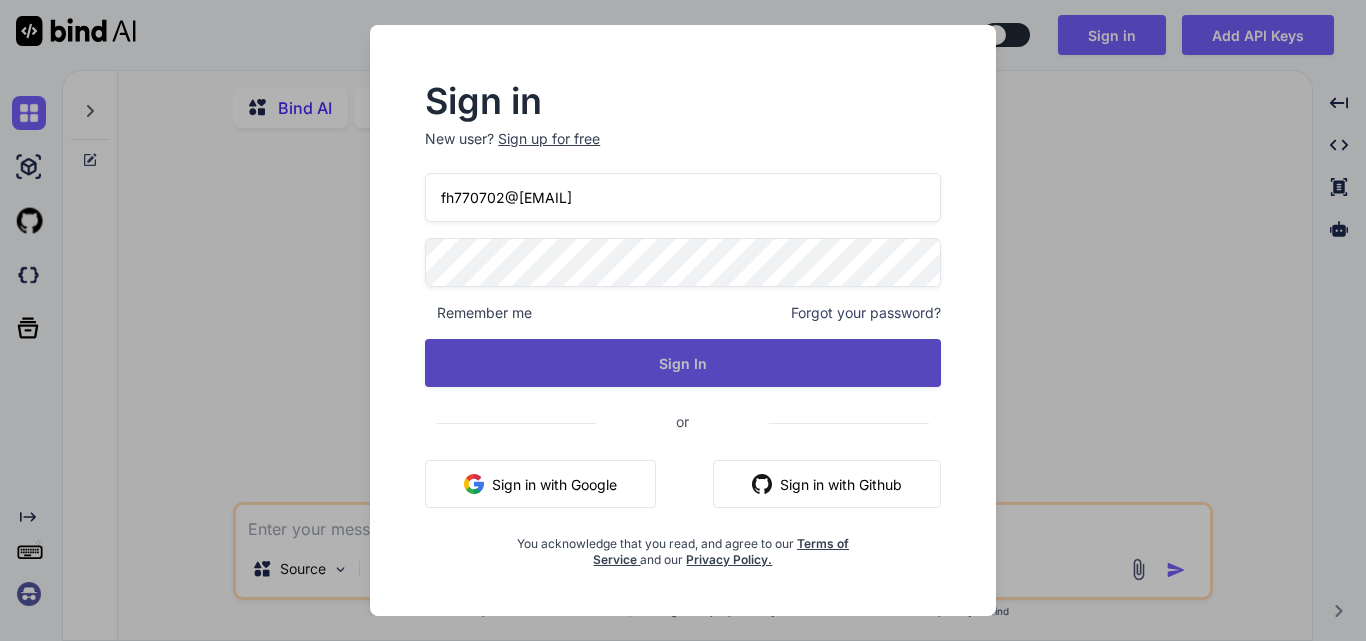 click on "Sign In" at bounding box center (683, 363) 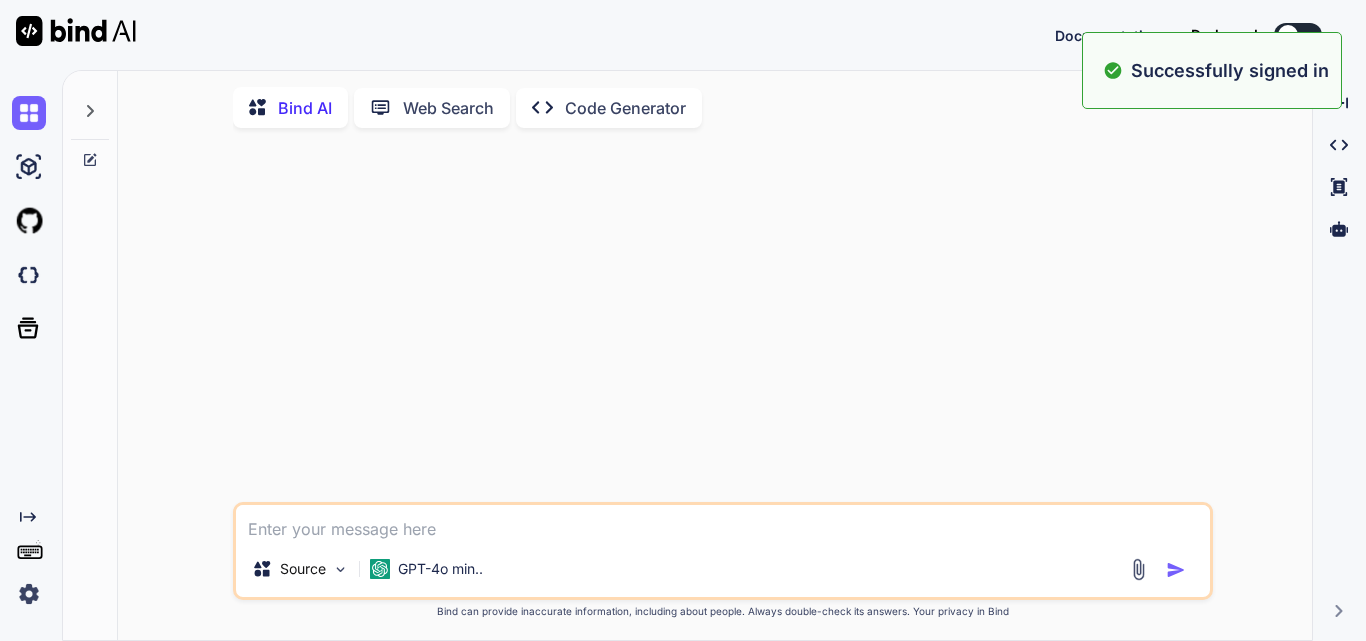 click on "Bind AI Web Search Created with Pixso. Code Generator Source   GPT-4o min.. Created with Bind Always check its answers. Privacy  in Bind Bind can provide inaccurate information, including about people. Always double-check its answers. Your privacy in Bind Created with Pixso. Created with Pixso. Created with Pixso. Created with Pixso. Successfully signed in" at bounding box center (714, 355) 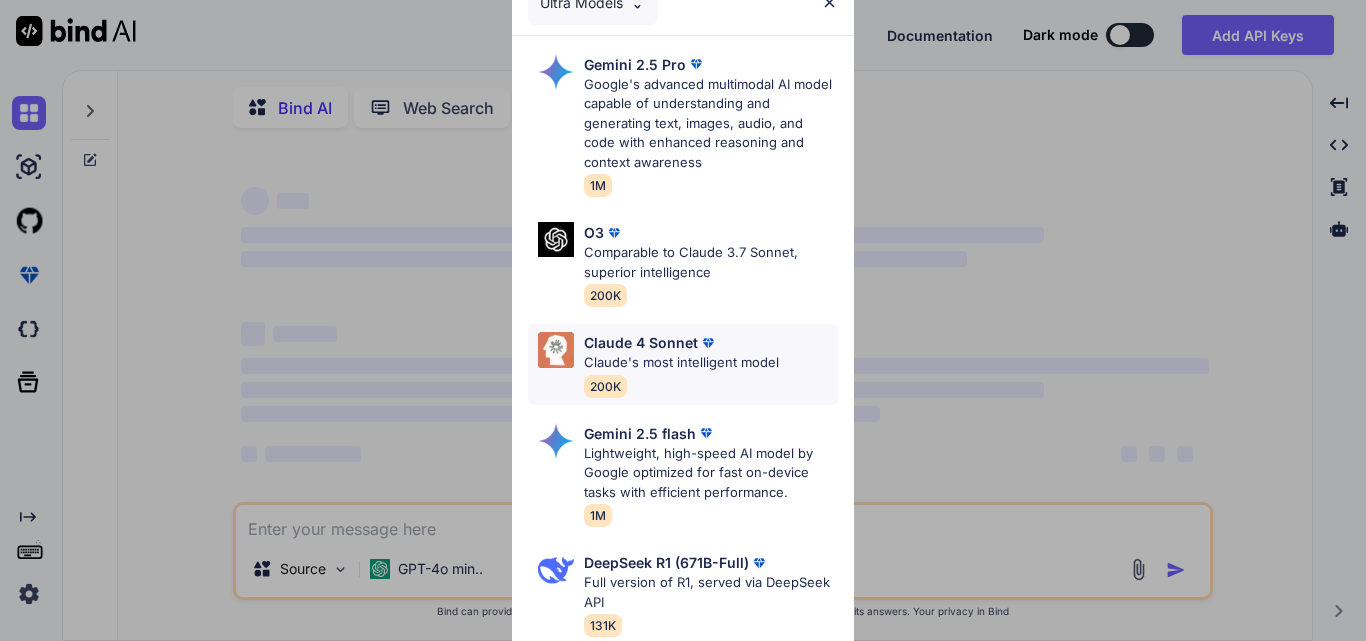 type on "x" 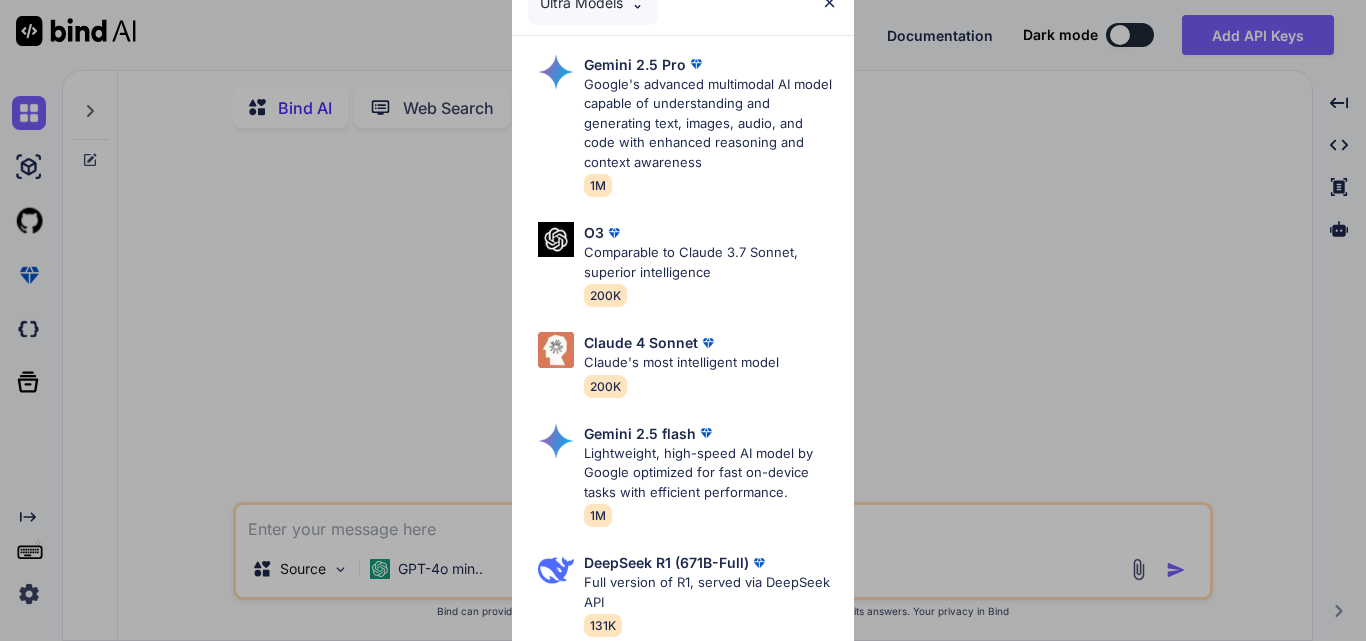 click at bounding box center (829, 2) 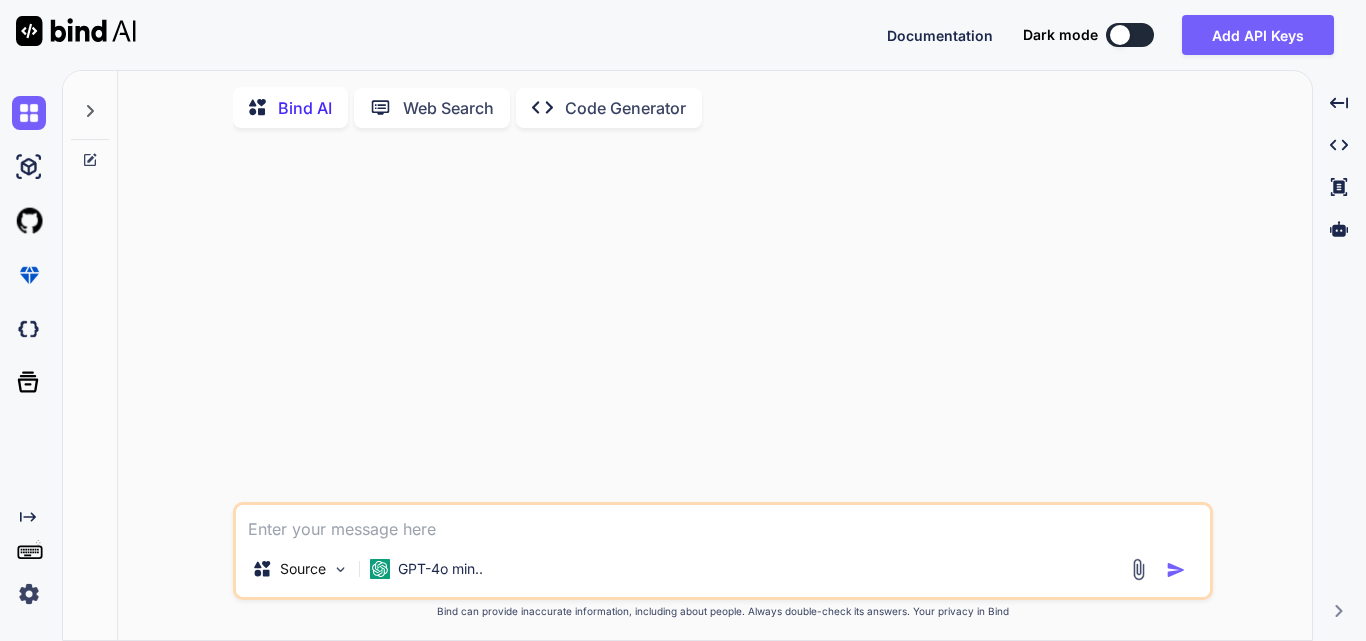 click at bounding box center (723, 523) 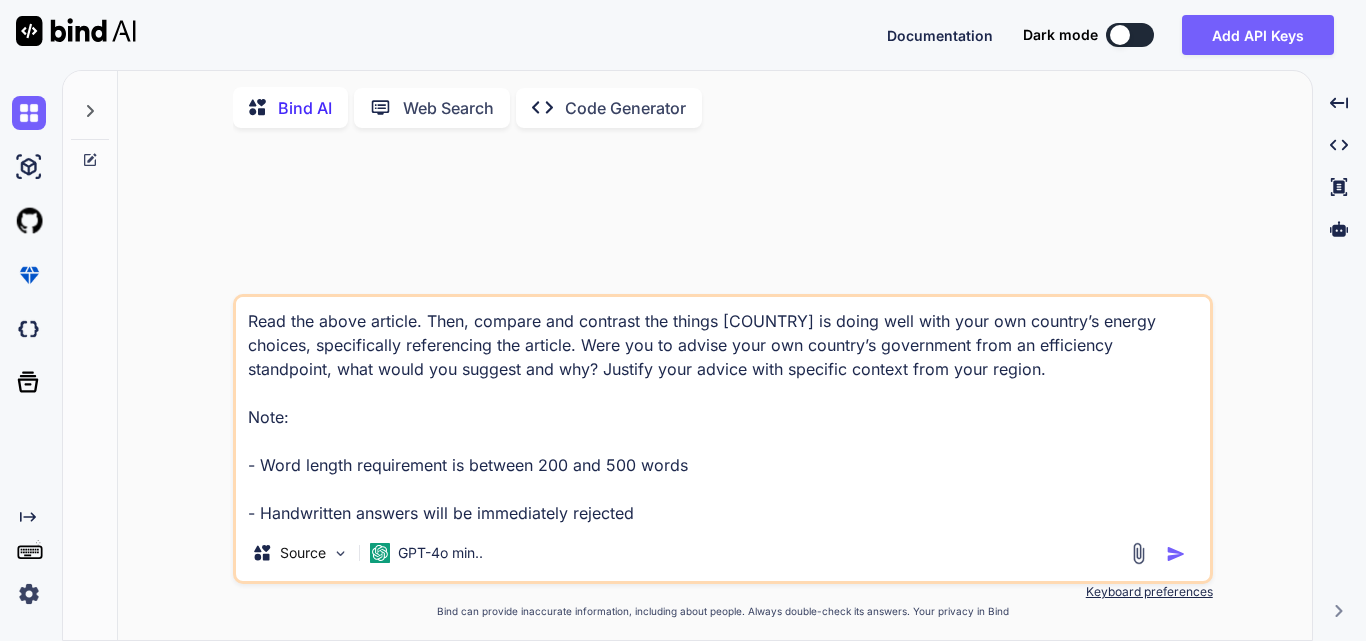type on "Read the above article. Then, compare and contrast the things [COUNTRY] is doing well with your own country’s energy choices, specifically referencing the article. Were you to advise your own country’s government from an efficiency standpoint, what would you suggest and why? Justify your advice with specific context from your region.
Note:
- Word length requirement is between 200 and 500 words
- Handwritten answers will be immediately rejecte" 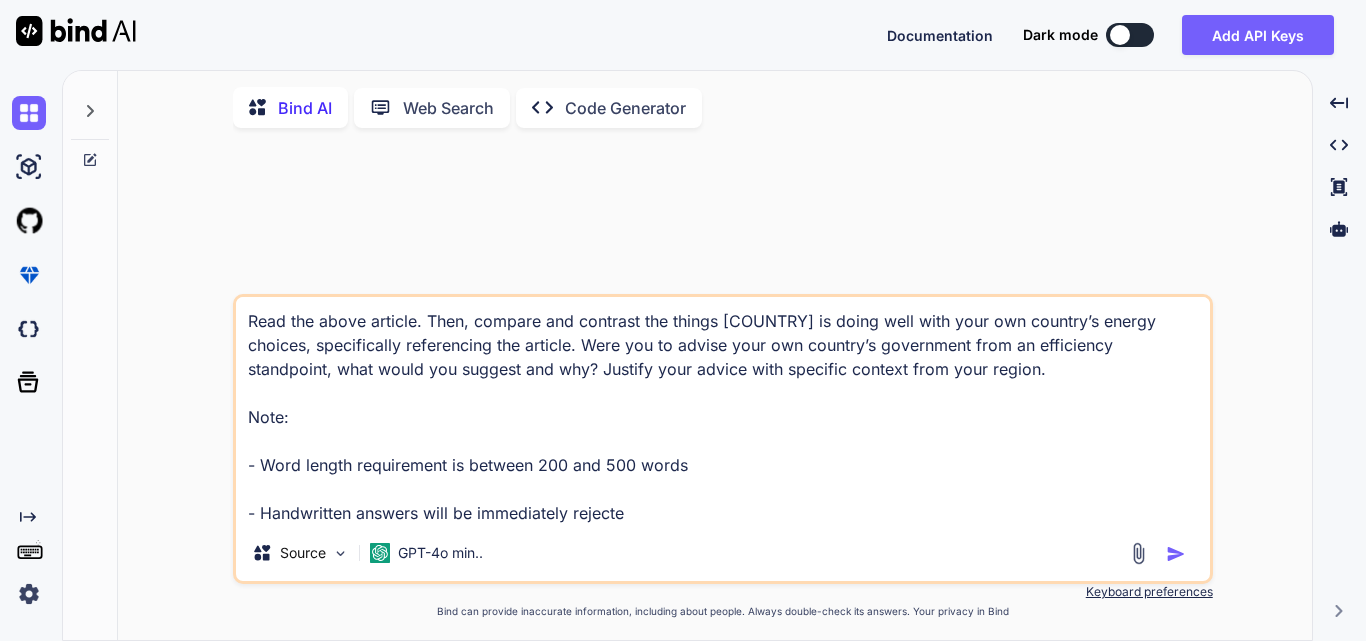 type on "Read the above article. Then, compare and contrast the things Sweden is doing well with your own country’s energy choices, specifically referencing the article. Were you to advise your own country’s government from an efficiency standpoint, what would you suggest and why? Justify your advice with specific context from your region.
Note:
- Word length requirement is between 200 and 500 words
- Handwritten answers will be immediately reject" 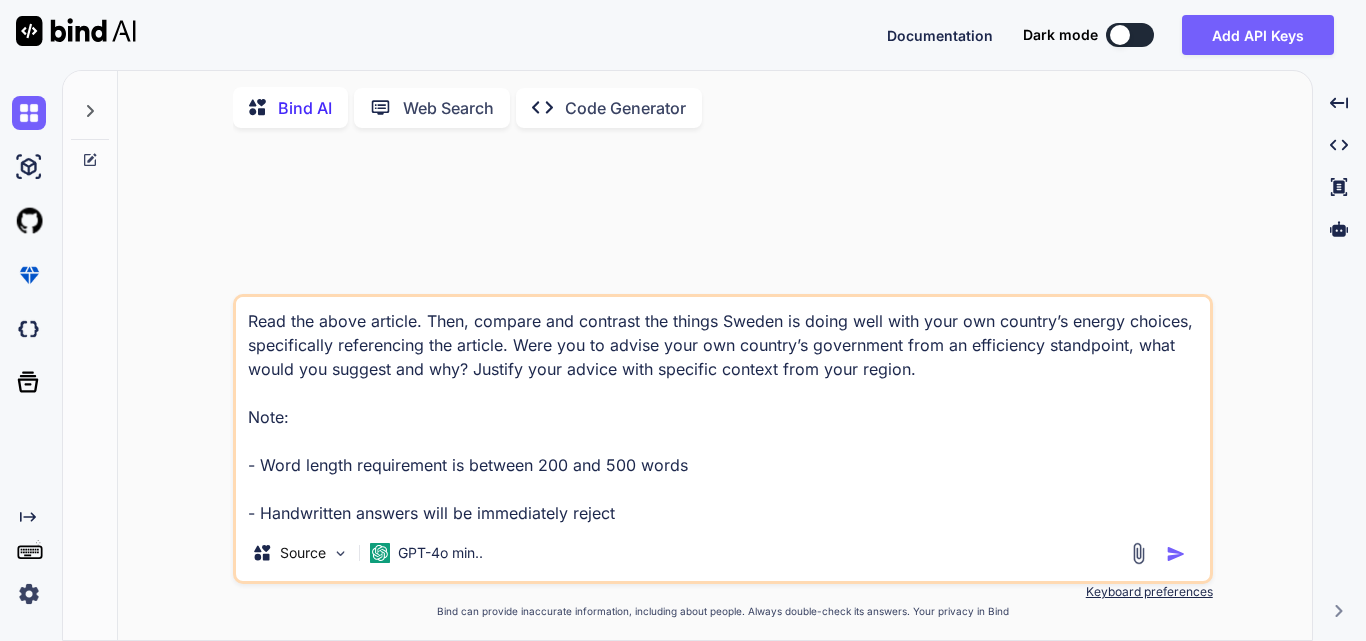 type on "x" 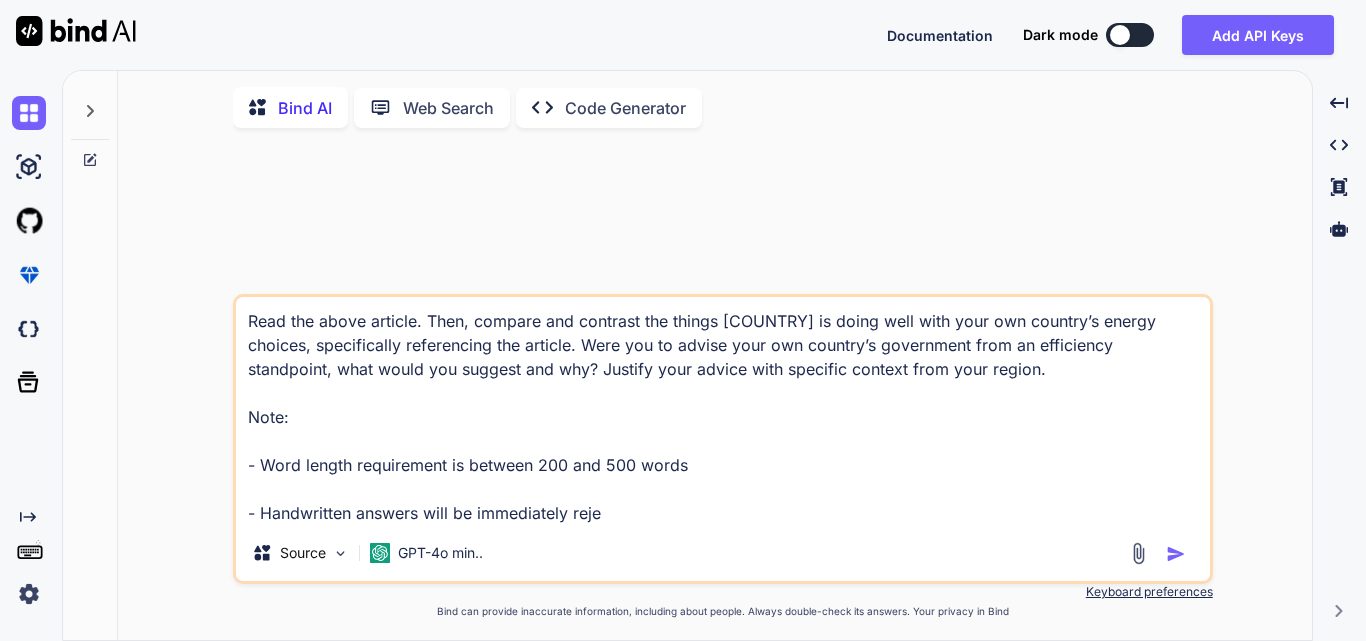 type on "Read the above article. Then, compare and contrast the things Sweden is doing well with your own country’s energy choices, specifically referencing the article. Were you to advise your own country’s government from an efficiency standpoint, what would you suggest and why? Justify your advice with specific context from your region.
Note:
- Word length requirement is between 200 and 500 words
- Handwritten answers will be immediately rej" 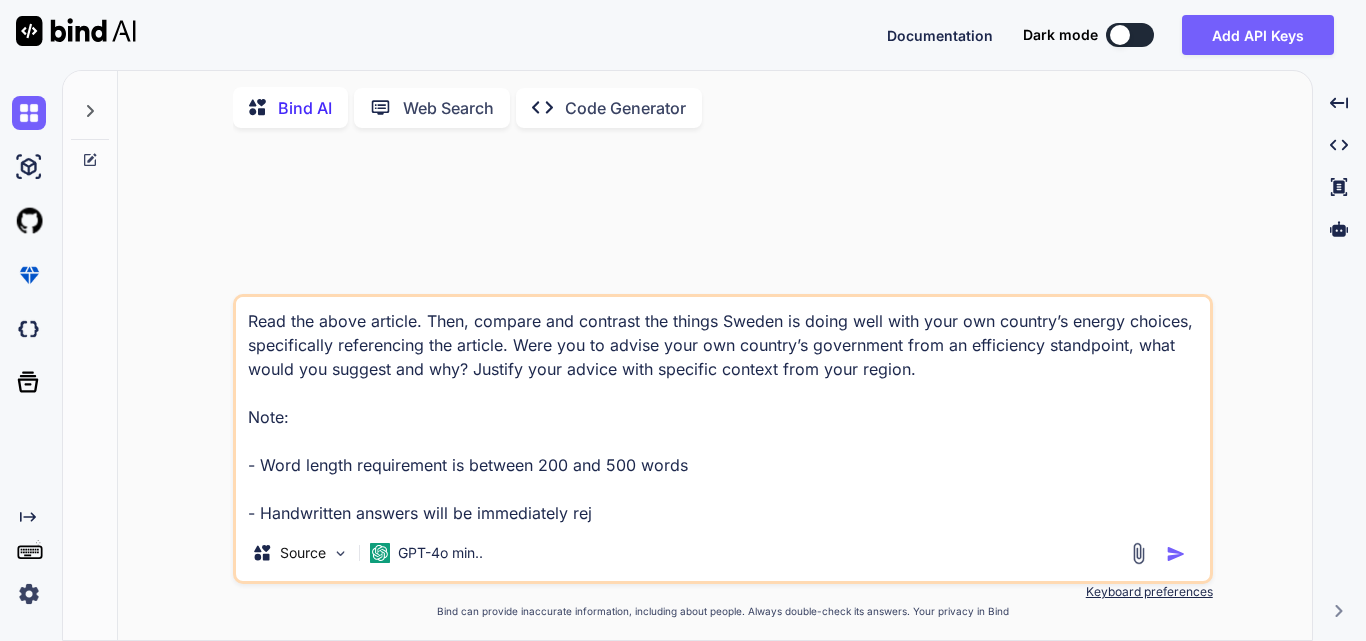 type on "Read the above article. Then, compare and contrast the things Sweden is doing well with your own country’s energy choices, specifically referencing the article. Were you to advise your own country’s government from an efficiency standpoint, what would you suggest and why? Justify your advice with specific context from your region.
Note:
- Word length requirement is between 200 and 500 words
- Handwritten answers will be immediately re" 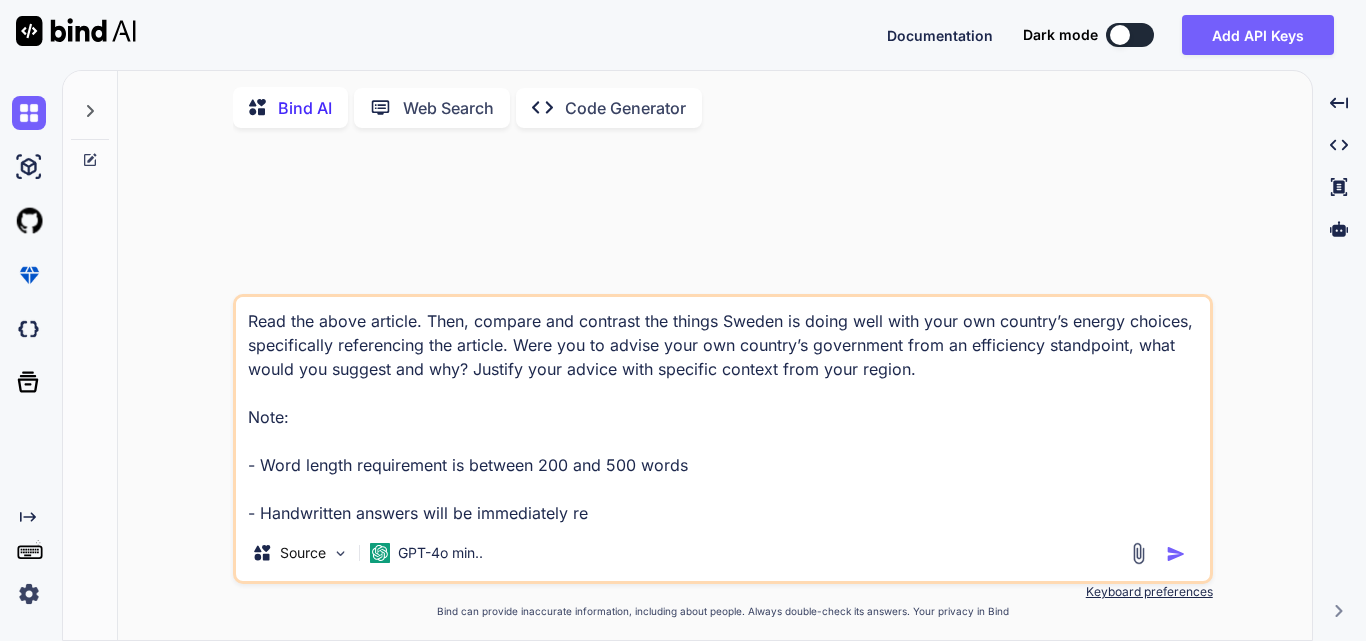 type on "Read the above article. Then, compare and contrast the things Sweden is doing well with your own country’s energy choices, specifically referencing the article. Were you to advise your own country’s government from an efficiency standpoint, what would you suggest and why? Justify your advice with specific context from your region.
Note:
- Word length requirement is between [NUMBER] and [NUMBER] words
- Handwritten answers will be immediately r" 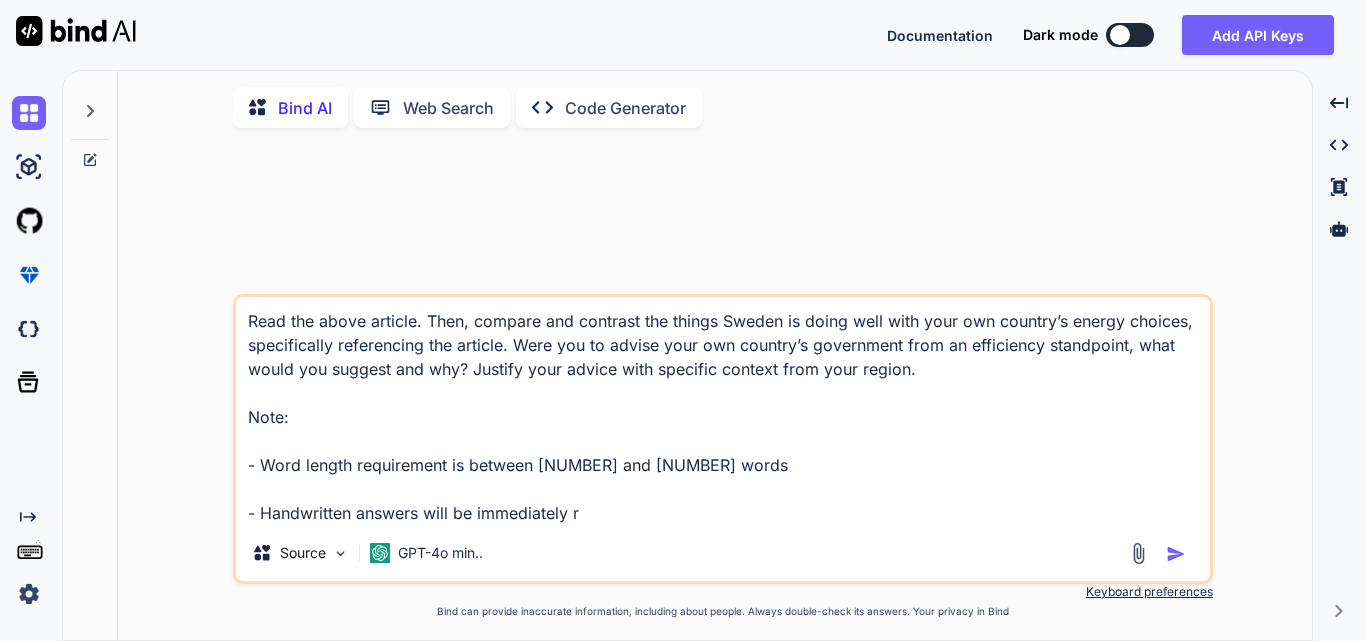 type on "Read the above article. Then, compare and contrast the things Sweden is doing well with your own country’s energy choices, specifically referencing the article. Were you to advise your own country’s government from an efficiency standpoint, what would you suggest and why? Justify your advice with specific context from your region.
Note:
- Word length requirement is between 200 and 500 words
- Handwritten answers will be immediately" 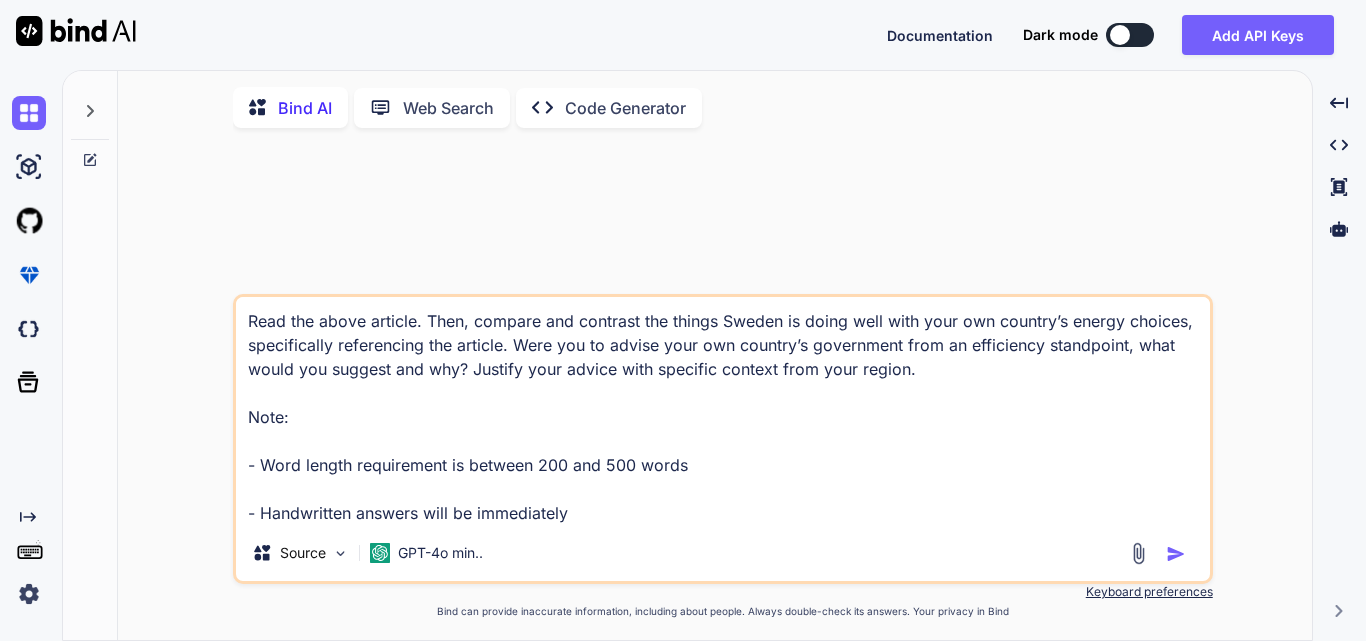 type on "x" 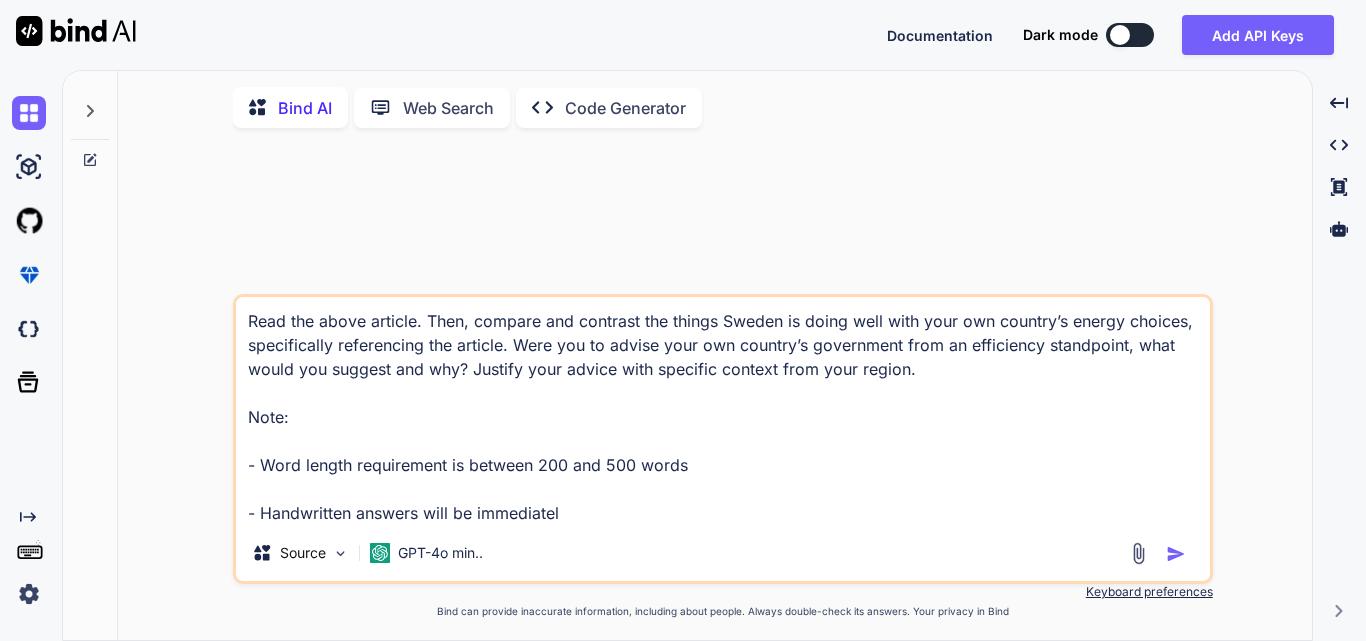 type on "x" 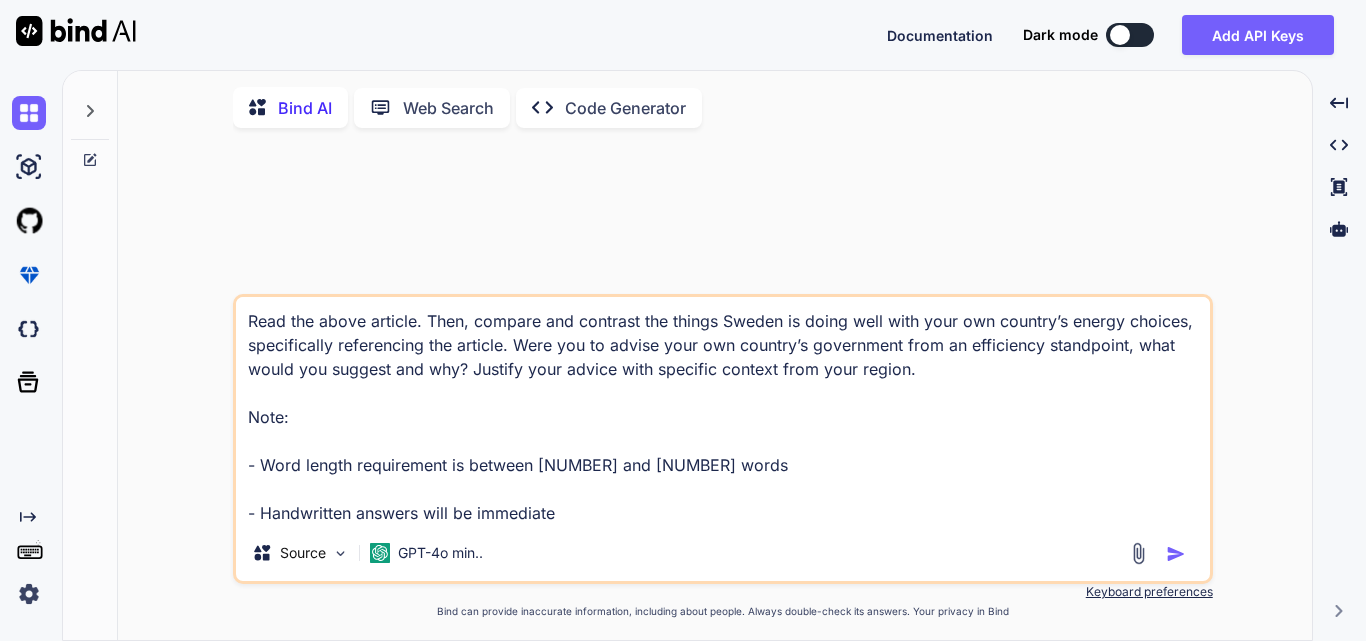 type on "Read the above article. Then, compare and contrast the things [COUNTRY] is doing well with your own country’s energy choices, specifically referencing the article. Were you to advise your own country’s government from an efficiency standpoint, what would you suggest and why? Justify your advice with specific context from your region.
Note:
- Word length requirement is between 200 and 500 words
- Handwritten answers will be immediat" 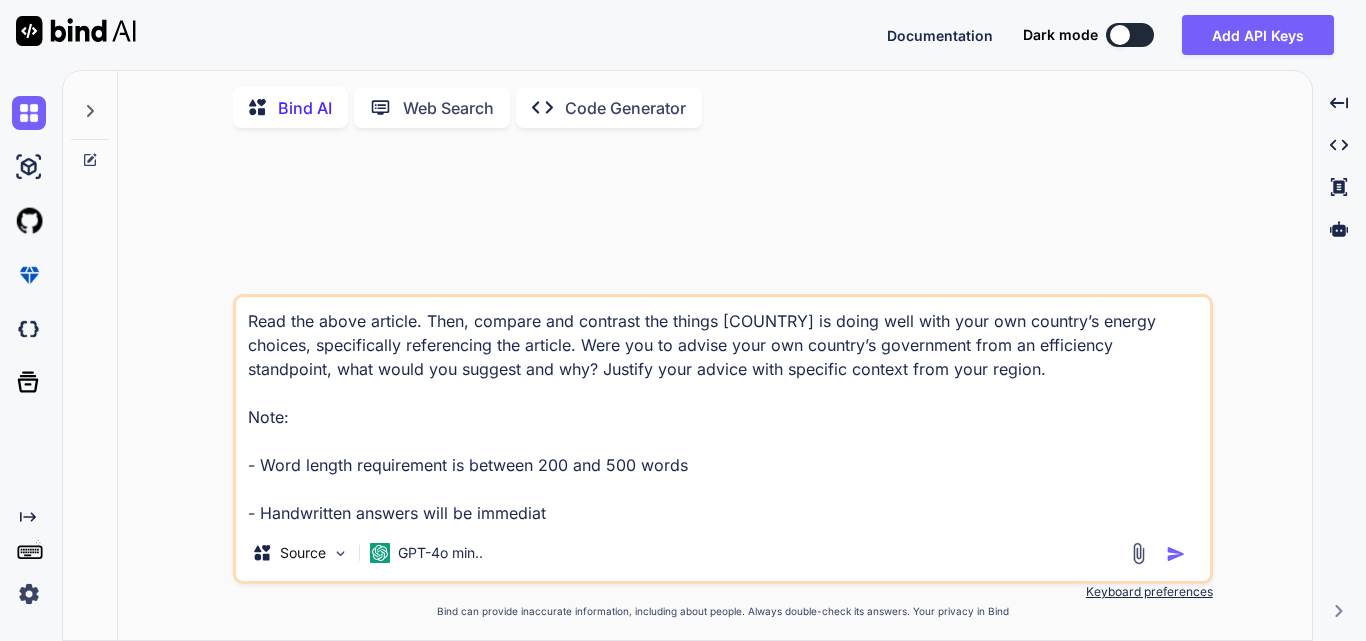 type on "Read the above article. Then, compare and contrast the things [COUNTRY] is doing well with your own country’s energy choices, specifically referencing the article. Were you to advise your own country’s government from an efficiency standpoint, what would you suggest and why? Justify your advice with specific context from your region.
Note:
- Word length requirement is between 200 and 500 words
- Handwritten answers will be immedia" 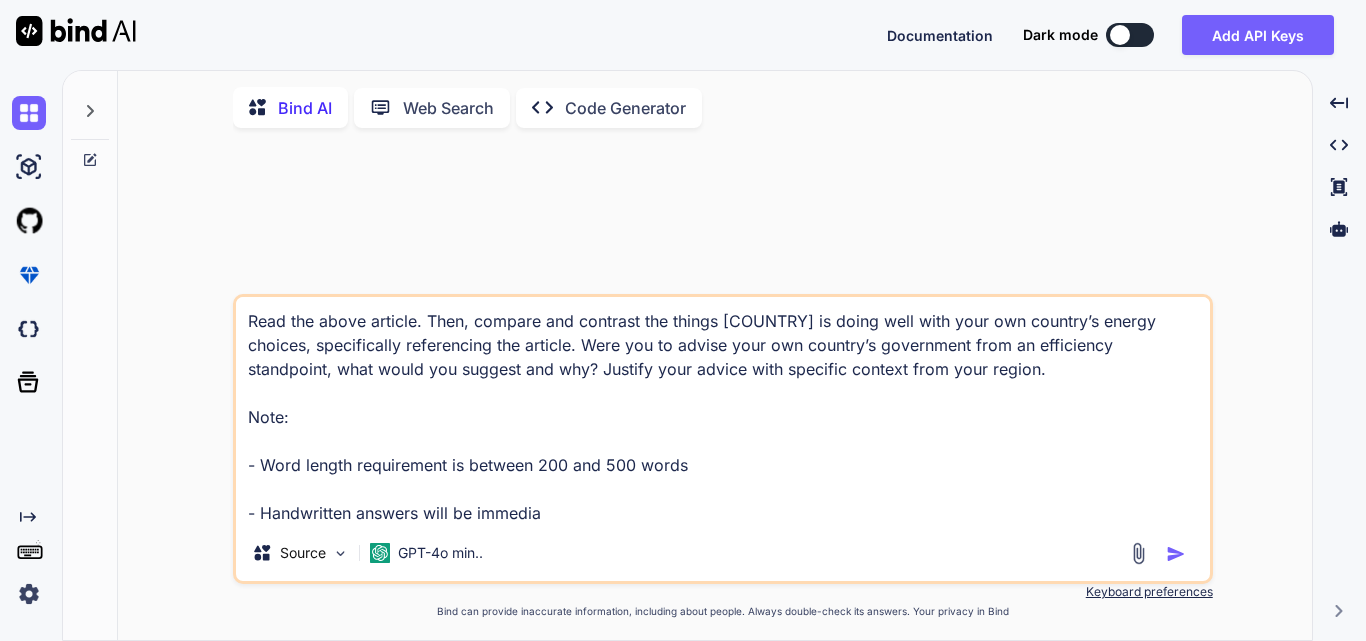 type on "Read the above article. Then, compare and contrast the things [COUNTRY] is doing well with your own country’s energy choices, specifically referencing the article. Were you to advise your own country’s government from an efficiency standpoint, what would you suggest and why? Justify your advice with specific context from your region.
Note:
- Word length requirement is between 200 and 500 words
- Handwritten answers will be immedi" 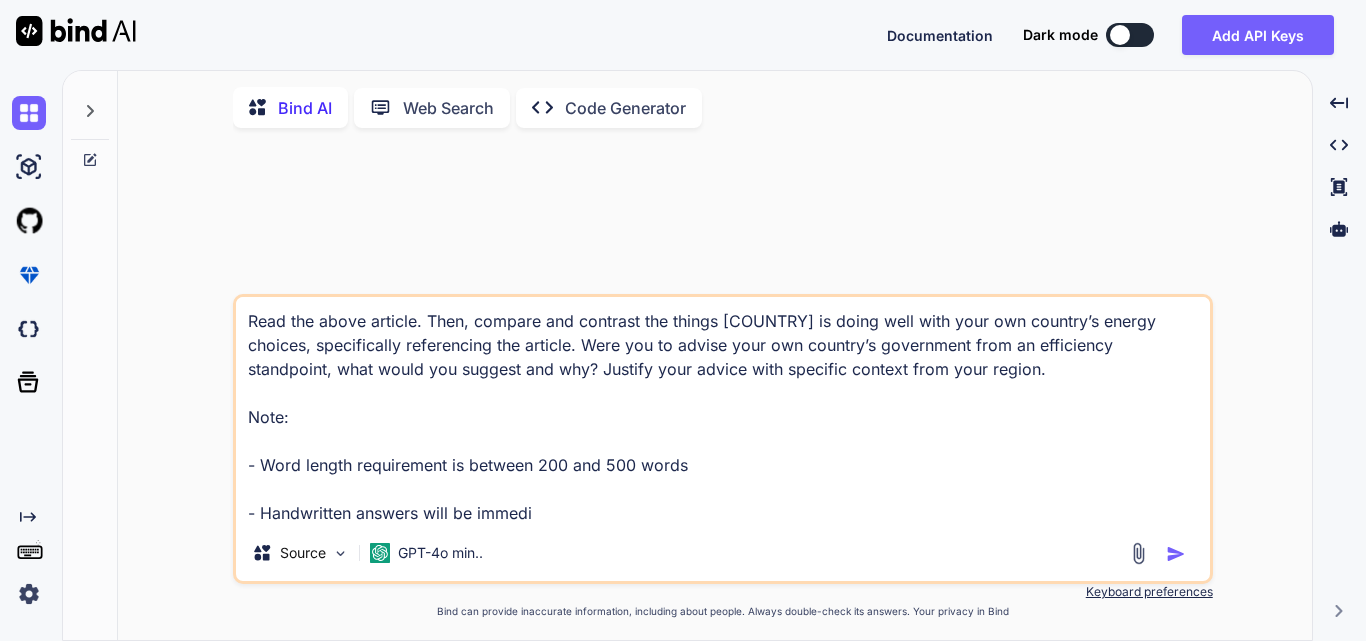 type on "Read the above article. Then, compare and contrast the things Sweden is doing well with your own country’s energy choices, specifically referencing the article. Were you to advise your own country’s government from an efficiency standpoint, what would you suggest and why? Justify your advice with specific context from your region.
Note:
- Word length requirement is between 200 and 500 words
- Handwritten answers will be immed" 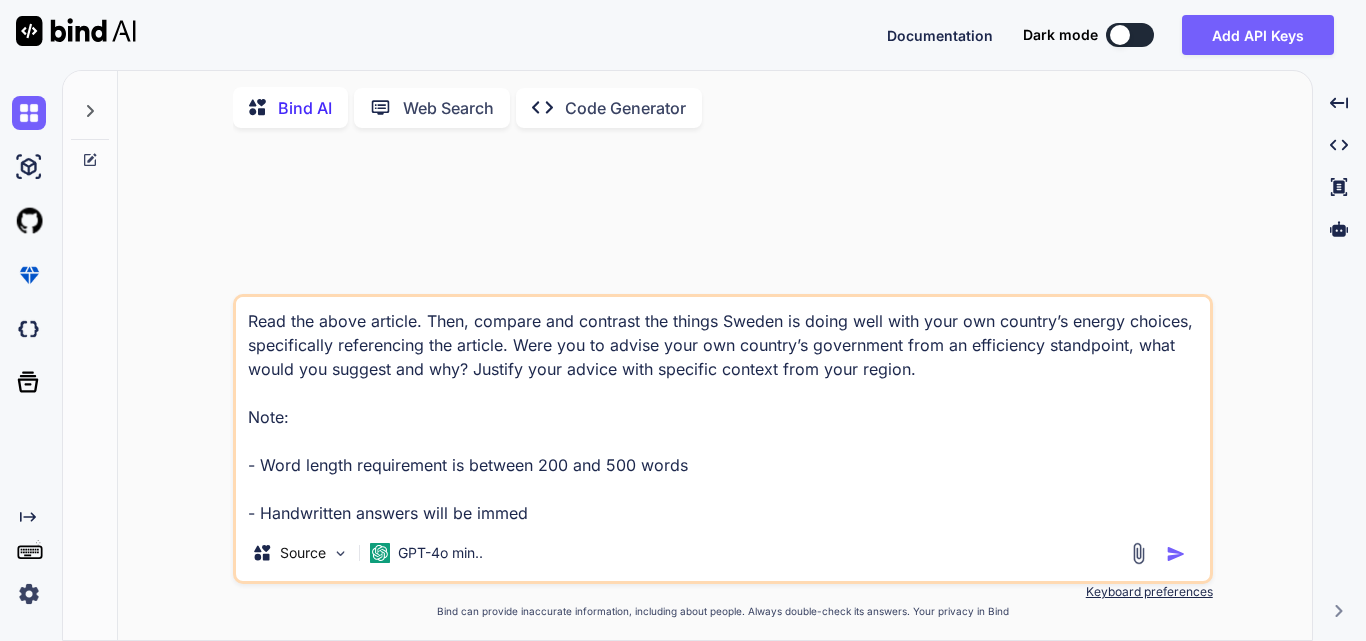 type on "Read the above article. Then, compare and contrast the things Sweden is doing well with your own country’s energy choices, specifically referencing the article. Were you to advise your own country’s government from an efficiency standpoint, what would you suggest and why? Justify your advice with specific context from your region.
Note:
- Word length requirement is between 200 and 500 words
- Handwritten answers will be imme" 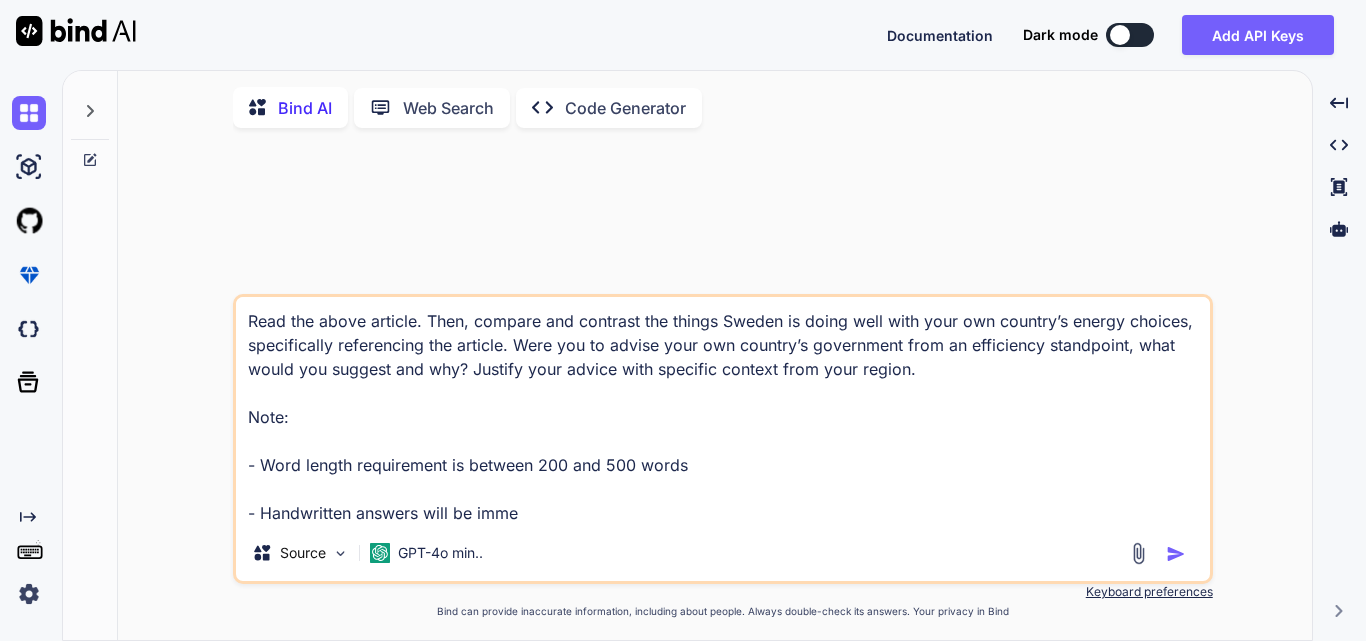type on "Read the above article. Then, compare and contrast the things Sweden is doing well with your own country’s energy choices, specifically referencing the article. Were you to advise your own country’s government from an efficiency standpoint, what would you suggest and why? Justify your advice with specific context from your region.
Note:
- Word length requirement is between 200 and 500 words
- Handwritten answers will be imm" 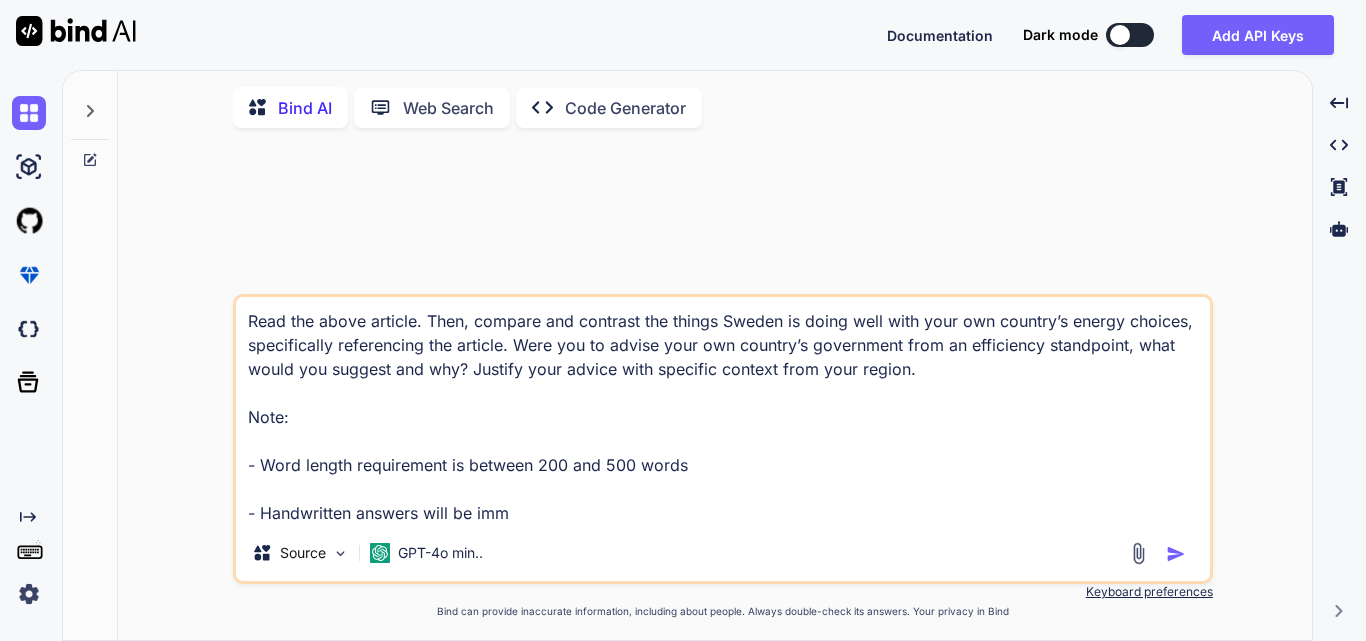 type on "Read the above article. Then, compare and contrast the things Sweden is doing well with your own country’s energy choices, specifically referencing the article. Were you to advise your own country’s government from an efficiency standpoint, what would you suggest and why? Justify your advice with specific context from your region.
Note:
- Word length requirement is between 200 and 500 words
- Handwritten answers will be im" 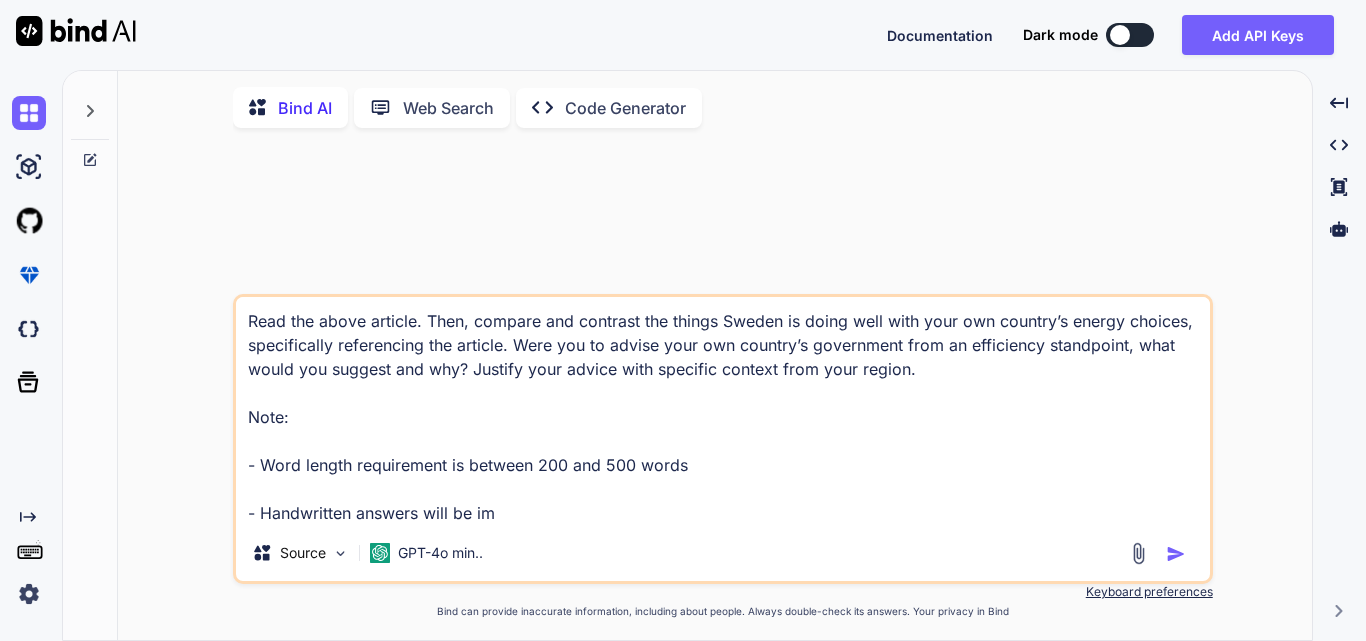 type on "x" 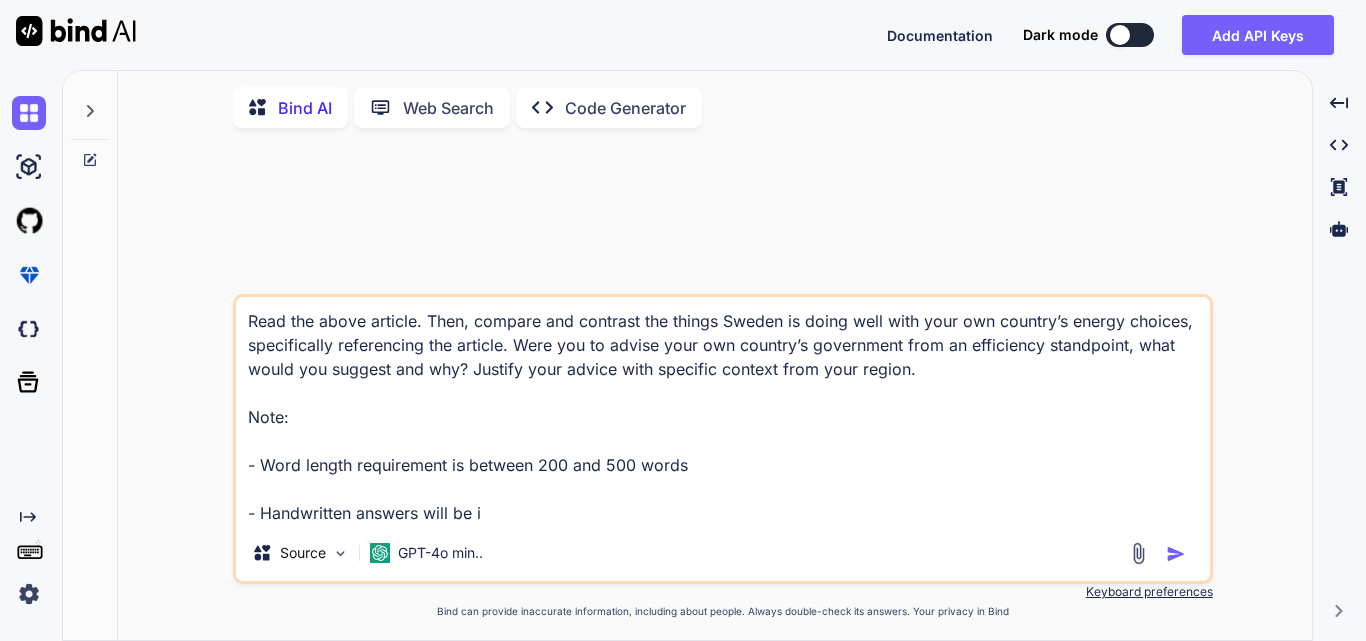 type on "Read the above article. Then, compare and contrast the things [COUNTRY] is doing well with your own country’s energy choices, specifically referencing the article. Were you to advise your own country’s government from an efficiency standpoint, what would you suggest and why? Justify your advice with specific context from your region.
Note:
- Word length requirement is between 200 and 500 words
- Handwritten answers will be" 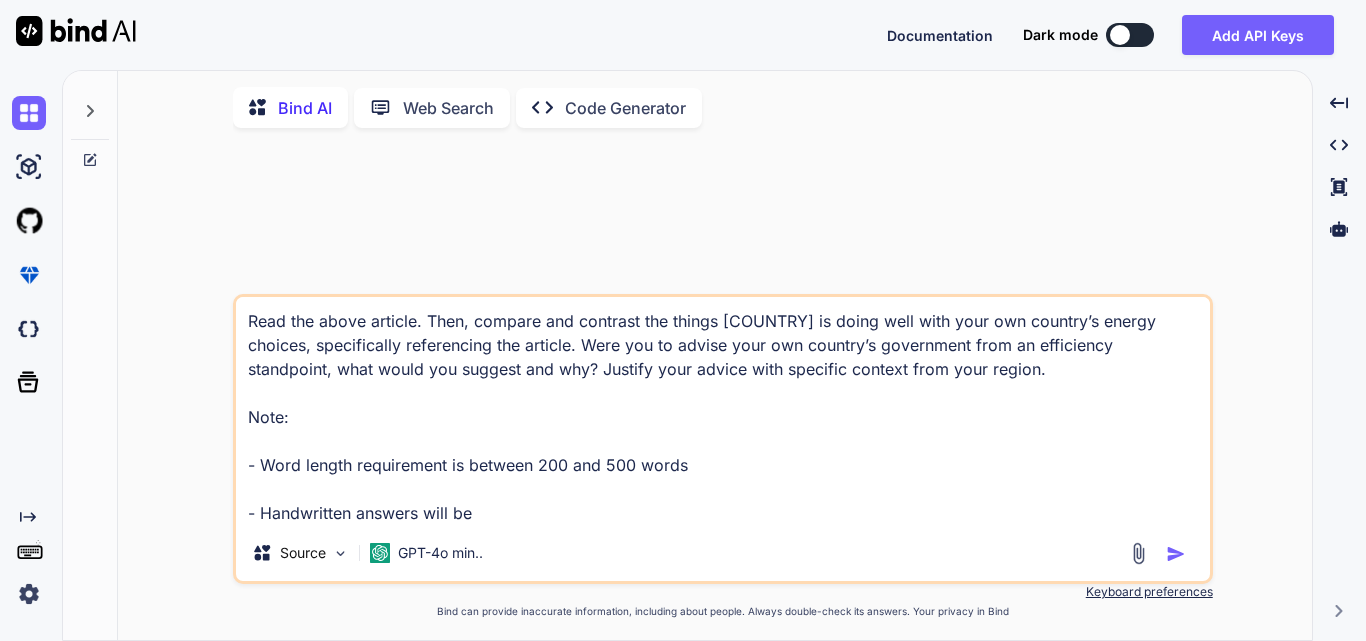 type on "x" 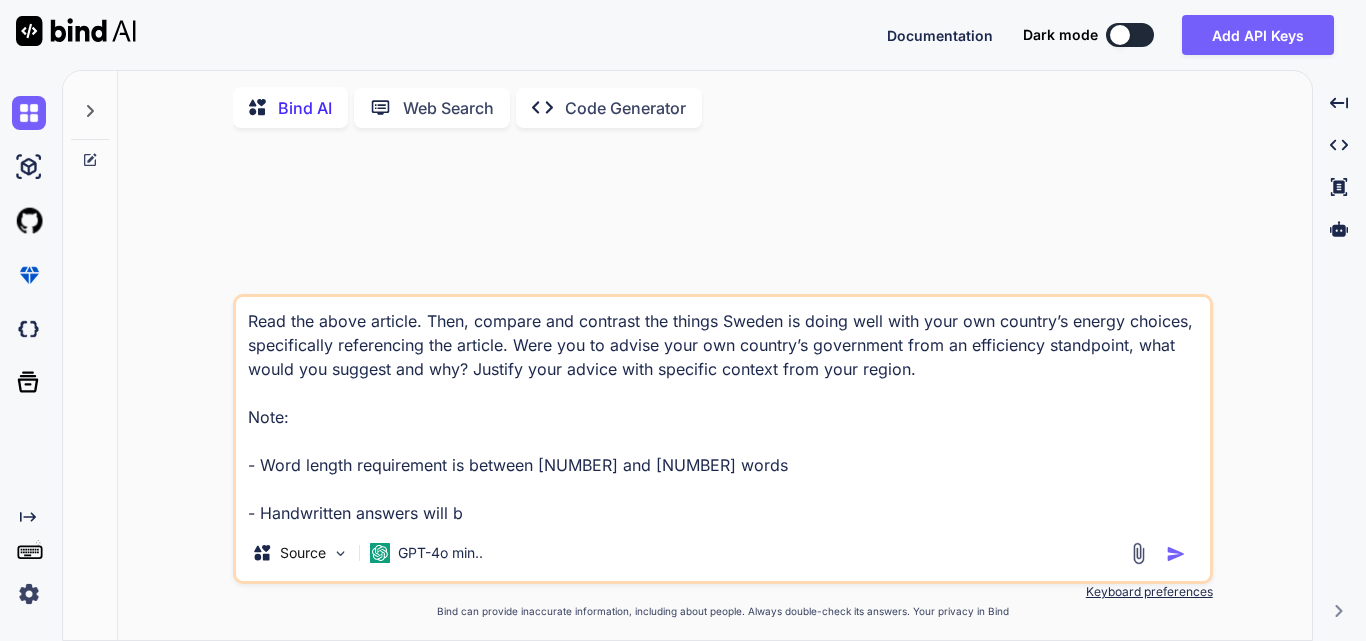 type on "Read the above article. Then, compare and contrast the things [COUNTRY] is doing well with your own country’s energy choices, specifically referencing the article. Were you to advise your own country’s government from an efficiency standpoint, what would you suggest and why? Justify your advice with specific context from your region.
Note:
- Word length requirement is between 200 and 500 words
- Handwritten answers will" 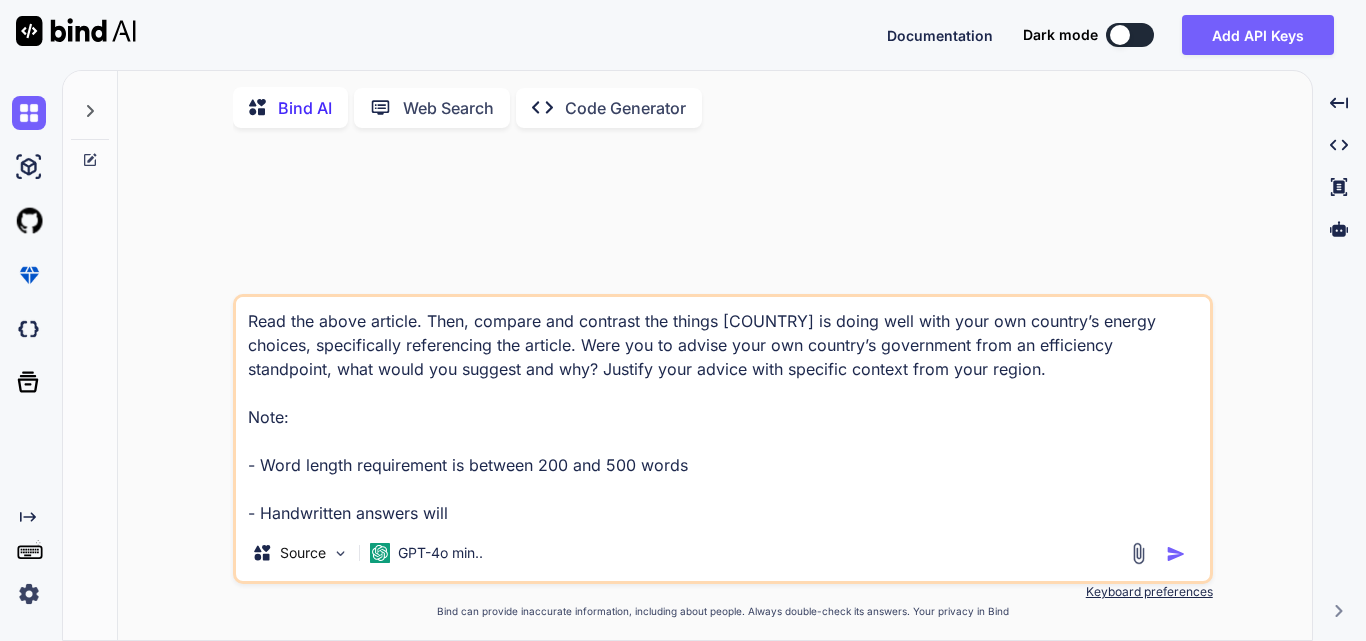 type on "Read the above article. Then, compare and contrast the things [COUNTRY] is doing well with your own country’s energy choices, specifically referencing the article. Were you to advise your own country’s government from an efficiency standpoint, what would you suggest and why? Justify your advice with specific context from your region.
Note:
- Word length requirement is between 200 and 500 words
- Handwritten answers will" 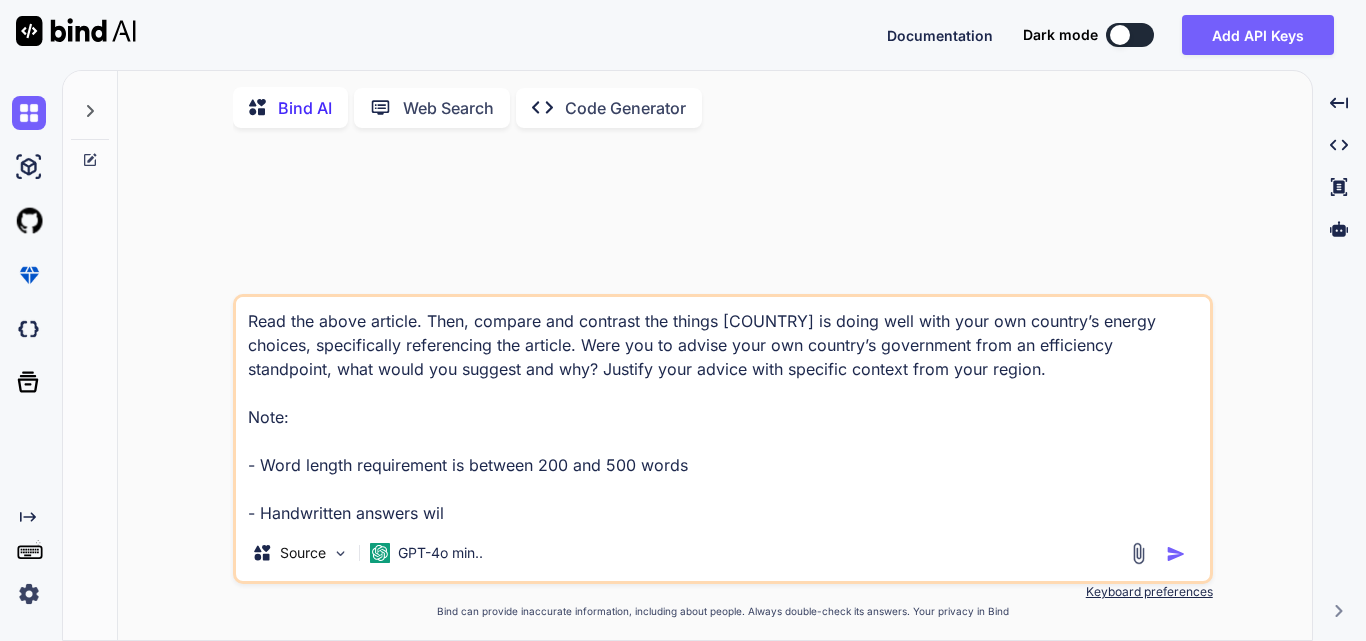type on "Read the above article. Then, compare and contrast the things [COUNTRY] is doing well with your own country’s energy choices, specifically referencing the article. Were you to advise your own country’s government from an efficiency standpoint, what would you suggest and why? Justify your advice with specific context from your region.
Note:
- Word length requirement is between 200 and 500 words
- Handwritten answers wi" 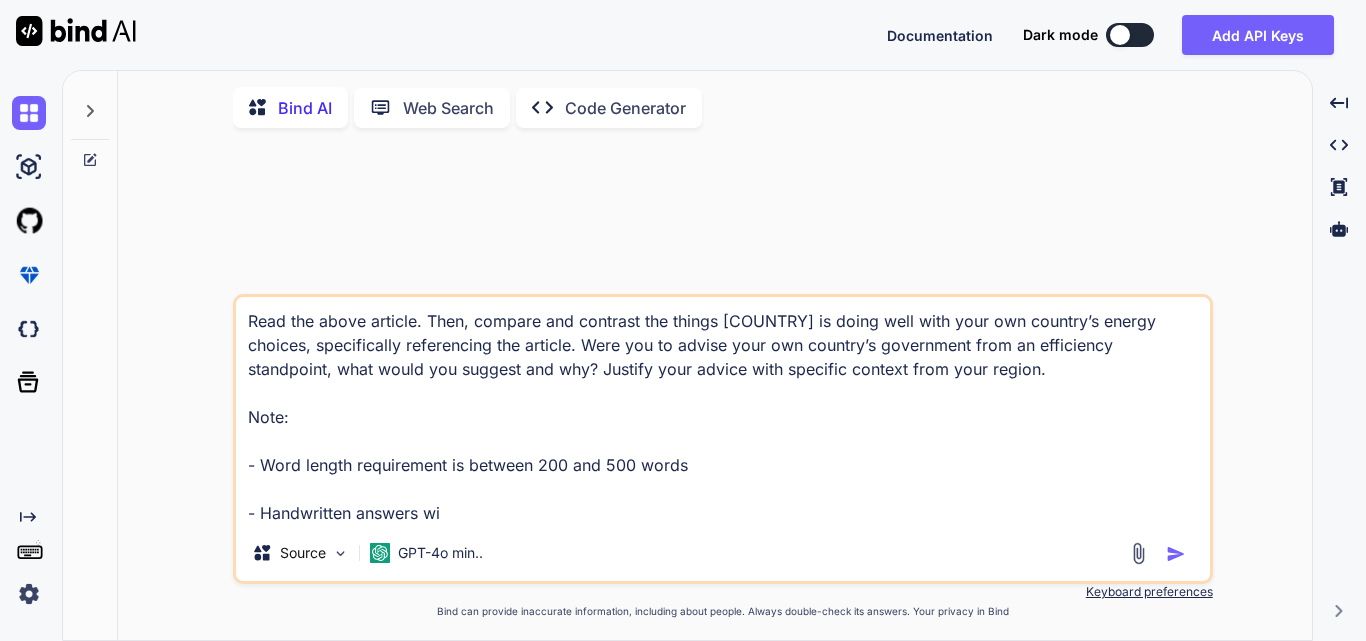 type on "Read the above article. Then, compare and contrast the things Sweden is doing well with your own country’s energy choices, specifically referencing the article. Were you to advise your own country’s government from an efficiency standpoint, what would you suggest and why? Justify your advice with specific context from your region.
Note:
- Word length requirement is between 200 and 500 words
- Handwritten answers w" 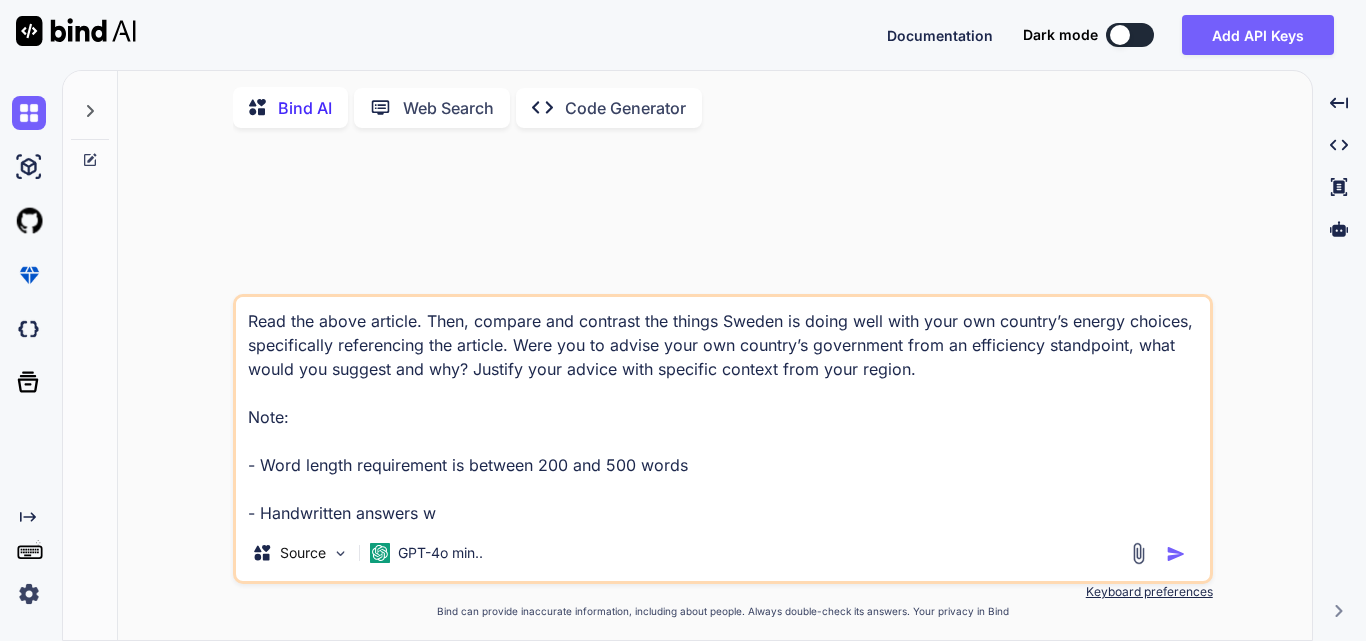type on "Read the above article. Then, compare and contrast the things Sweden is doing well with your own country’s energy choices, specifically referencing the article. Were you to advise your own country’s government from an efficiency standpoint, what would you suggest and why? Justify your advice with specific context from your region.
Note:
- Word length requirement is between 200 and 500 words
- Handwritten answers" 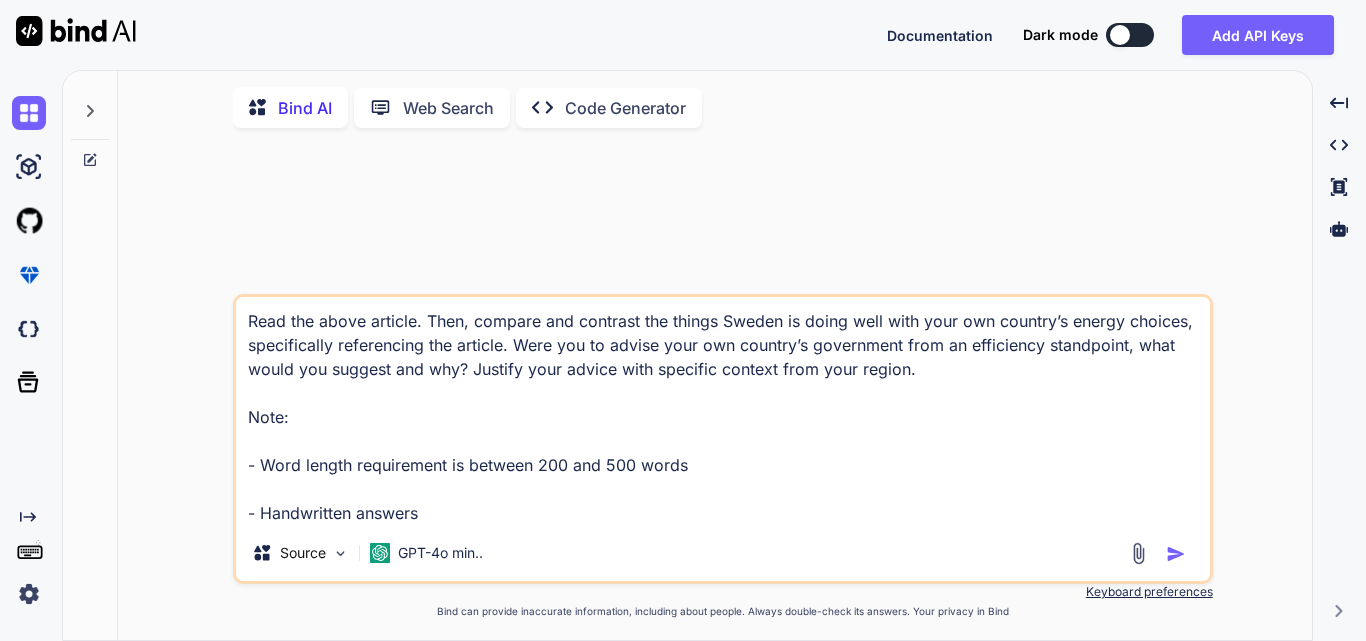 type on "Read the above article. Then, compare and contrast the things Sweden is doing well with your own country’s energy choices, specifically referencing the article. Were you to advise your own country’s government from an efficiency standpoint, what would you suggest and why? Justify your advice with specific context from your region.
Note:
- Word length requirement is between 200 and 500 words
- Handwritten answers" 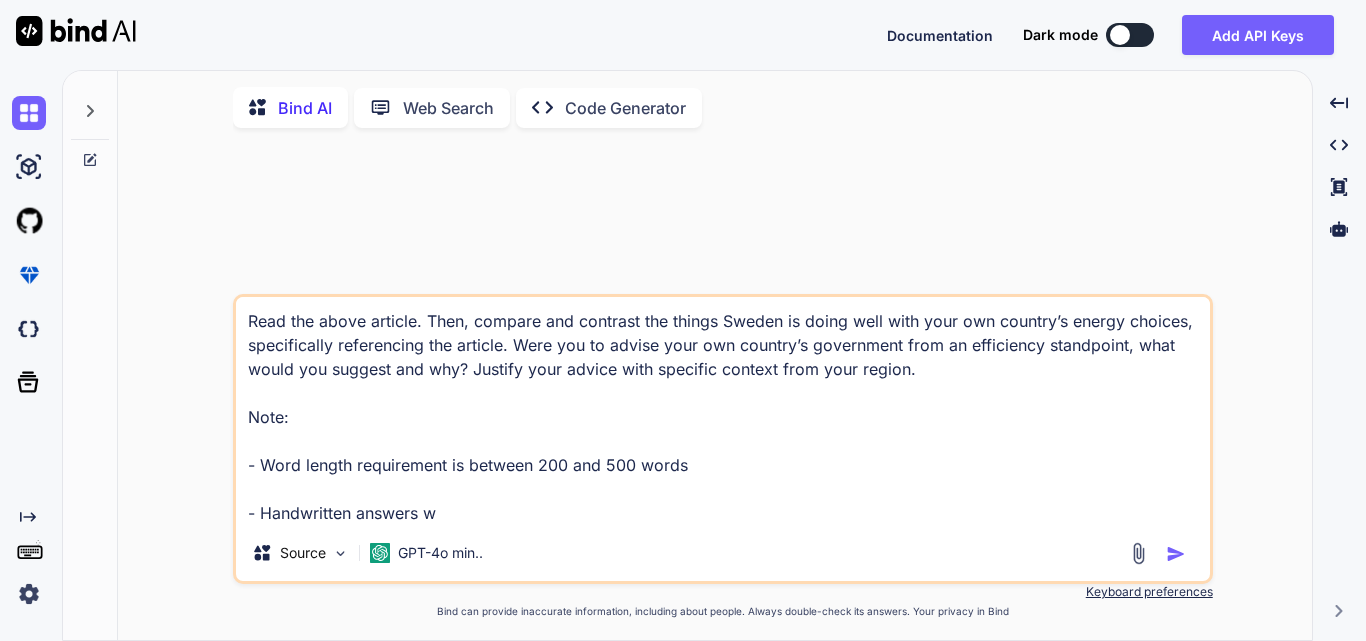 type on "Read the above article. Then, compare and contrast the things Sweden is doing well with your own country’s energy choices, specifically referencing the article. Were you to advise your own country’s government from an efficiency standpoint, what would you suggest and why? Justify your advice with specific context from your region.
Note:
- Word length requirement is between [NUMBER] and [NUMBER] words
- Handwritten answe" 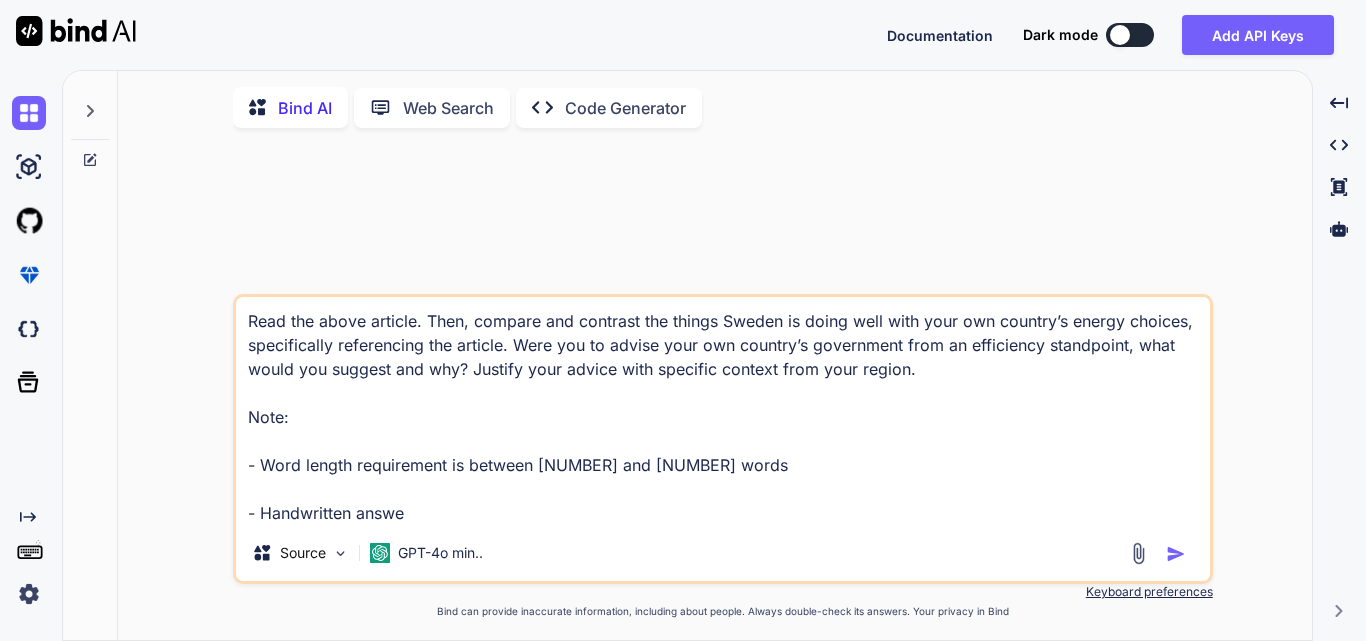 type on "Read the above article. Then, compare and contrast the things Sweden is doing well with your own country’s energy choices, specifically referencing the article. Were you to advise your own country’s government from an efficiency standpoint, what would you suggest and why? Justify your advice with specific context from your region.
Note:
- Word length requirement is between 200 and 500 words
- Handwritten answ" 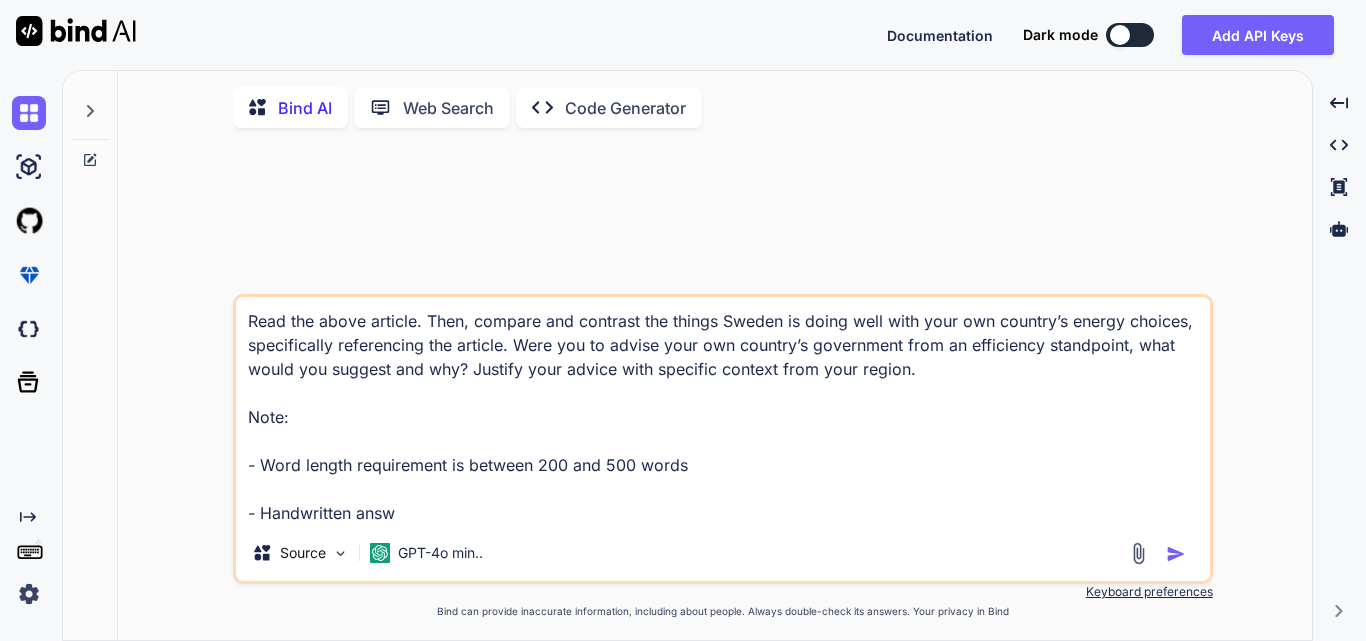 type on "Read the above article. Then, compare and contrast the things Sweden is doing well with your own country’s energy choices, specifically referencing the article. Were you to advise your own country’s government from an efficiency standpoint, what would you suggest and why? Justify your advice with specific context from your region.
Note:
- Word length requirement is between 200 and 500 words
- Handwritten ans" 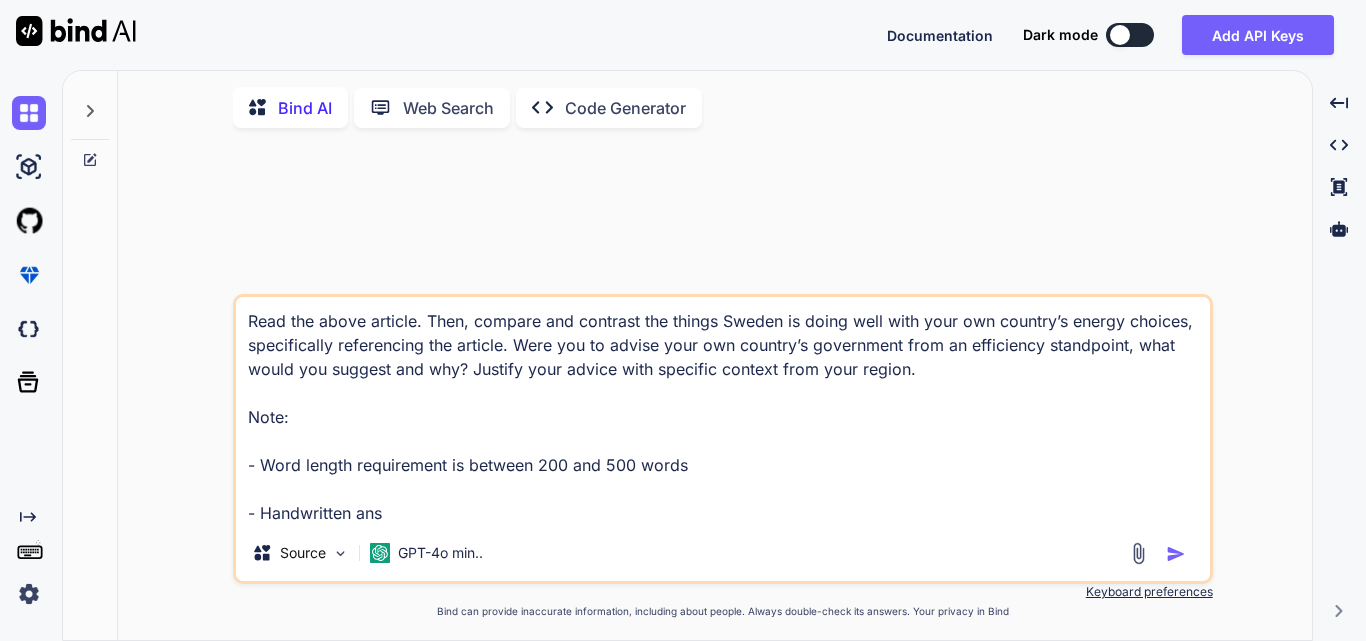 type on "Read the above article. Then, compare and contrast the things [COUNTRY] is doing well with your own country’s energy choices, specifically referencing the article. Were you to advise your own country’s government from an efficiency standpoint, what would you suggest and why? Justify your advice with specific context from your region.
Note:
- Word length requirement is between 200 and 500 words
- Handwritten an" 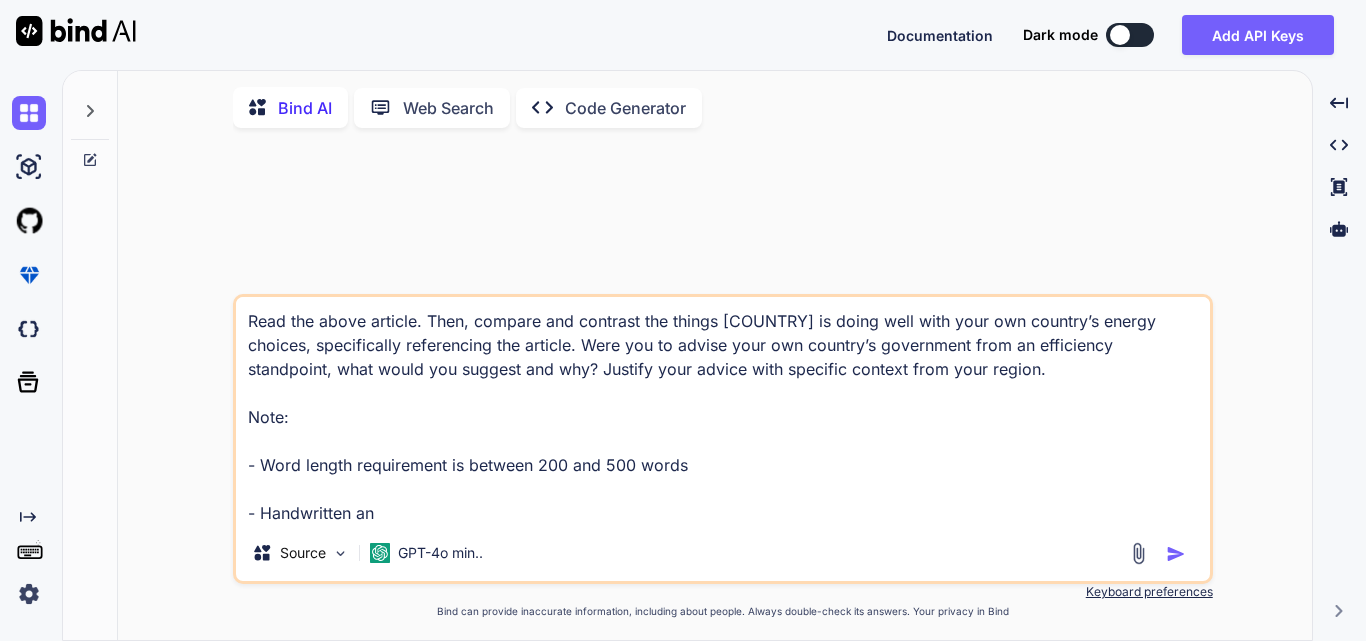 type on "Read the above article. Then, compare and contrast the things Sweden is doing well with your own country’s energy choices, specifically referencing the article. Were you to advise your own country’s government from an efficiency standpoint, what would you suggest and why? Justify your advice with specific context from your region.
Note:
- Word length requirement is between 200 and 500 words
- Handwritten a" 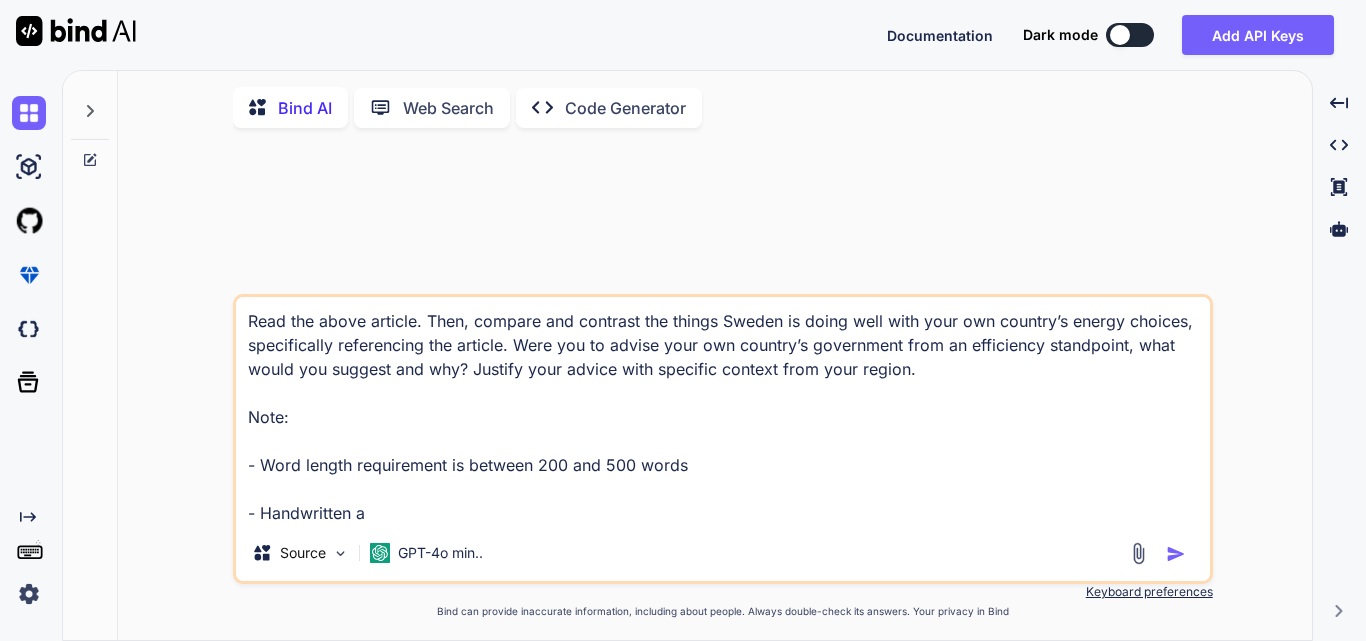 type on "Read the above article. Then, compare and contrast the things Sweden is doing well with your own country’s energy choices, specifically referencing the article. Were you to advise your own country’s government from an efficiency standpoint, what would you suggest and why? Justify your advice with specific context from your region.
Note:
- Word length requirement is between 200 and 500 words
- Handwritten" 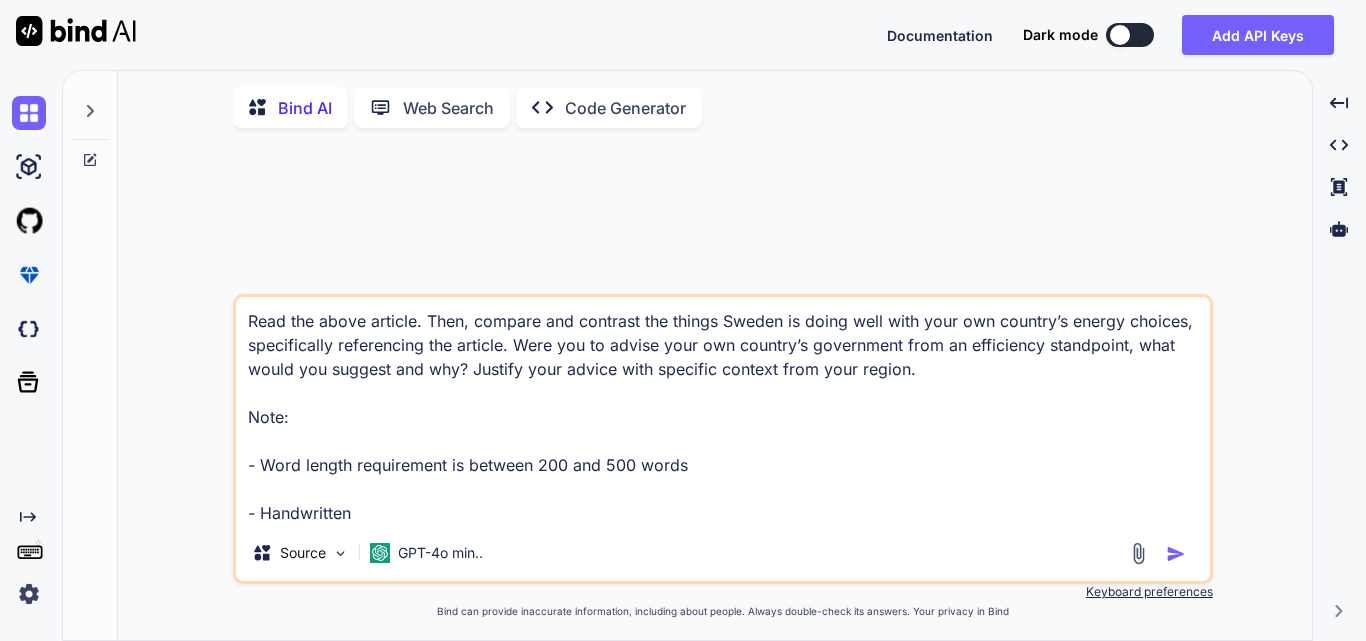 type on "Read the above article. Then, compare and contrast the things Sweden is doing well with your own country’s energy choices, specifically referencing the article. Were you to advise your own country’s government from an efficiency standpoint, what would you suggest and why? Justify your advice with specific context from your region.
Note:
- Word length requirement is between 200 and 500 words
- Handwritten" 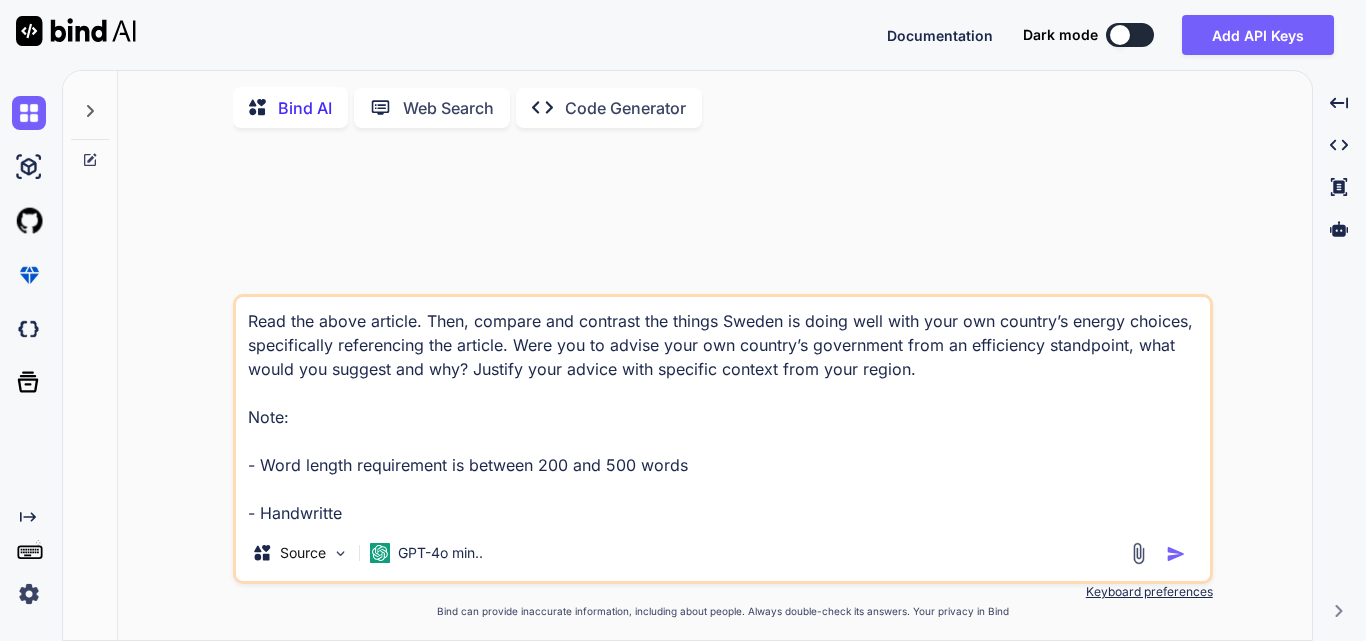 type on "Read the above article. Then, compare and contrast the things [COUNTRY] is doing well with your own country’s energy choices, specifically referencing the article. Were you to advise your own country’s government from an efficiency standpoint, what would you suggest and why? Justify your advice with specific context from your region.
Note:
- Word length requirement is between 200 and 500 words
- Handwritt" 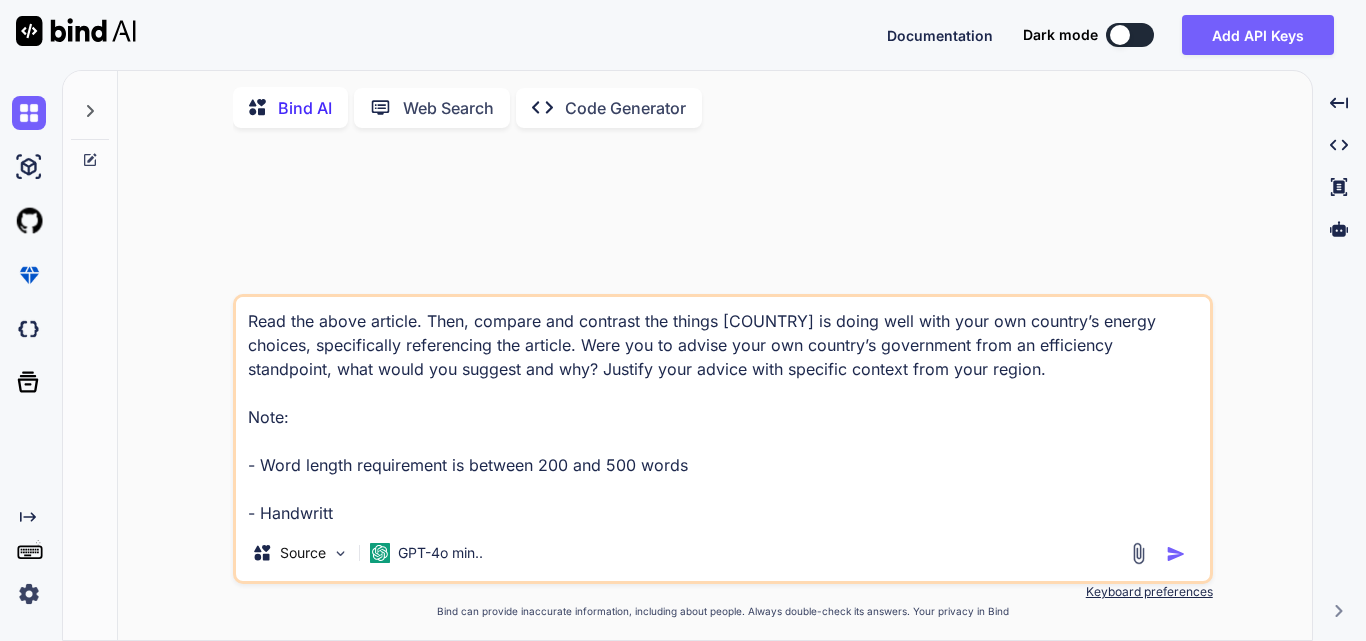 type on "Read the above article. Then, compare and contrast the things Sweden is doing well with your own country’s energy choices, specifically referencing the article. Were you to advise your own country’s government from an efficiency standpoint, what would you suggest and why? Justify your advice with specific context from your region.
Note:
- Word length requirement is between 200 and 500 words
- Handwrit" 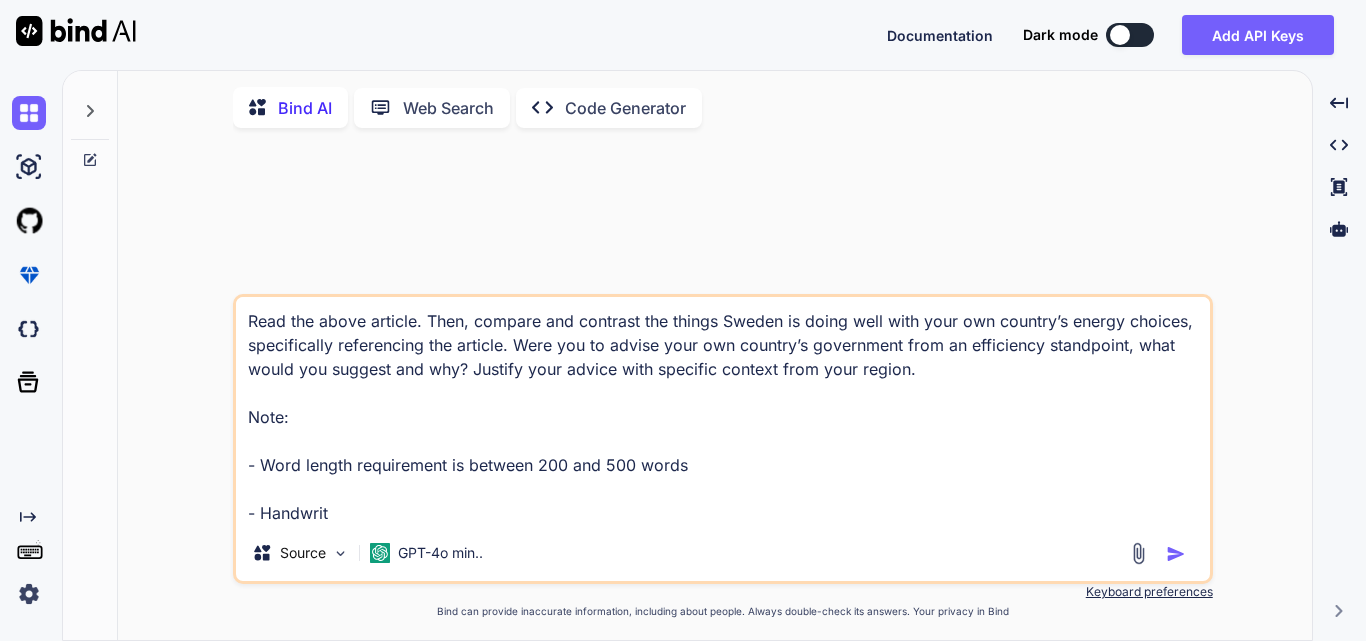 type on "Read the above article. Then, compare and contrast the things Sweden is doing well with your own country’s energy choices, specifically referencing the article. Were you to advise your own country’s government from an efficiency standpoint, what would you suggest and why? Justify your advice with specific context from your region.
Note:
- Word length requirement is between 200 and 500 words
- Handwri" 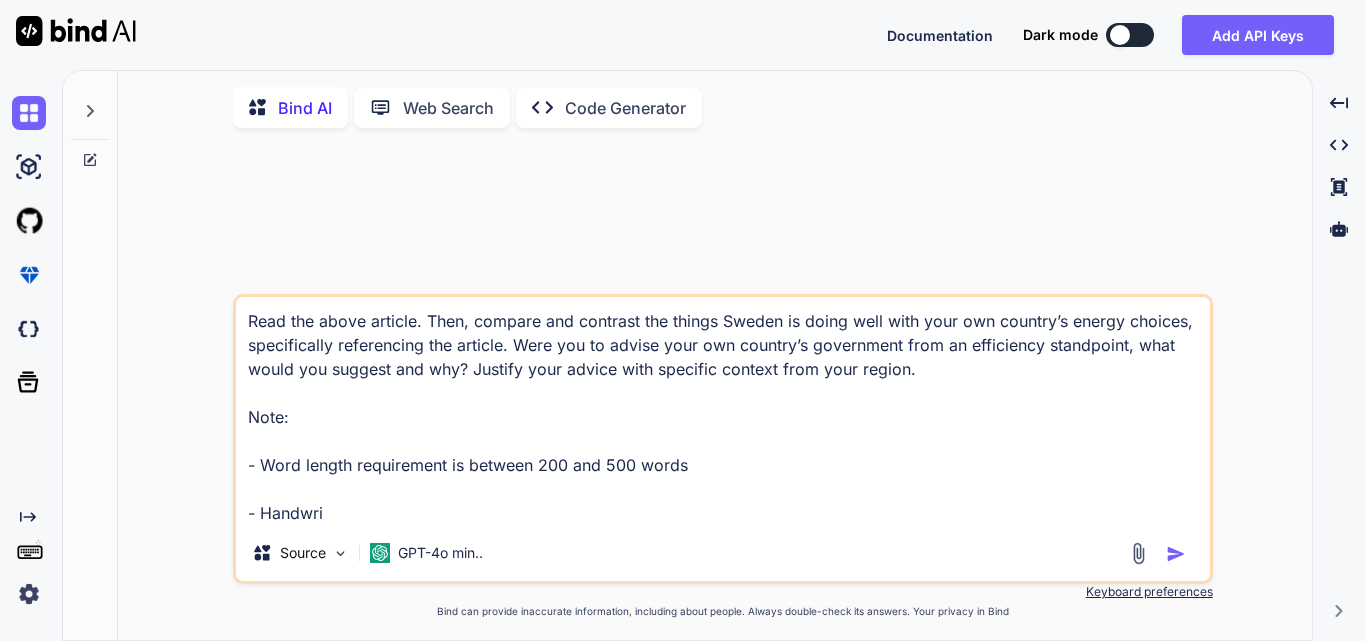 type on "Read the above article. Then, compare and contrast the things [COUNTRY] is doing well with your own country’s energy choices, specifically referencing the article. Were you to advise your own country’s government from an efficiency standpoint, what would you suggest and why? Justify your advice with specific context from your region.
Note:
- Word length requirement is between 200 and 500 words
- Handwr" 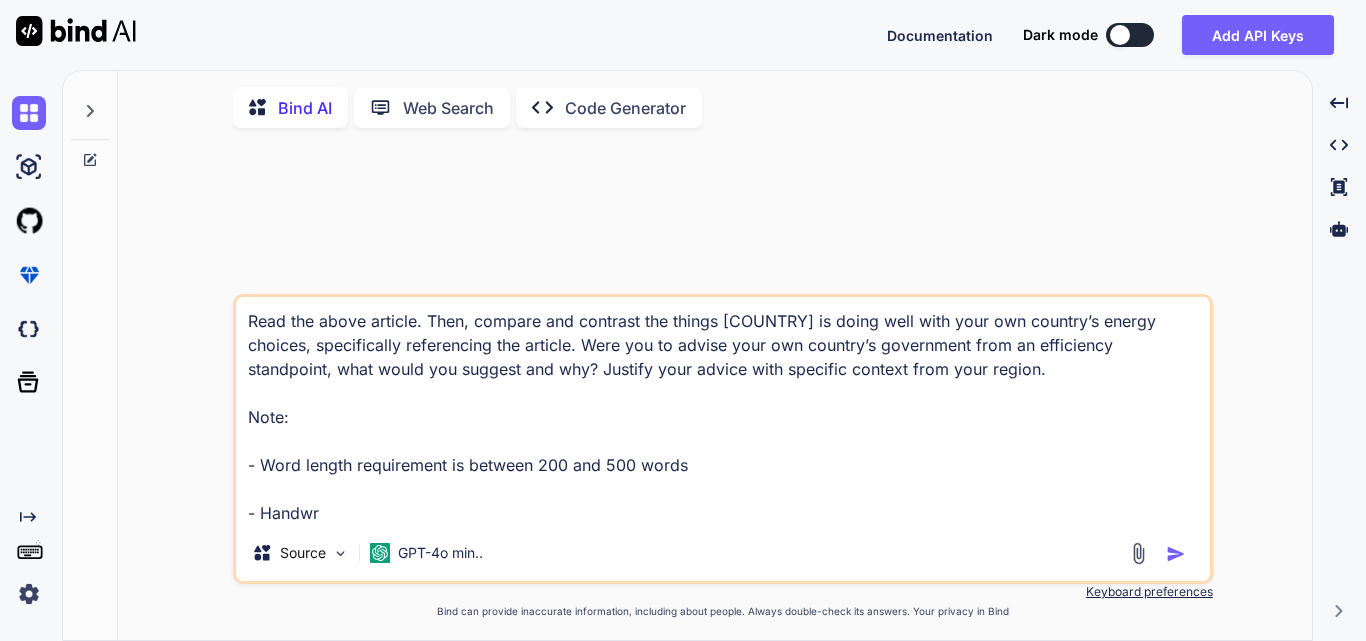 type on "Read the above article. Then, compare and contrast the things [COUNTRY] is doing well with your own country’s energy choices, specifically referencing the article. Were you to advise your own country’s government from an efficiency standpoint, what would you suggest and why? Justify your advice with specific context from your region.
Note:
- Word length requirement is between 200 and 500 words
- Handw" 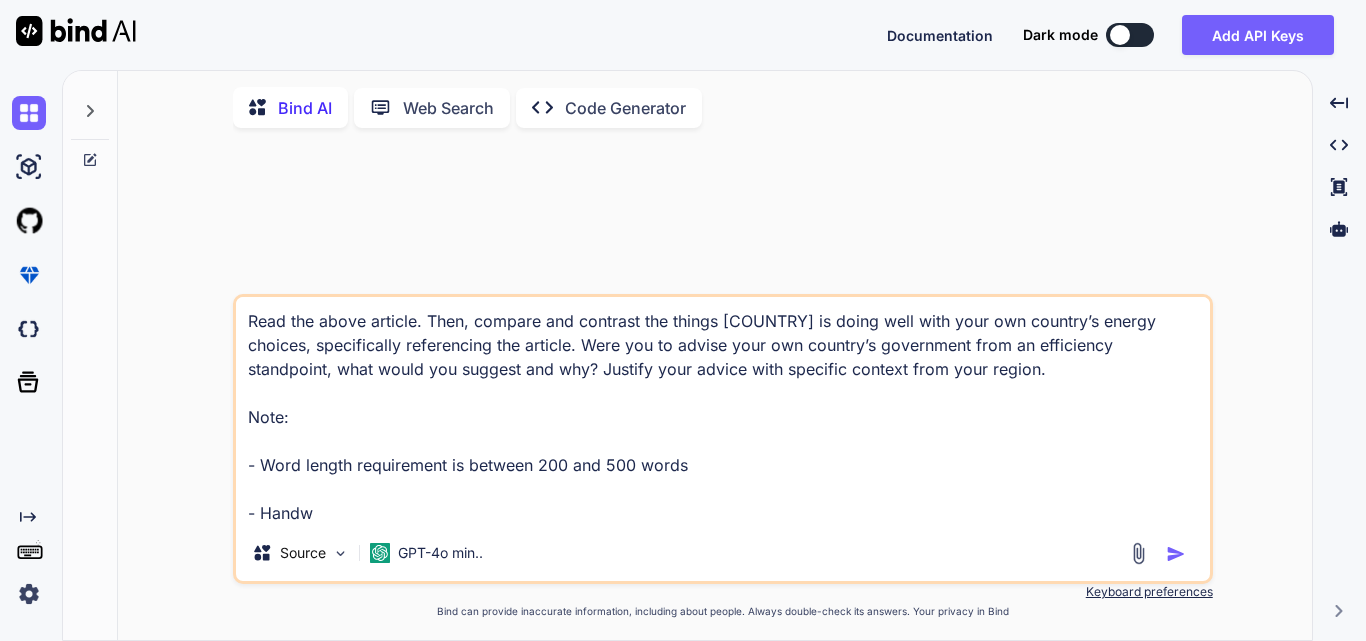 type on "Read the above article. Then, compare and contrast the things Sweden is doing well with your own country’s energy choices, specifically referencing the article. Were you to advise your own country’s government from an efficiency standpoint, what would you suggest and why? Justify your advice with specific context from your region.
Note:
- Word length requirement is between 200 and 500 words
- Hand" 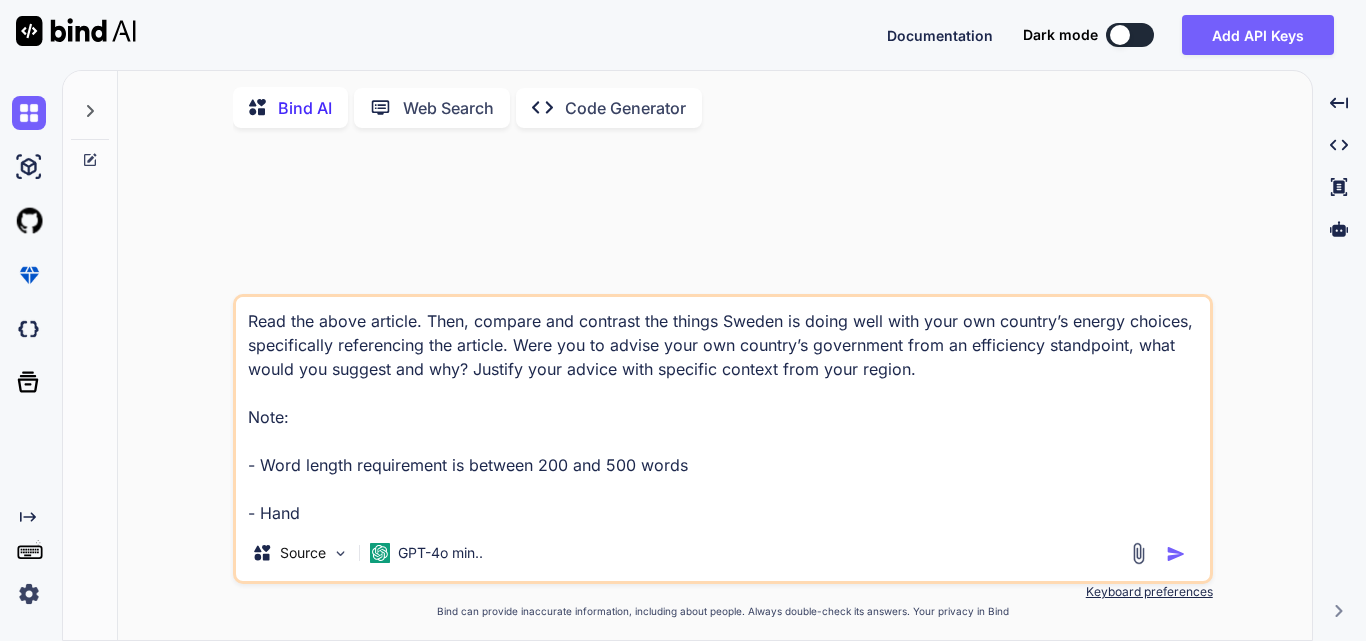 type on "Read the above article. Then, compare and contrast the things Sweden is doing well with your own country’s energy choices, specifically referencing the article. Were you to advise your own country’s government from an efficiency standpoint, what would you suggest and why? Justify your advice with specific context from your region.
Note:
- Word length requirement is between 200 and 500 words
- Han" 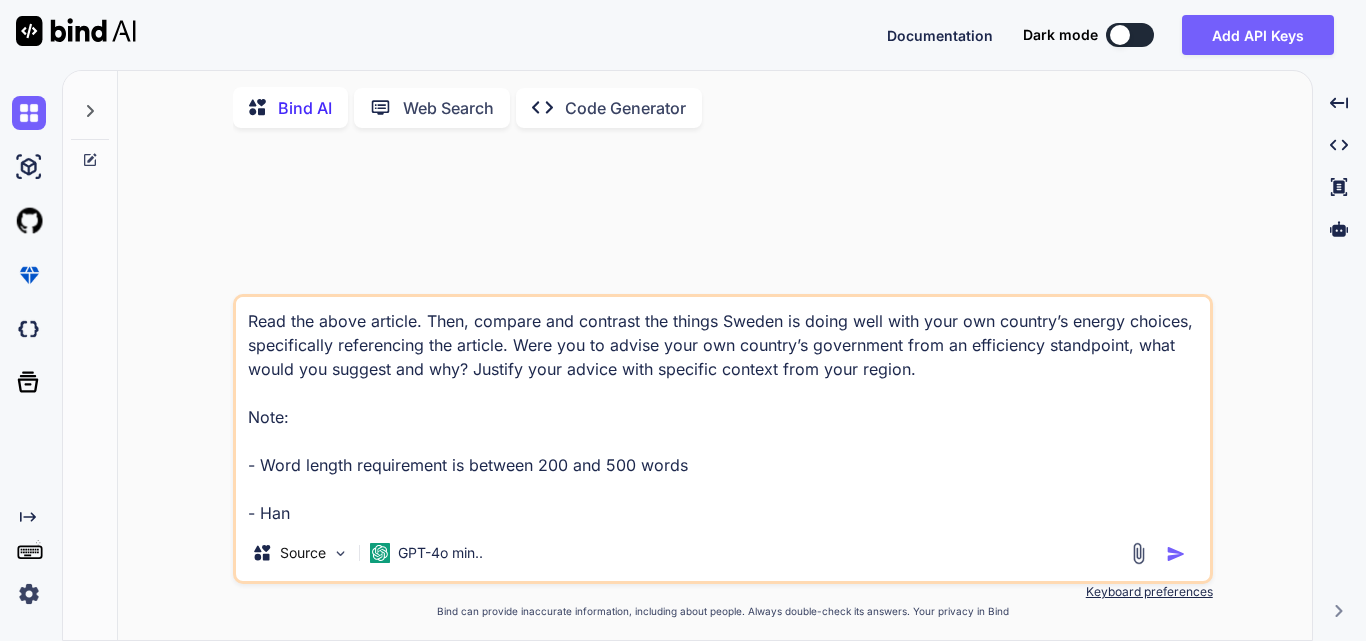type on "Read the above article. Then, compare and contrast the things Sweden is doing well with your own country’s energy choices, specifically referencing the article. Were you to advise your own country’s government from an efficiency standpoint, what would you suggest and why? Justify your advice with specific context from your region.
Note:
- Word length requirement is between [NUMBER] and [NUMBER] words
- Ha" 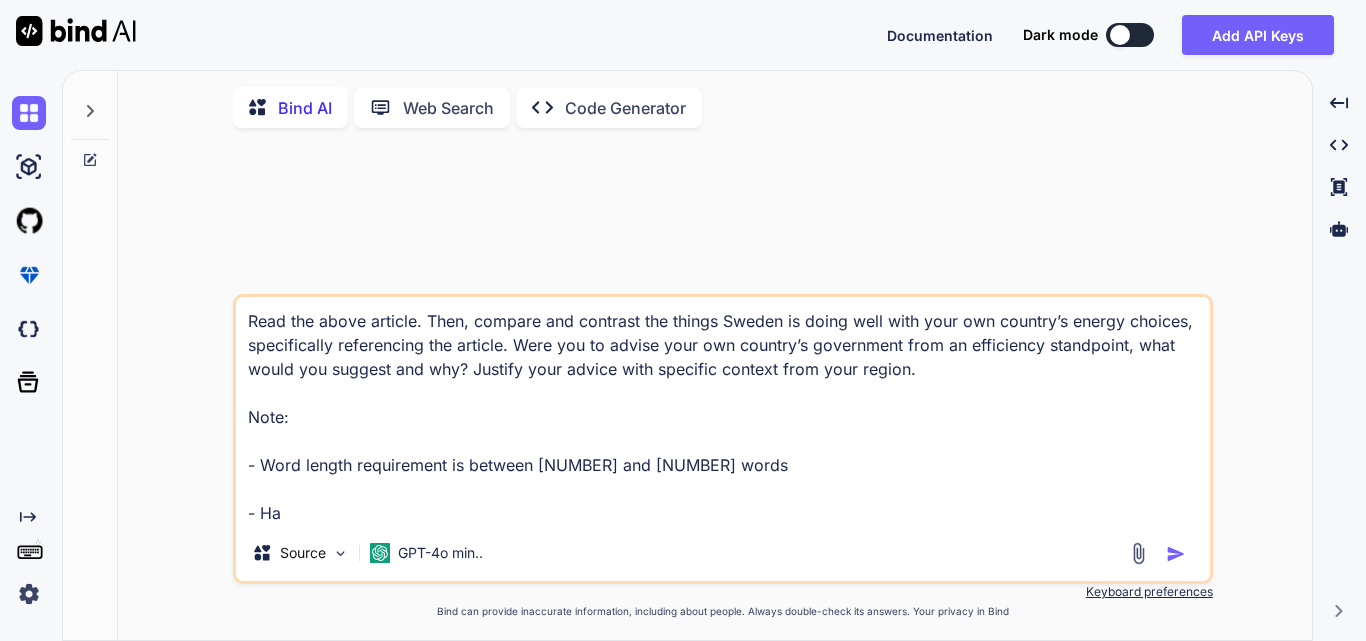 type on "x" 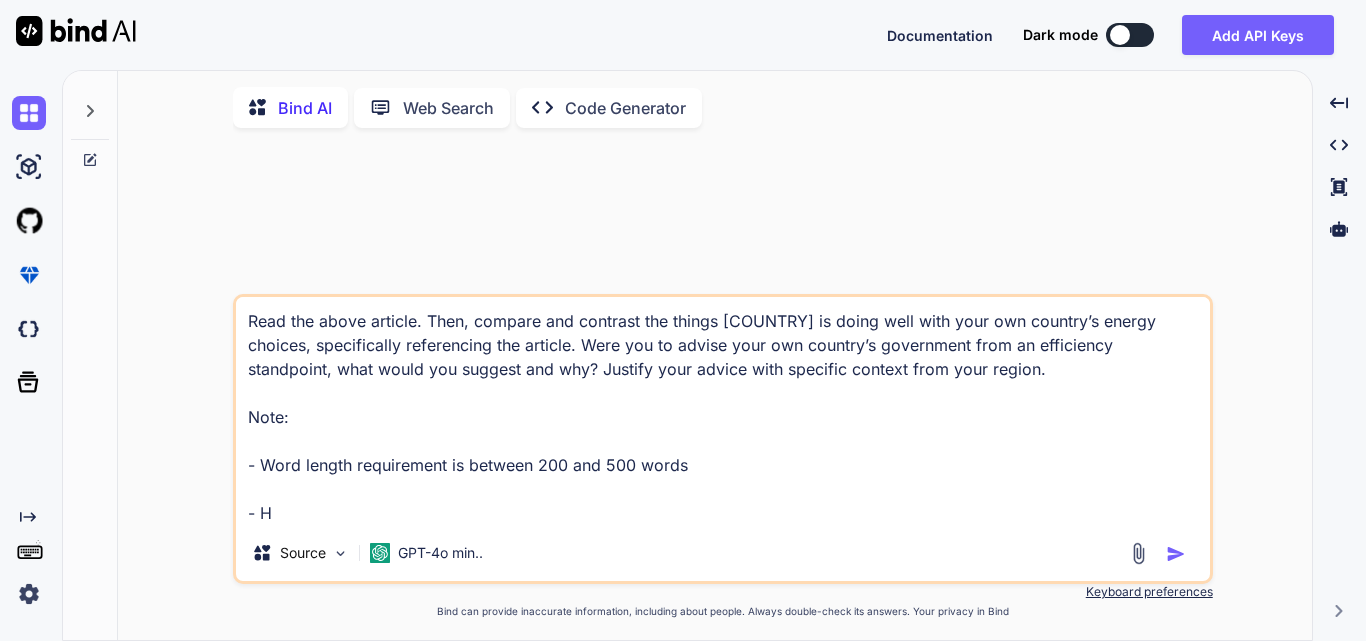 type on "Read the above article. Then, compare and contrast the things Sweden is doing well with your own country’s energy choices, specifically referencing the article. Were you to advise your own country’s government from an efficiency standpoint, what would you suggest and why? Justify your advice with specific context from your region.
Note:
- Word length requirement is between [NUMBER] and [NUMBER] words
-" 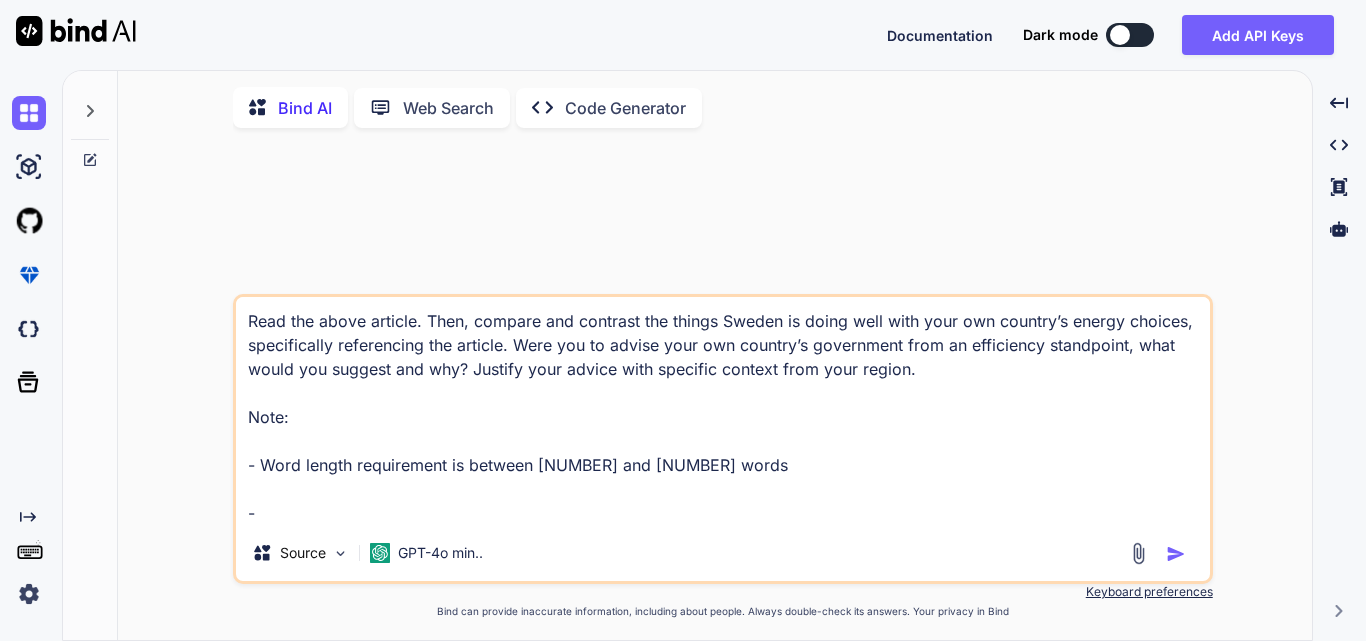 type on "Read the above article. Then, compare and contrast the things Sweden is doing well with your own country’s energy choices, specifically referencing the article. Were you to advise your own country’s government from an efficiency standpoint, what would you suggest and why? Justify your advice with specific context from your region.
Note:
- Word length requirement is between [NUMBER] and [NUMBER] words
-" 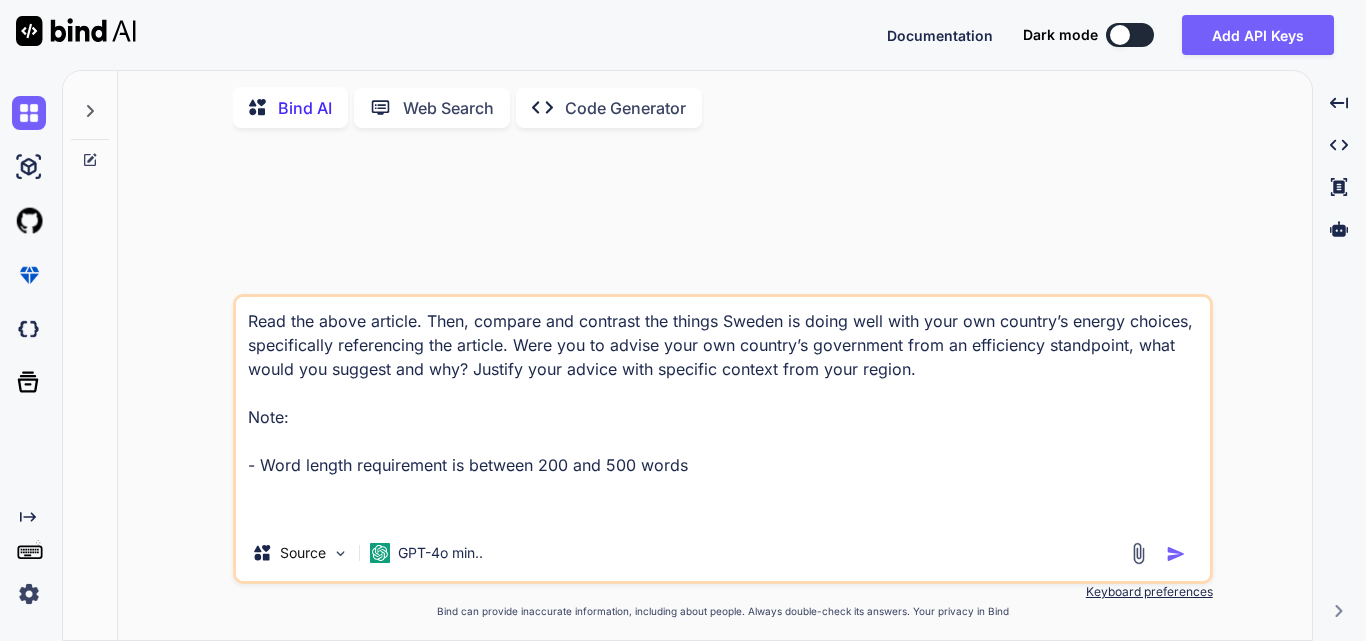 type on "Read the above article. Then, compare and contrast the things Sweden is doing well with your own country’s energy choices, specifically referencing the article. Were you to advise your own country’s government from an efficiency standpoint, what would you suggest and why? Justify your advice with specific context from your region.
Note:
- Word length requirement is between 200 and 500 words" 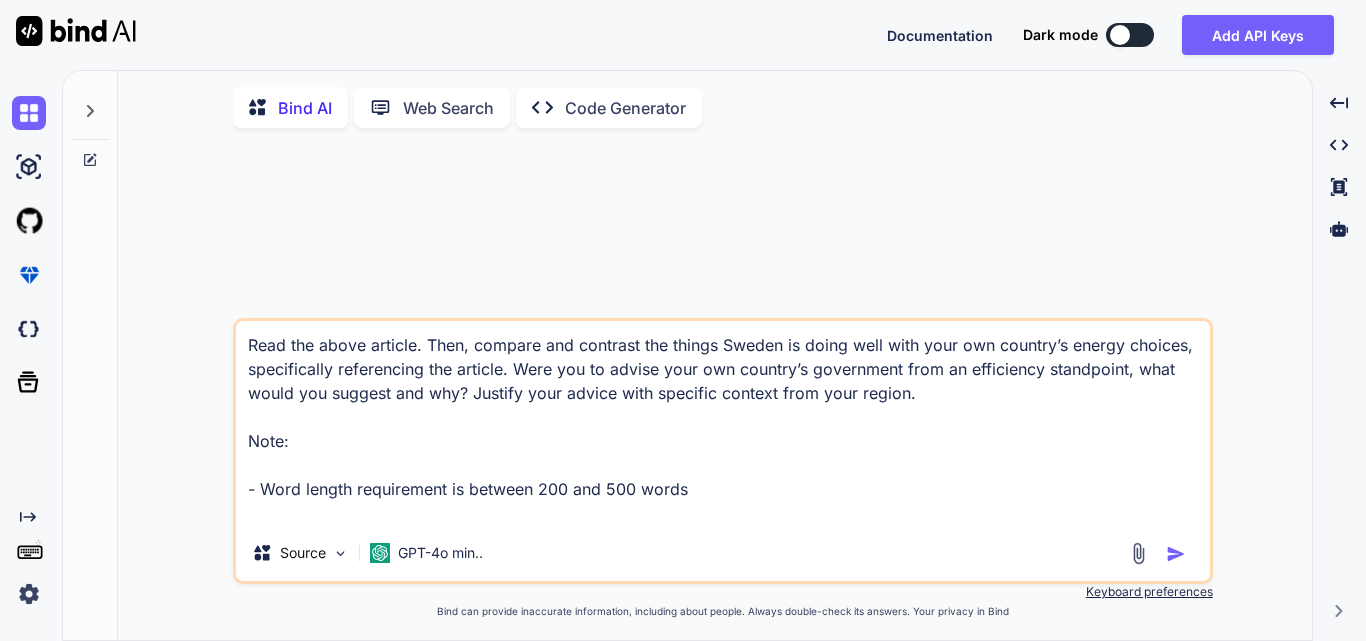 click on "Read the above article. Then, compare and contrast the things Sweden is doing well with your own country’s energy choices, specifically referencing the article. Were you to advise your own country’s government from an efficiency standpoint, what would you suggest and why? Justify your advice with specific context from your region.
Note:
- Word length requirement is between 200 and 500 words" at bounding box center (723, 423) 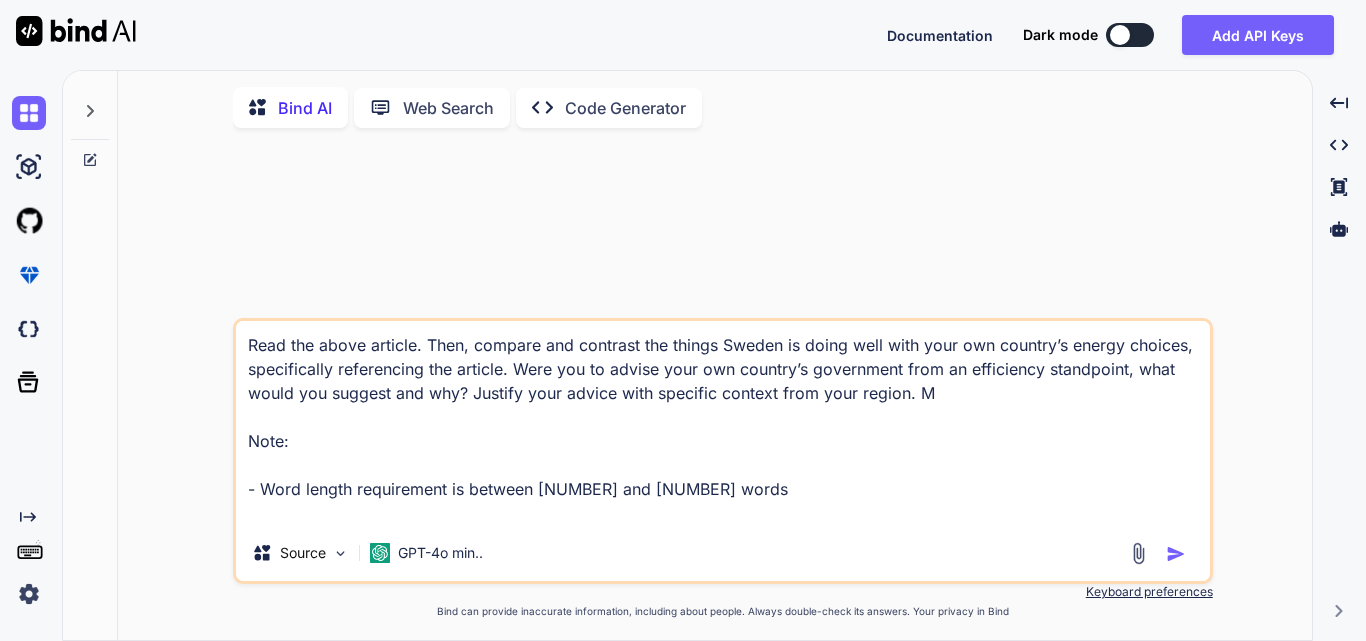 type on "x" 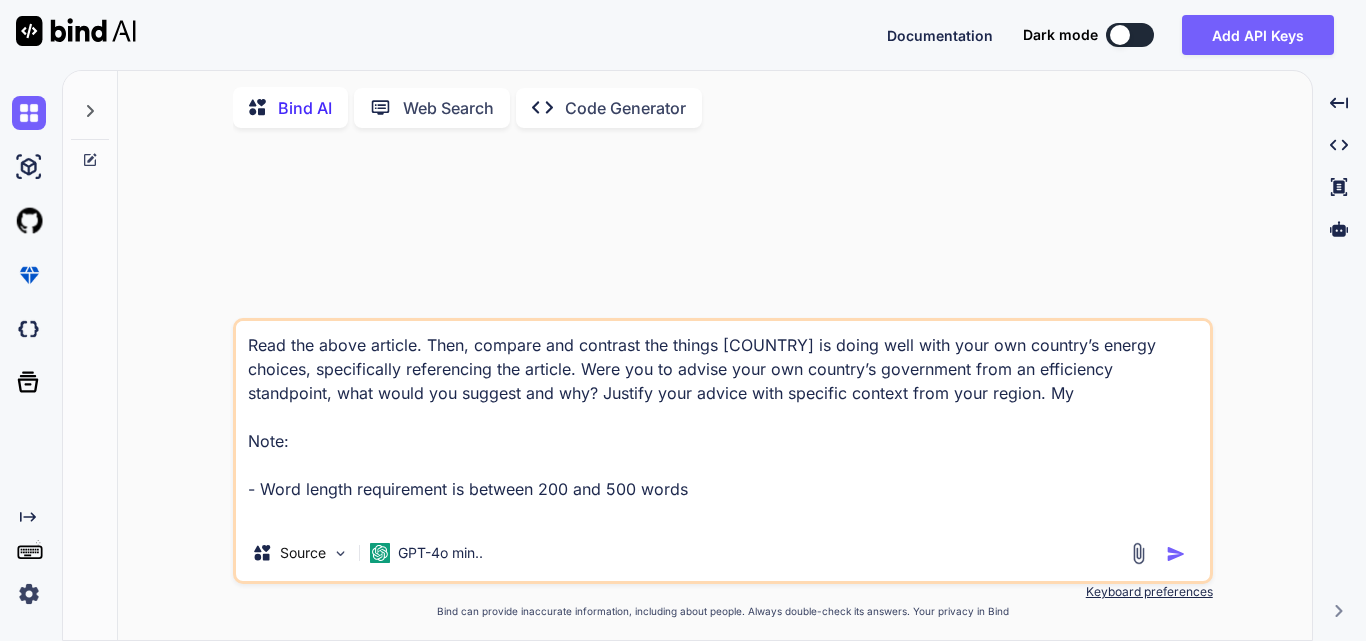 type on "Read the above article. Then, compare and contrast the things Sweden is doing well with your own country’s energy choices, specifically referencing the article. Were you to advise your own country’s government from an efficiency standpoint, what would you suggest and why? Justify your advice with specific context from your region. My
Note:
- Word length requirement is between 200 and 500 words" 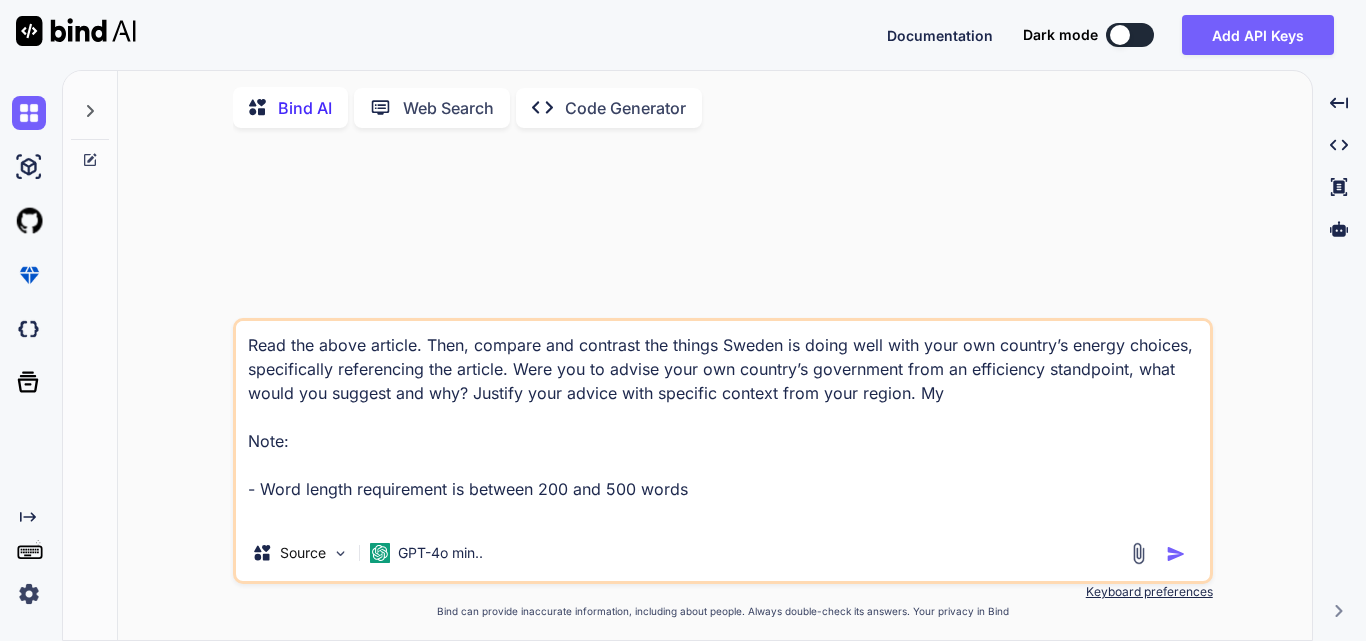 type on "Read the above article. Then, compare and contrast the things Sweden is doing well with your own country’s energy choices, specifically referencing the article. Were you to advise your own country’s government from an efficiency standpoint, what would you suggest and why? Justify your advice with specific context from your region. My r
Note:
- Word length requirement is between 200 and 500 words" 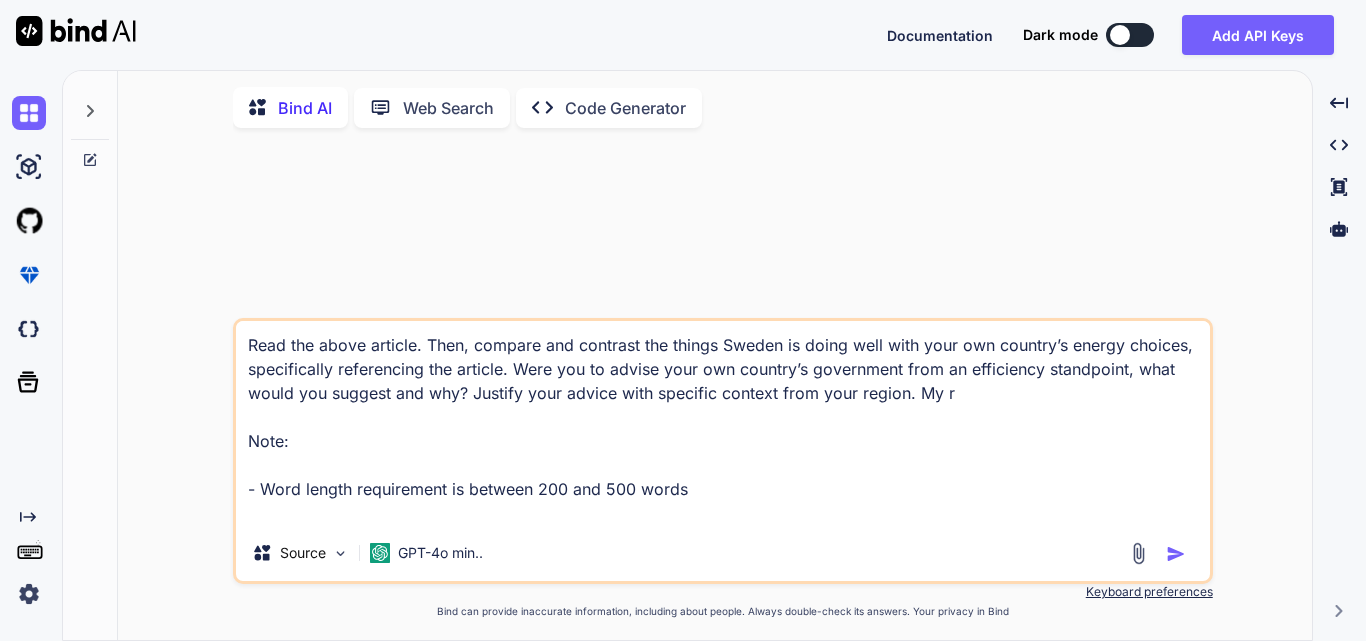 type on "Read the above article. Then, compare and contrast the things Sweden is doing well with your own country’s energy choices, specifically referencing the article. Were you to advise your own country’s government from an efficiency standpoint, what would you suggest and why? Justify your advice with specific context from your region. My re
Note:
- Word length requirement is between 200 and 500 words" 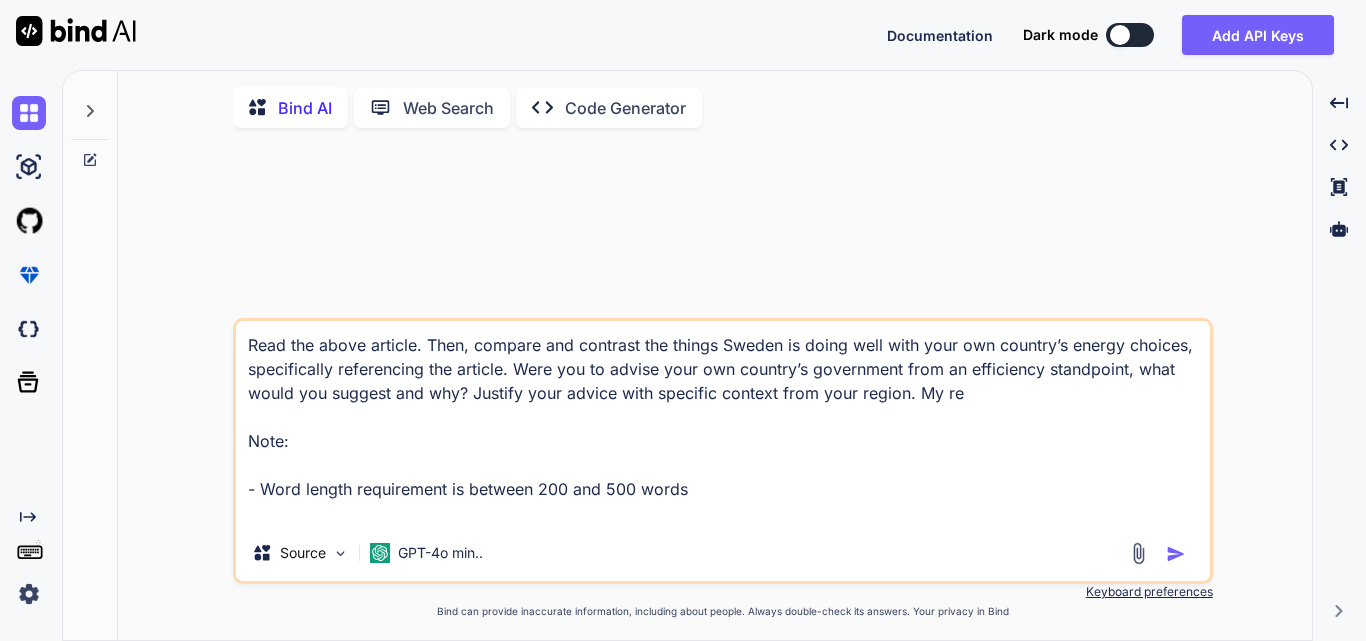 type on "Read the above article. Then, compare and contrast the things [COUNTRY] is doing well with your own country’s energy choices, specifically referencing the article. Were you to advise your own country’s government from an efficiency standpoint, what would you suggest and why? Justify your advice with specific context from your region. My reg
Note:
- Word length requirement is between 200 and 500 words" 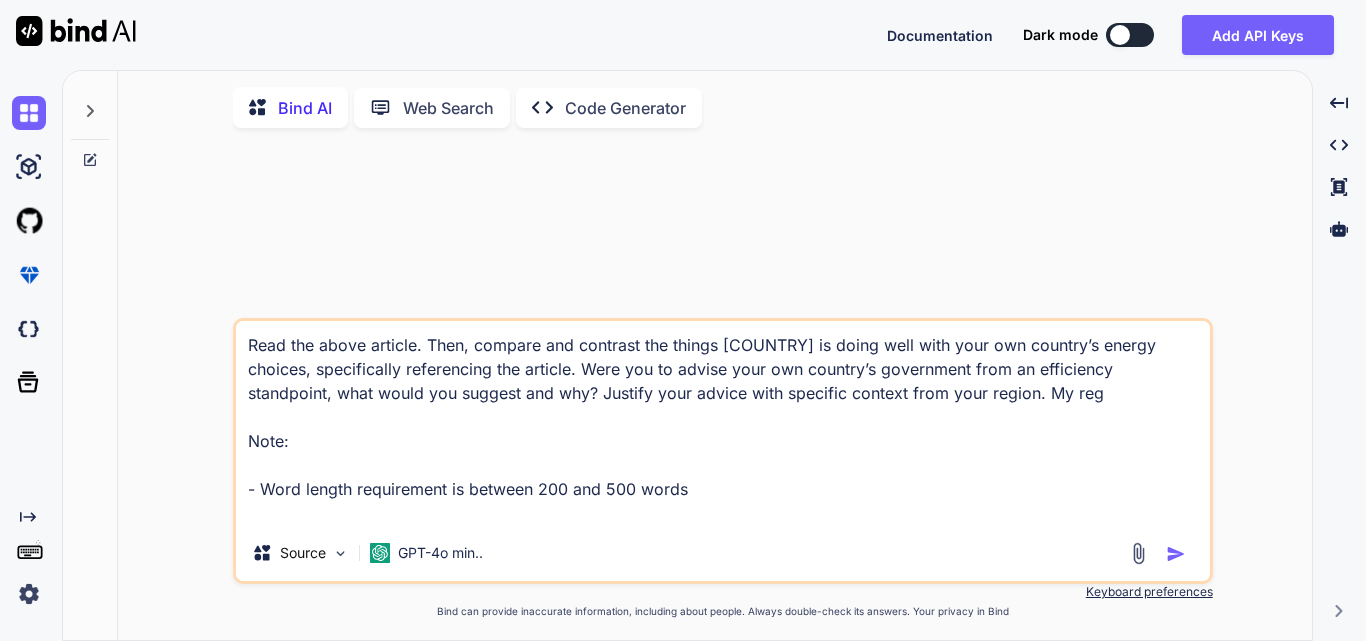 type on "Read the above article. Then, compare and contrast the things [COUNTRY] is doing well with your own country’s energy choices, specifically referencing the article. Were you to advise your own country’s government from an efficiency standpoint, what would you suggest and why? Justify your advice with specific context from your region. My regi
Note:
- Word length requirement is between 200 and 500 words" 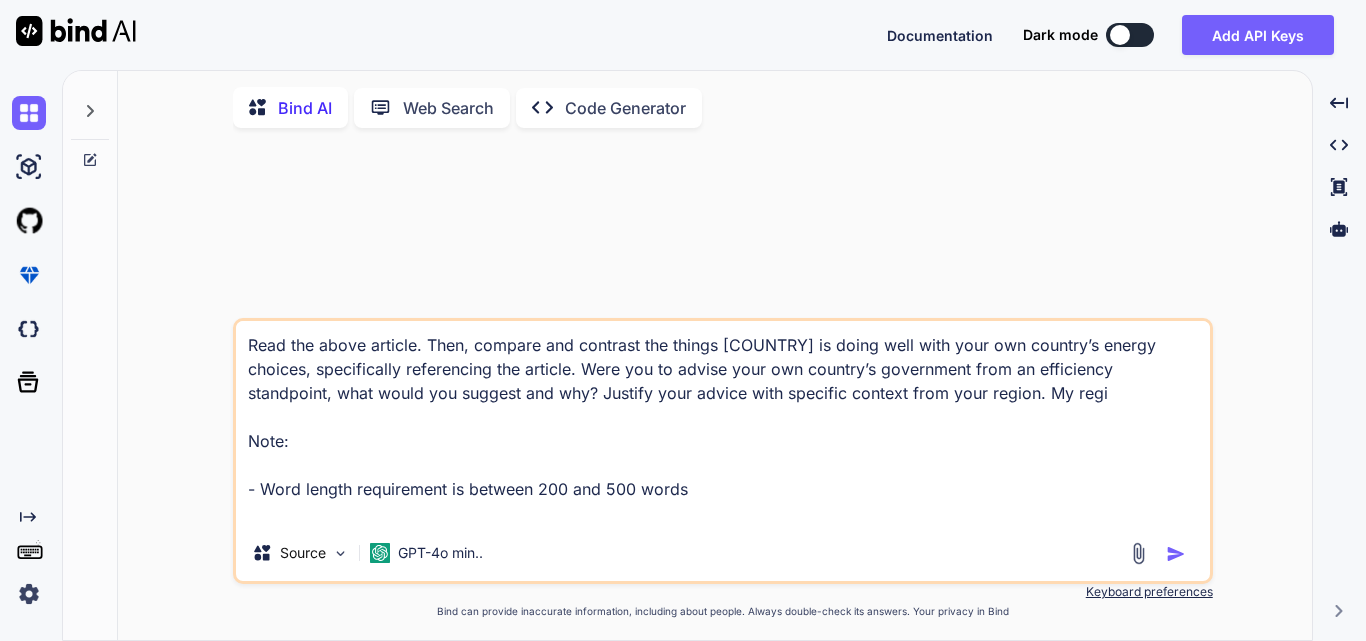 type on "Read the above article. Then, compare and contrast the things Sweden is doing well with your own country’s energy choices, specifically referencing the article. Were you to advise your own country’s government from an efficiency standpoint, what would you suggest and why? Justify your advice with specific context from your region. My regio
Note:
- Word length requirement is between 200 and 500 words" 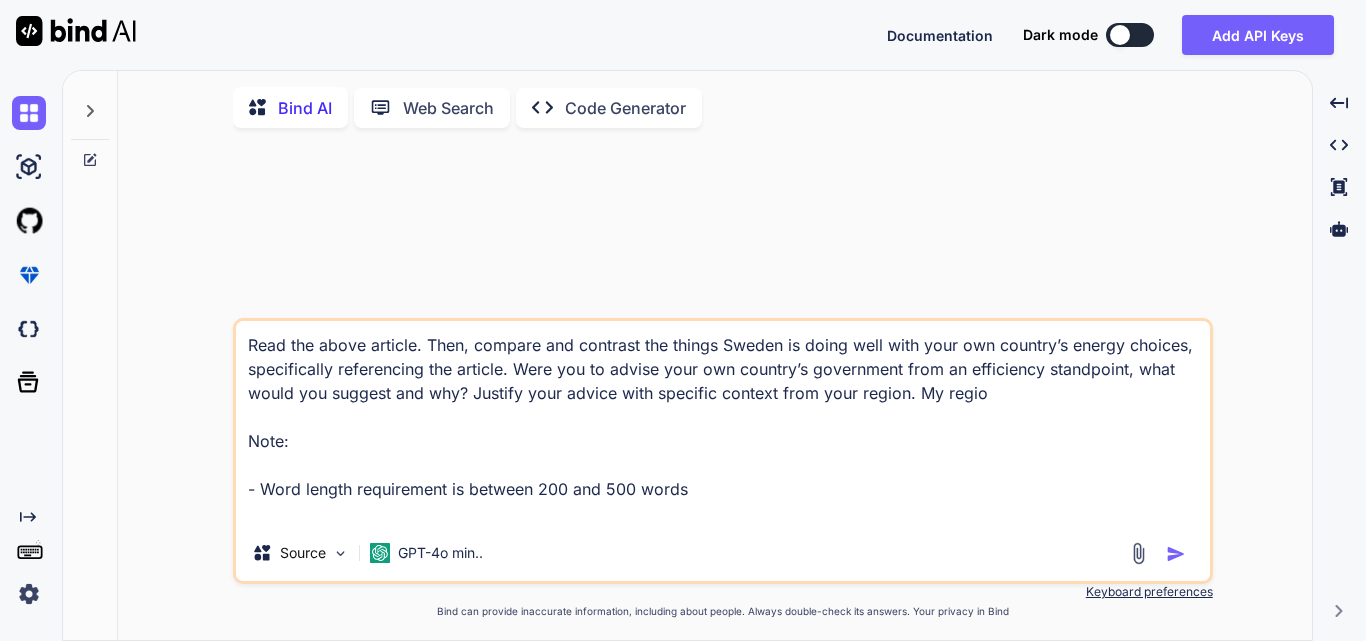 type on "x" 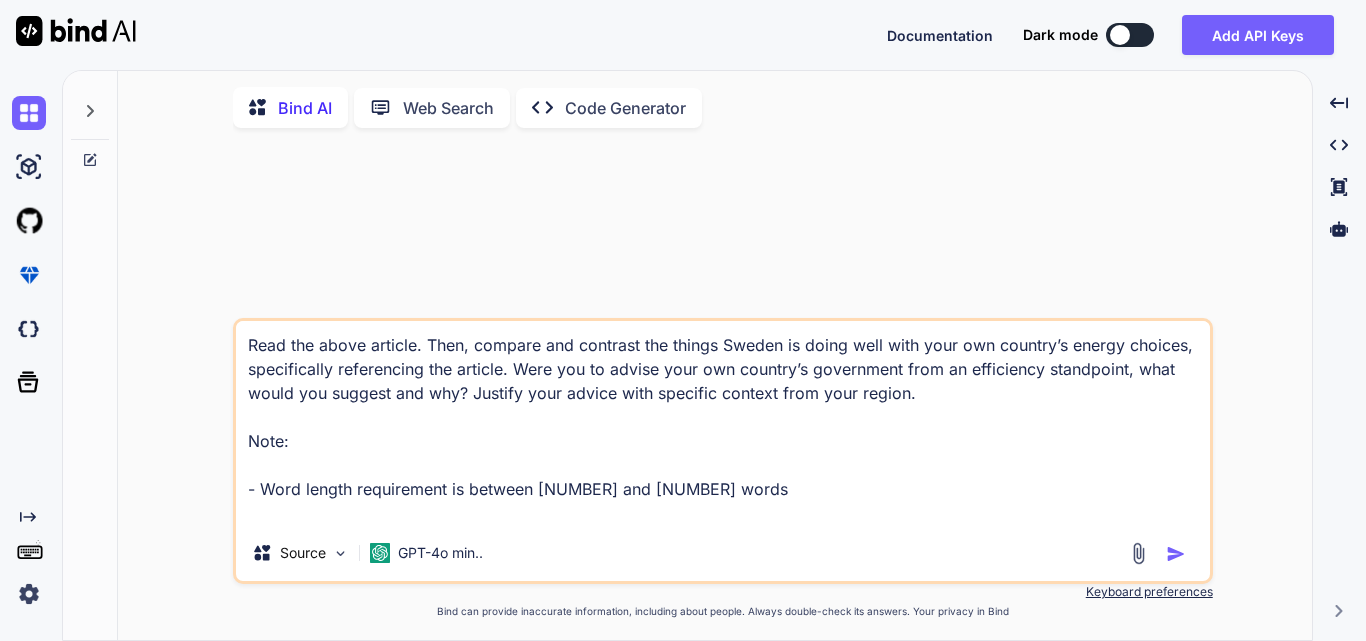 type on "Read the above article. Then, compare and contrast the things Sweden is doing well with your own country’s energy choices, specifically referencing the article. Were you to advise your own country’s government from an efficiency standpoint, what would you suggest and why? Justify your advice with specific context from your region. My region
Note:
- Word length requirement is between 200 and 500 words" 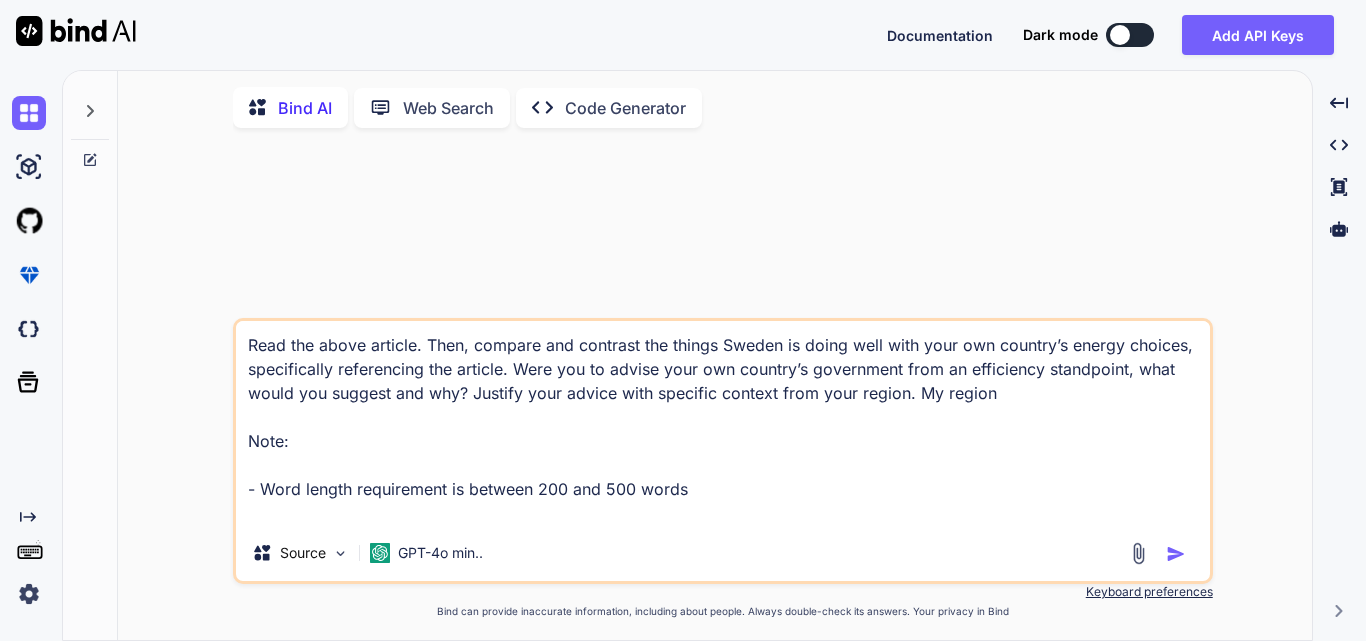 type on "Read the above article. Then, compare and contrast the things Sweden is doing well with your own country’s energy choices, specifically referencing the article. Were you to advise your own country’s government from an efficiency standpoint, what would you suggest and why? Justify your advice with specific context from your region. My region i
Note:
- Word length requirement is between [NUMBER] and [NUMBER] words" 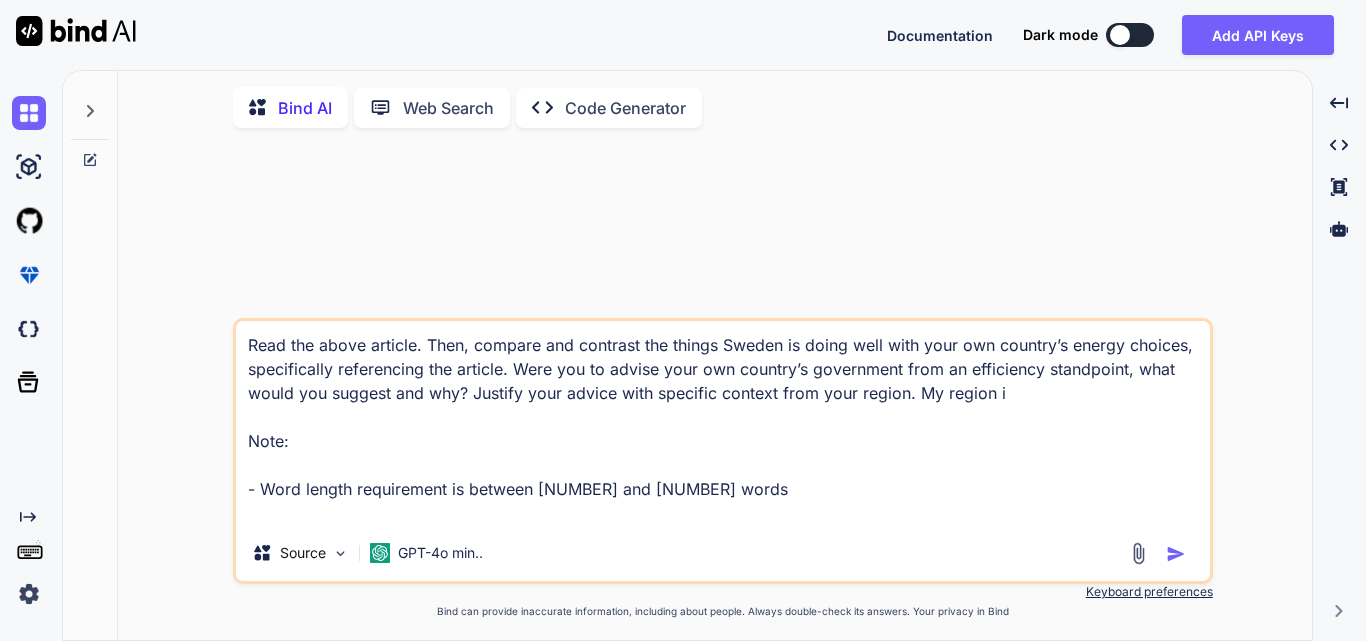type on "Read the above article. Then, compare and contrast the things Sweden is doing well with your own country’s energy choices, specifically referencing the article. Were you to advise your own country’s government from an efficiency standpoint, what would you suggest and why? Justify your advice with specific context from your region. My region is
Note:
- Word length requirement is between [NUMBER] and [NUMBER] words" 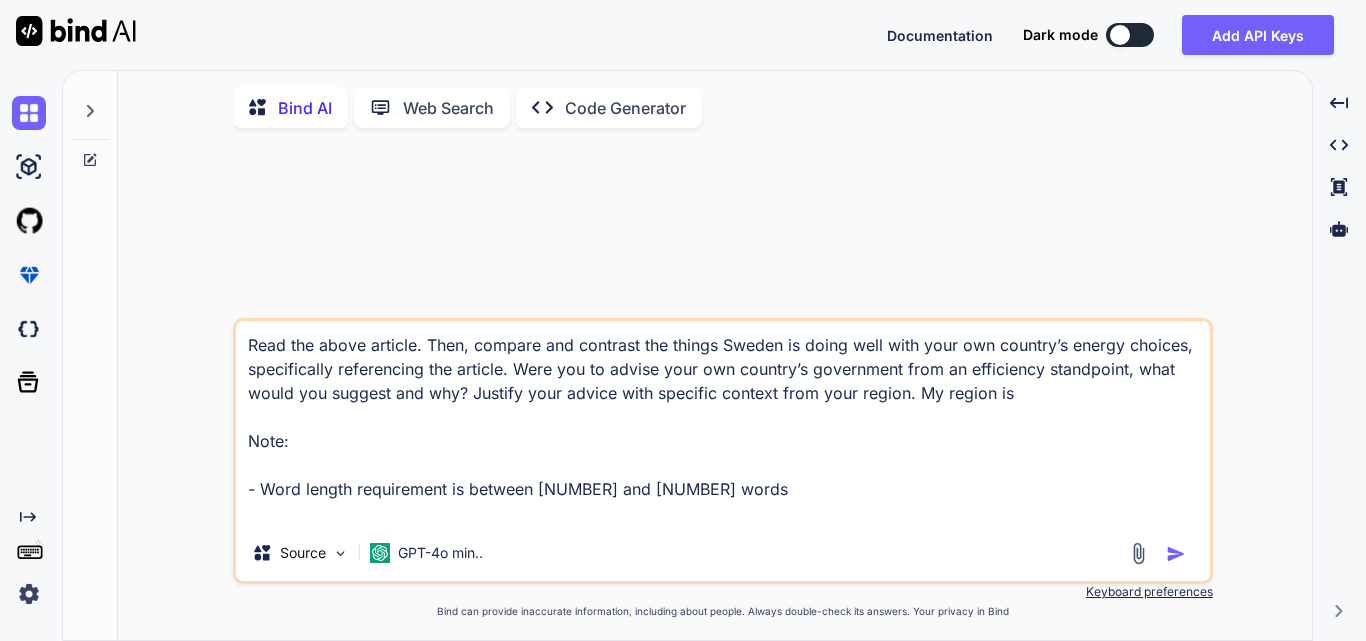 type on "Read the above article. Then, compare and contrast the things Sweden is doing well with your own country’s energy choices, specifically referencing the article. Were you to advise your own country’s government from an efficiency standpoint, what would you suggest and why? Justify your advice with specific context from your region. My region is
Note:
- Word length requirement is between [NUMBER] and [NUMBER] words" 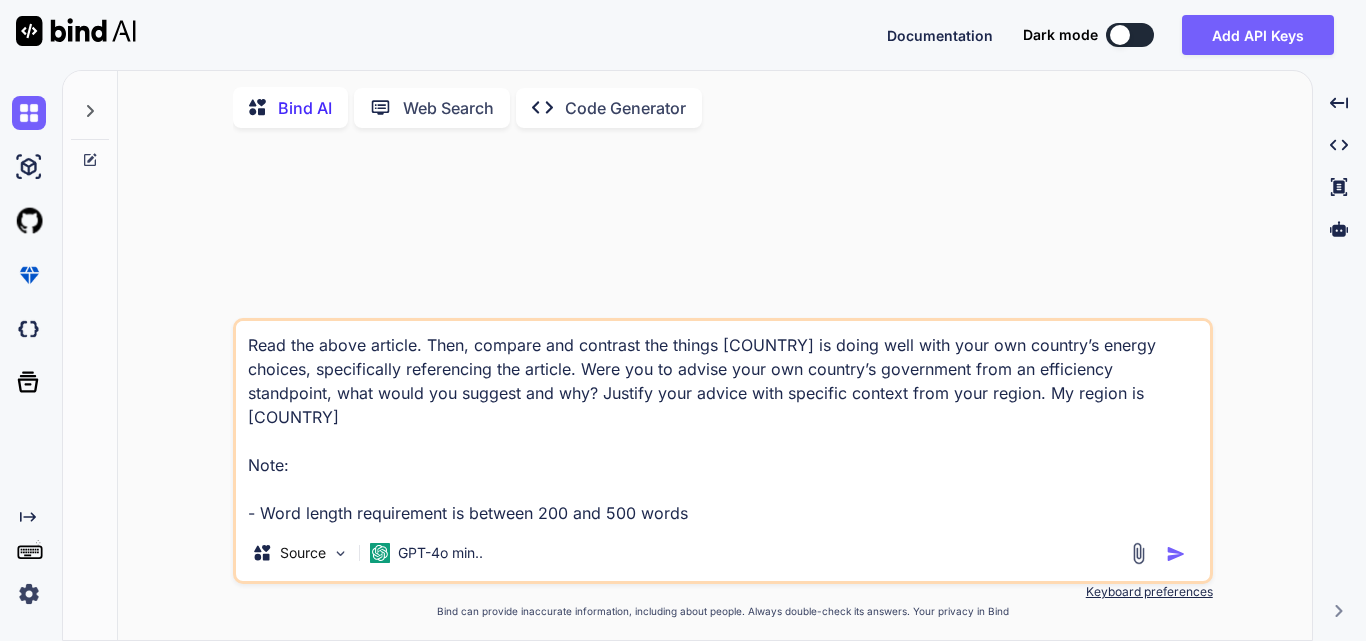 type on "x" 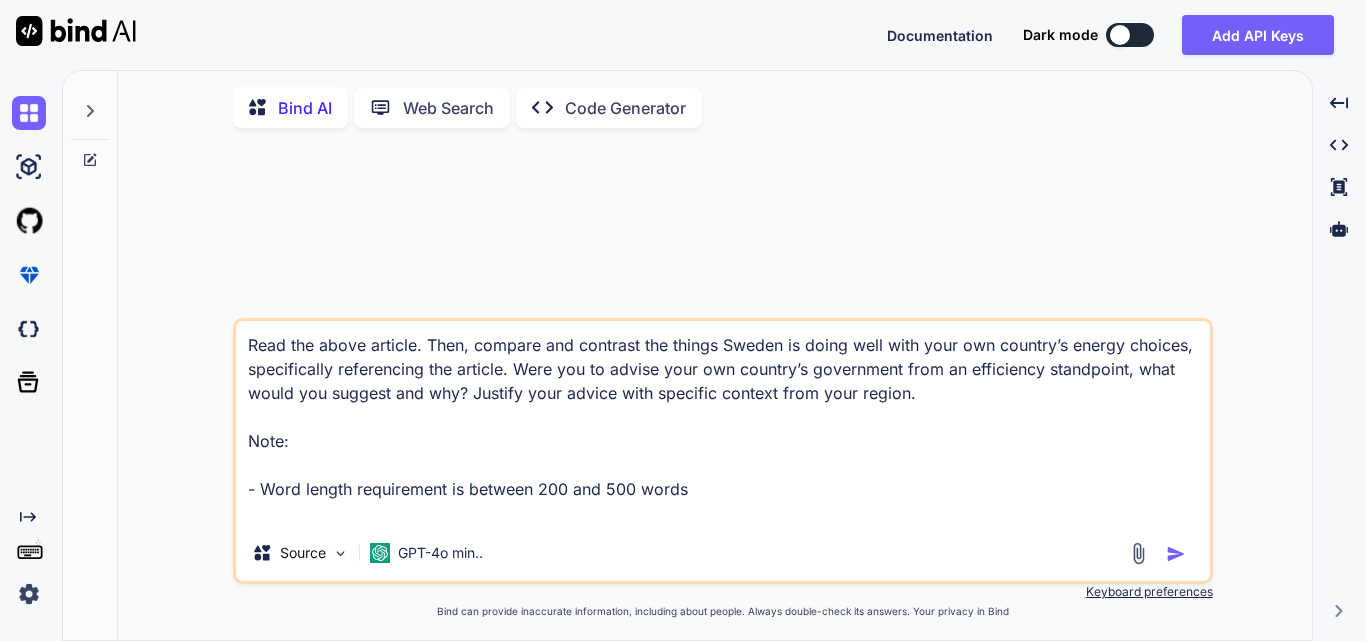 type on "Read the above article. Then, compare and contrast the things Sweden is doing well with your own country’s energy choices, specifically referencing the article. Were you to advise your own country’s government from an efficiency standpoint, what would you suggest and why? Justify your advice with specific context from your region. My region is India
Note:
- Word length requirement is between 200 and 500 words" 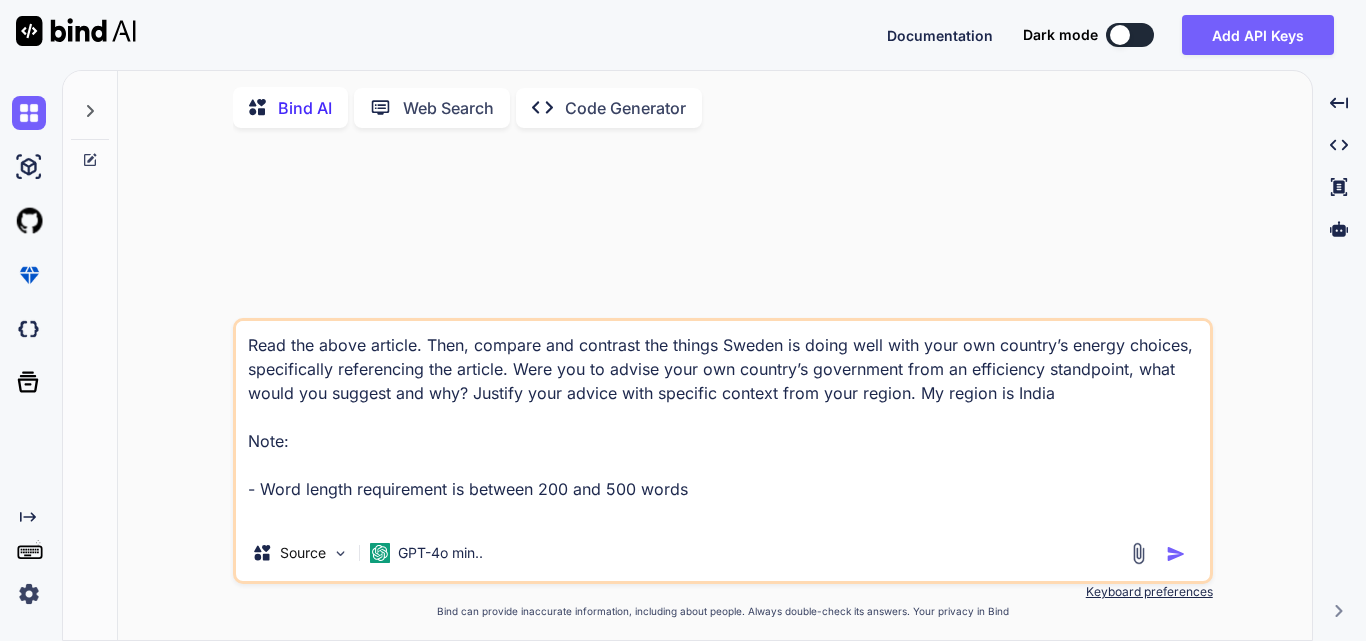 type on "Read the above article. Then, compare and contrast the things Sweden is doing well with your own country’s energy choices, specifically referencing the article. Were you to advise your own country’s government from an efficiency standpoint, what would you suggest and why? Justify your advice with specific context from your region. My region is India.
Note:
- Word length requirement is between [NUMBER] and [NUMBER] words" 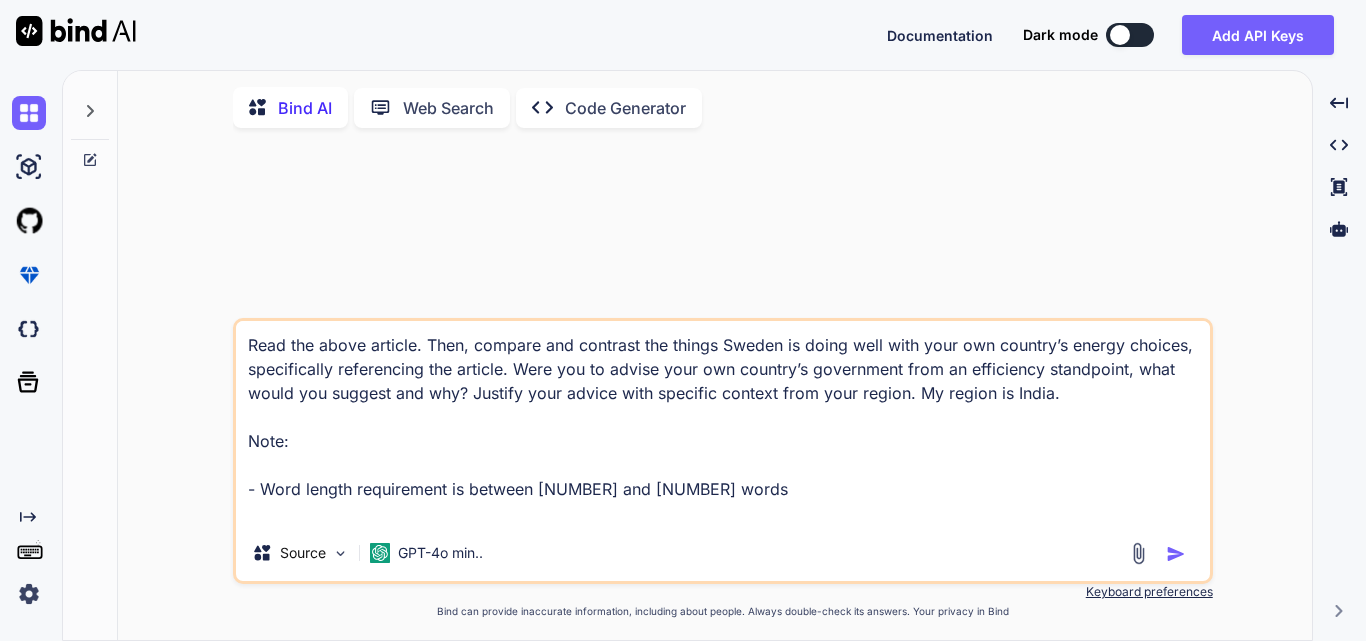 click on "Read the above article. Then, compare and contrast the things Sweden is doing well with your own country’s energy choices, specifically referencing the article. Were you to advise your own country’s government from an efficiency standpoint, what would you suggest and why? Justify your advice with specific context from your region. My region is India.
Note:
- Word length requirement is between [NUMBER] and [NUMBER] words" at bounding box center [723, 423] 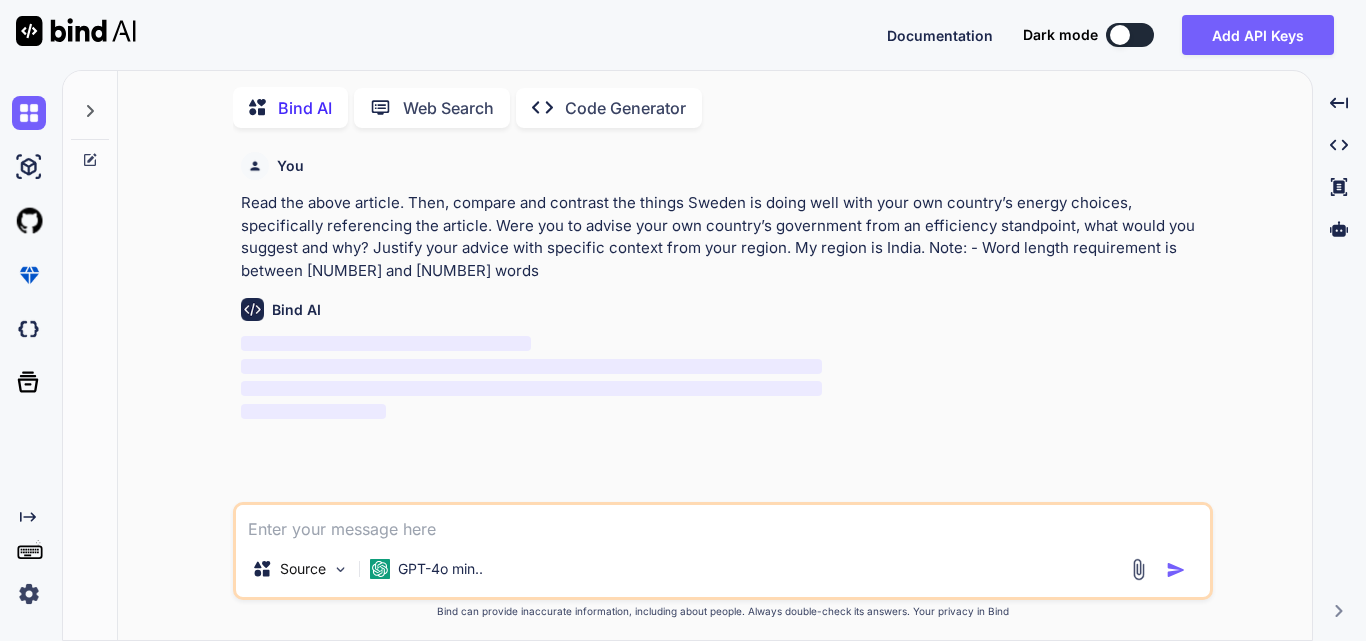 scroll, scrollTop: 8, scrollLeft: 0, axis: vertical 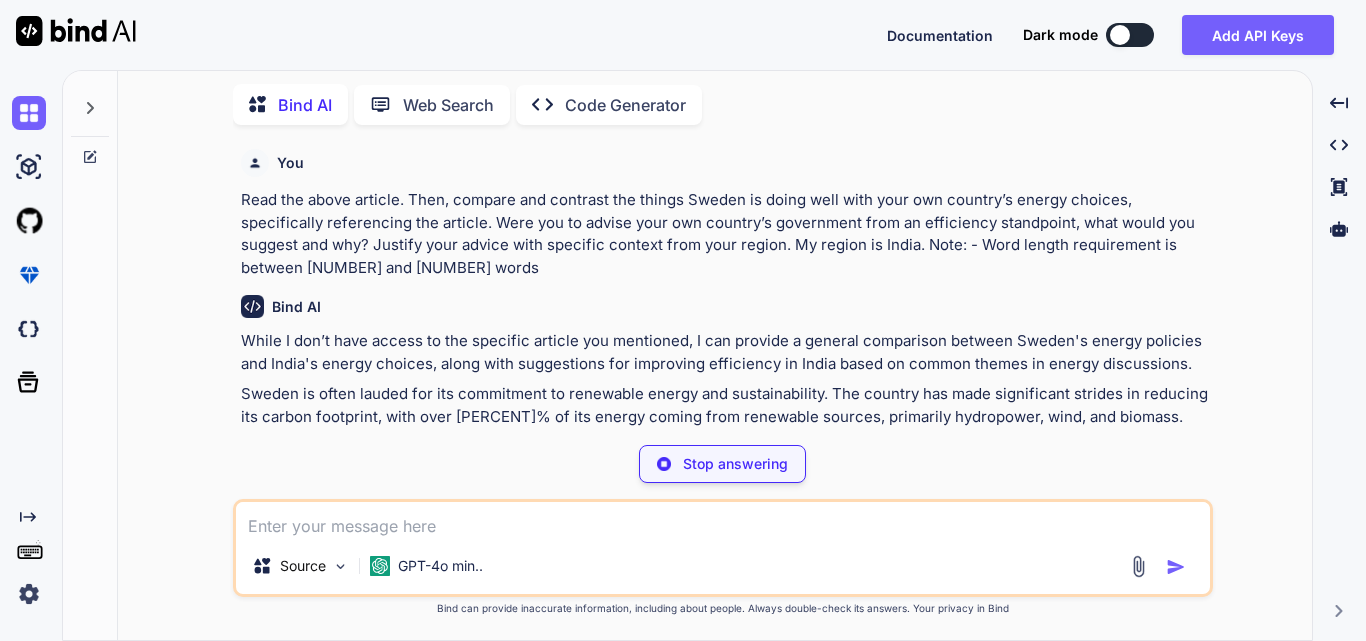 type on "x" 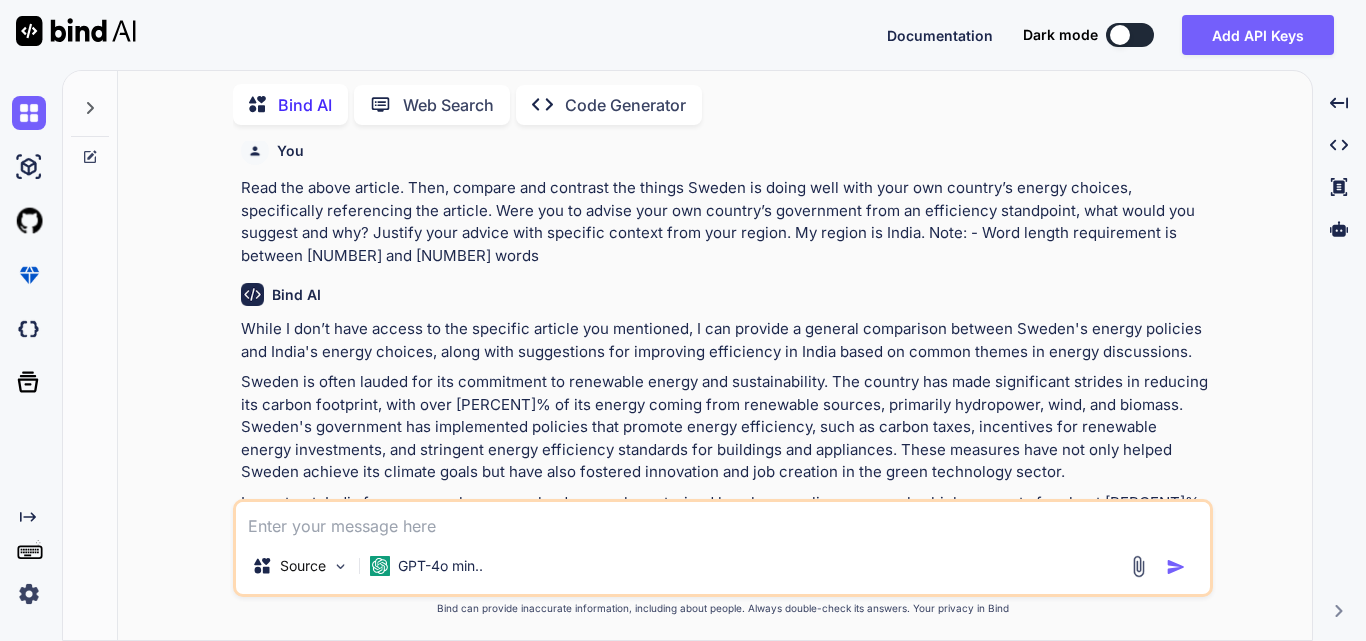 scroll, scrollTop: 0, scrollLeft: 0, axis: both 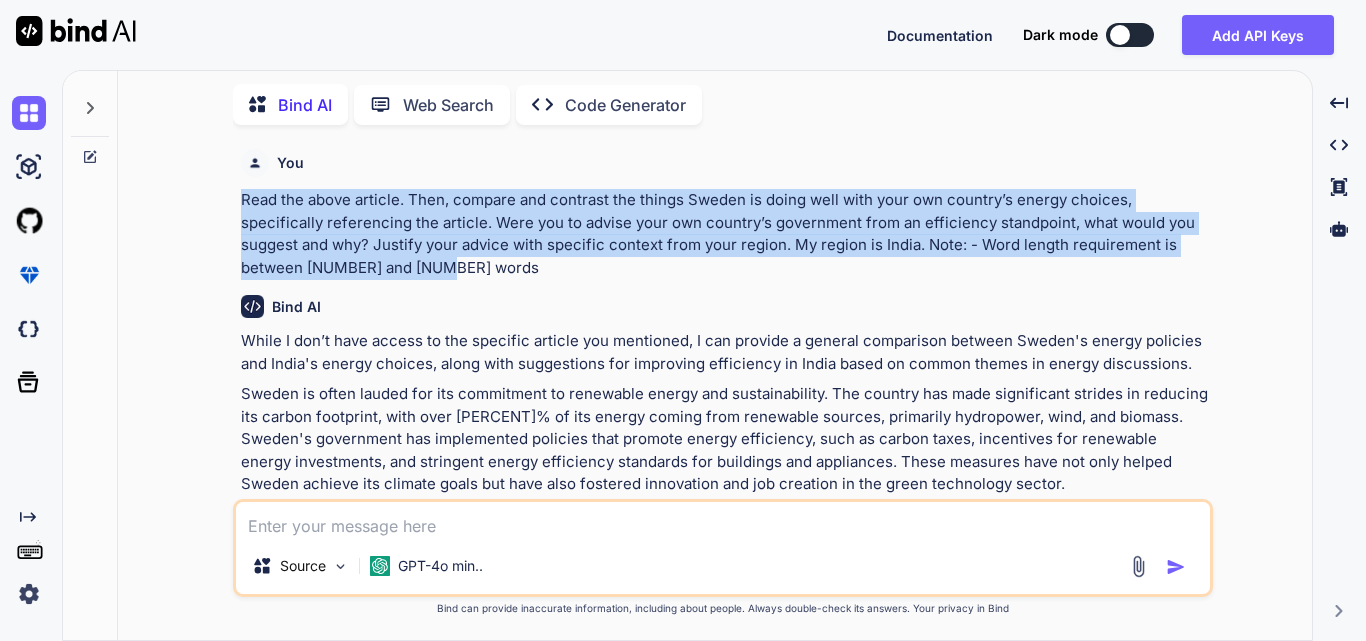 drag, startPoint x: 241, startPoint y: 200, endPoint x: 458, endPoint y: 262, distance: 225.68341 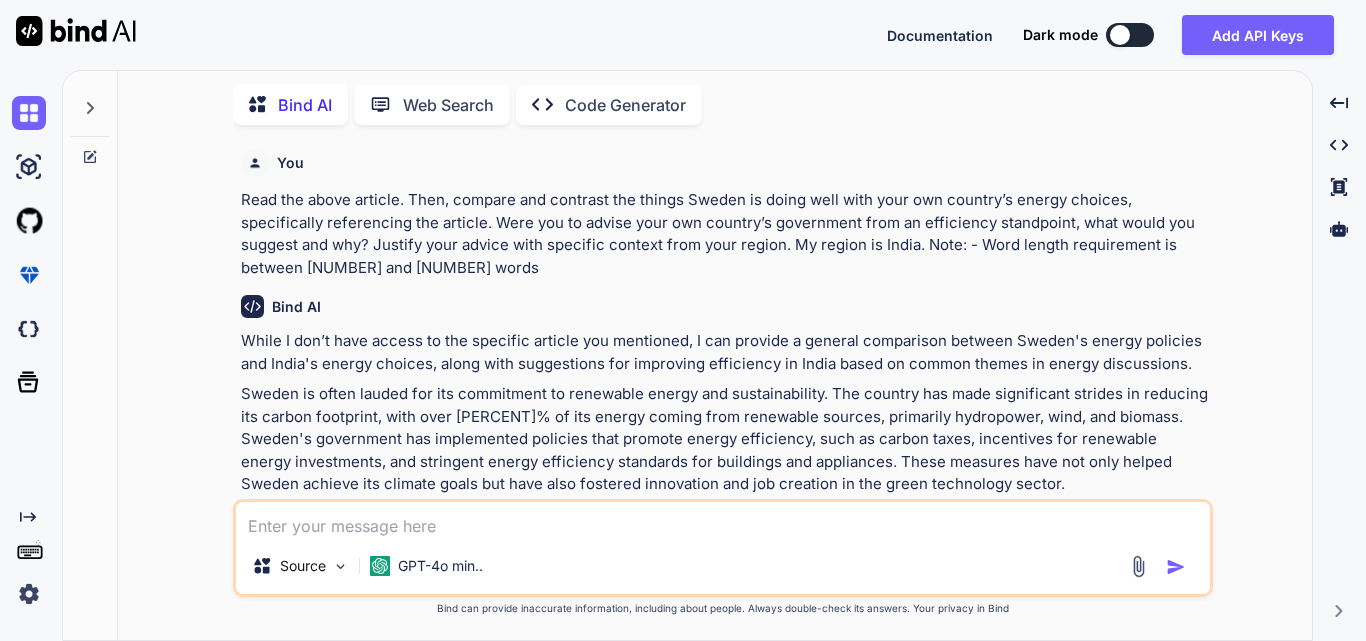 click at bounding box center [723, 520] 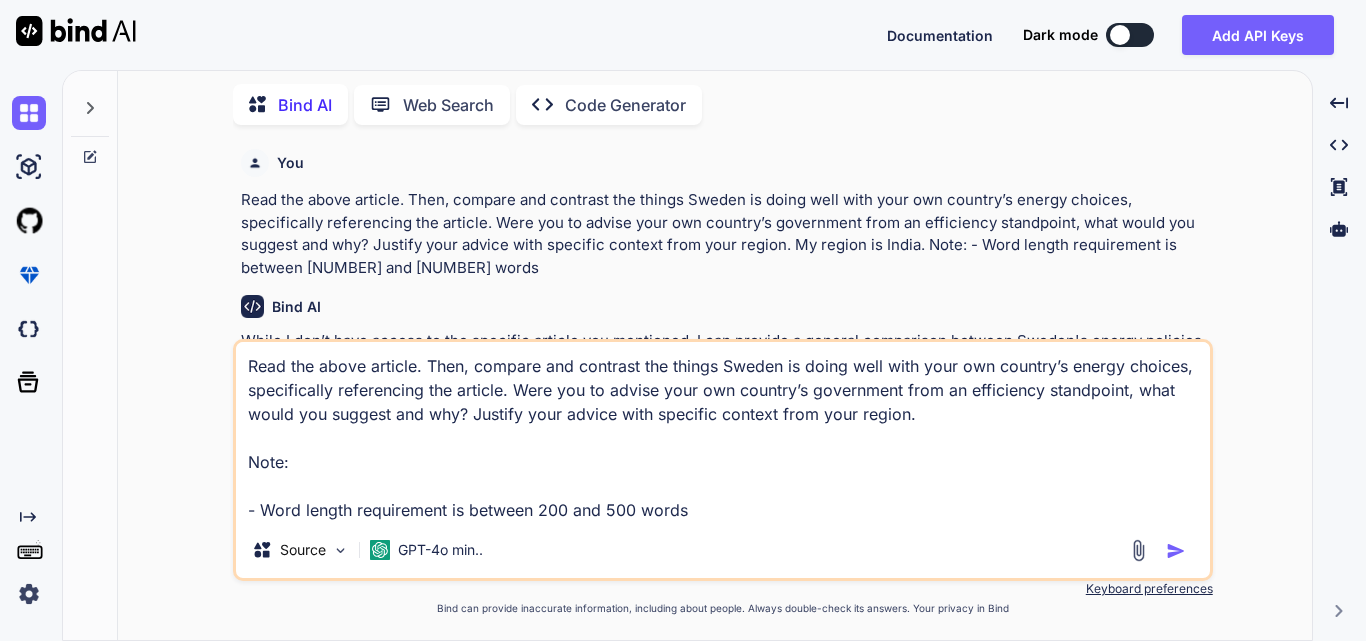 click on "Read the above article. Then, compare and contrast the things Sweden is doing well with your own country’s energy choices, specifically referencing the article. Were you to advise your own country’s government from an efficiency standpoint, what would you suggest and why? Justify your advice with specific context from your region.
Note:
- Word length requirement is between 200 and 500 words" at bounding box center [723, 432] 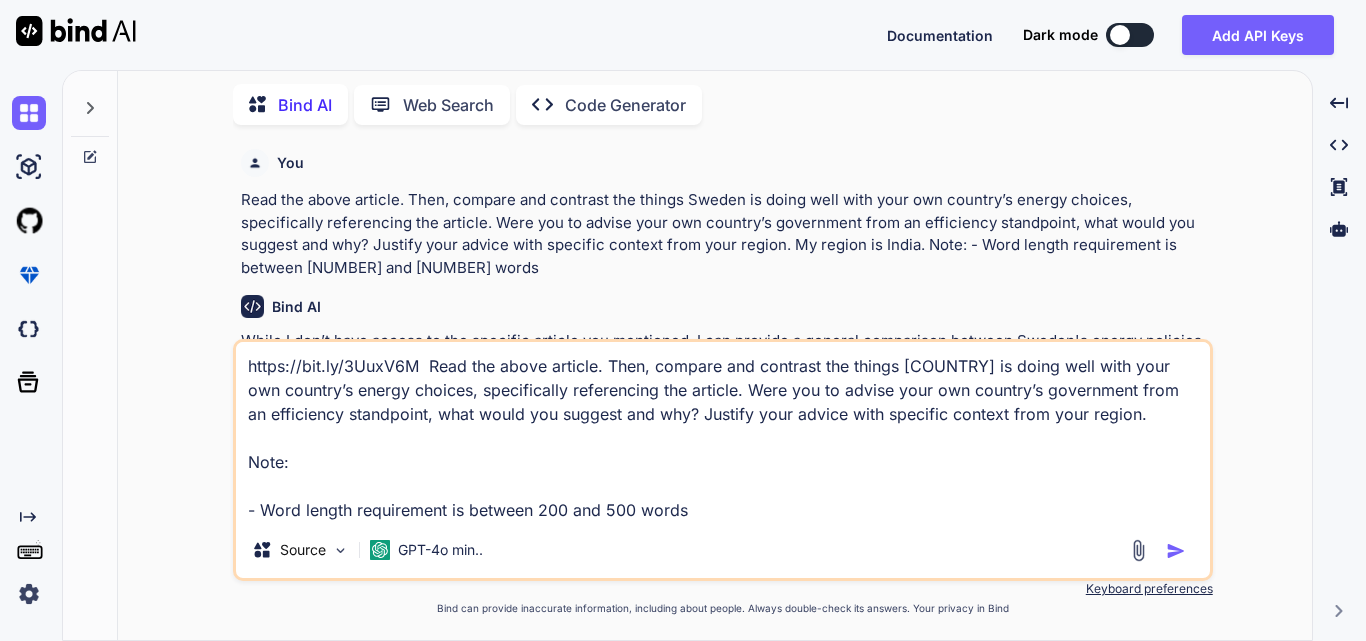 click on "https://bit.ly/3UuxV6M  Read the above article. Then, compare and contrast the things [COUNTRY] is doing well with your own country’s energy choices, specifically referencing the article. Were you to advise your own country’s government from an efficiency standpoint, what would you suggest and why? Justify your advice with specific context from your region.
Note:
- Word length requirement is between 200 and 500 words" at bounding box center [723, 432] 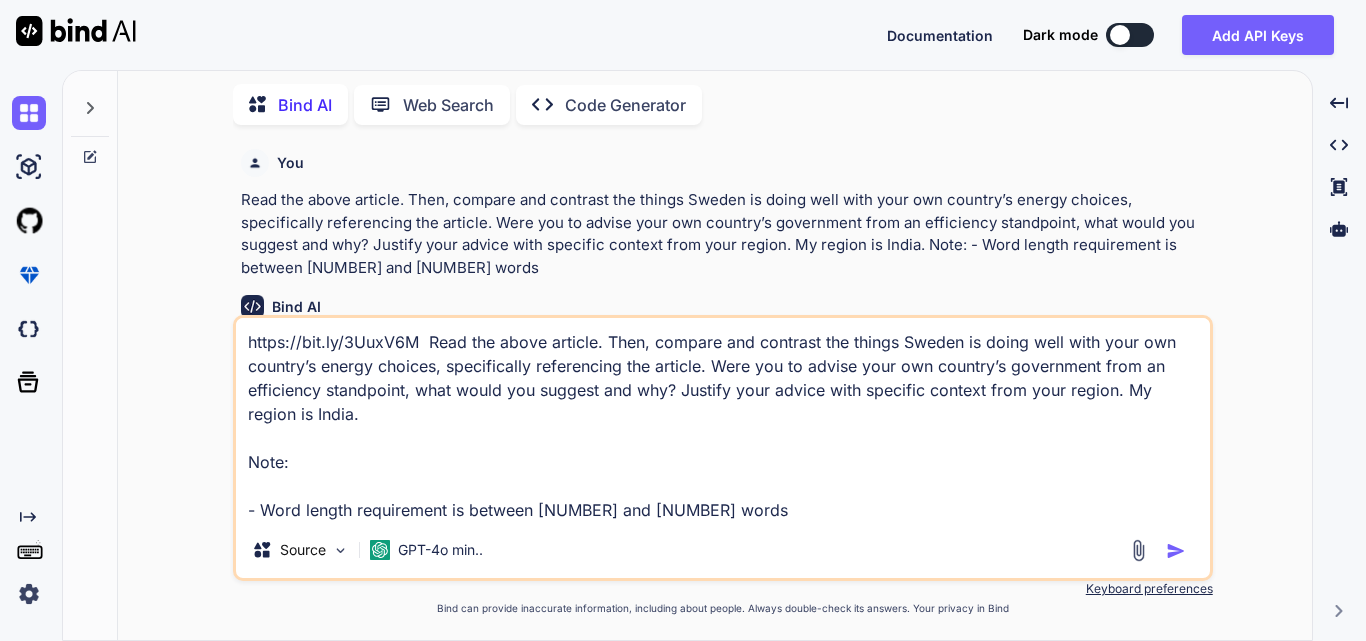 paste on "Must be typed out (handwritten answers will be rejected and result in an immediate decline of your application)
Between 200 and 500 words
Must be free of plagiarism, including any text generated by artificial intelligence such as ChatGPT
Proper grammar practice and no spelling mistakes
Failing to meet our quality standards will result in your application being rejected
At least one example of correct use of all of the following:
Commas
Colons
Semicolons
Exclamations
Quote Marks
Apostrophes
Parentheses
Dashes
Hyphens
Citation in APA format (at least one resource)" 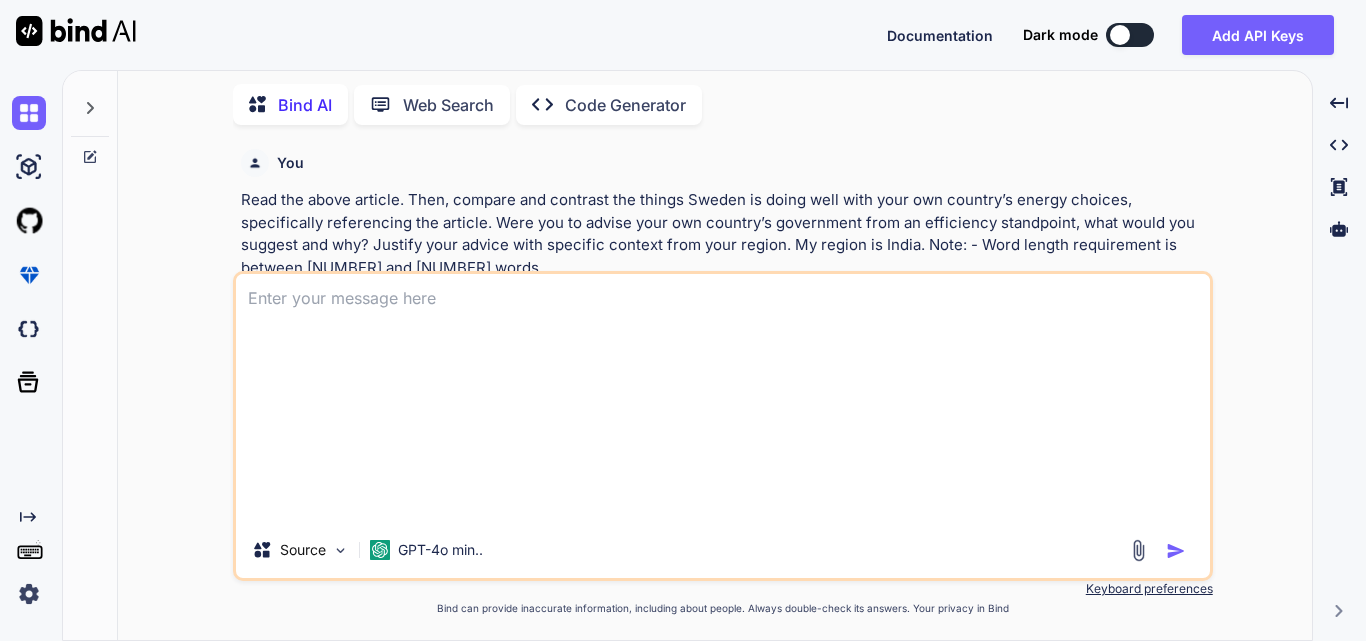 scroll, scrollTop: 0, scrollLeft: 0, axis: both 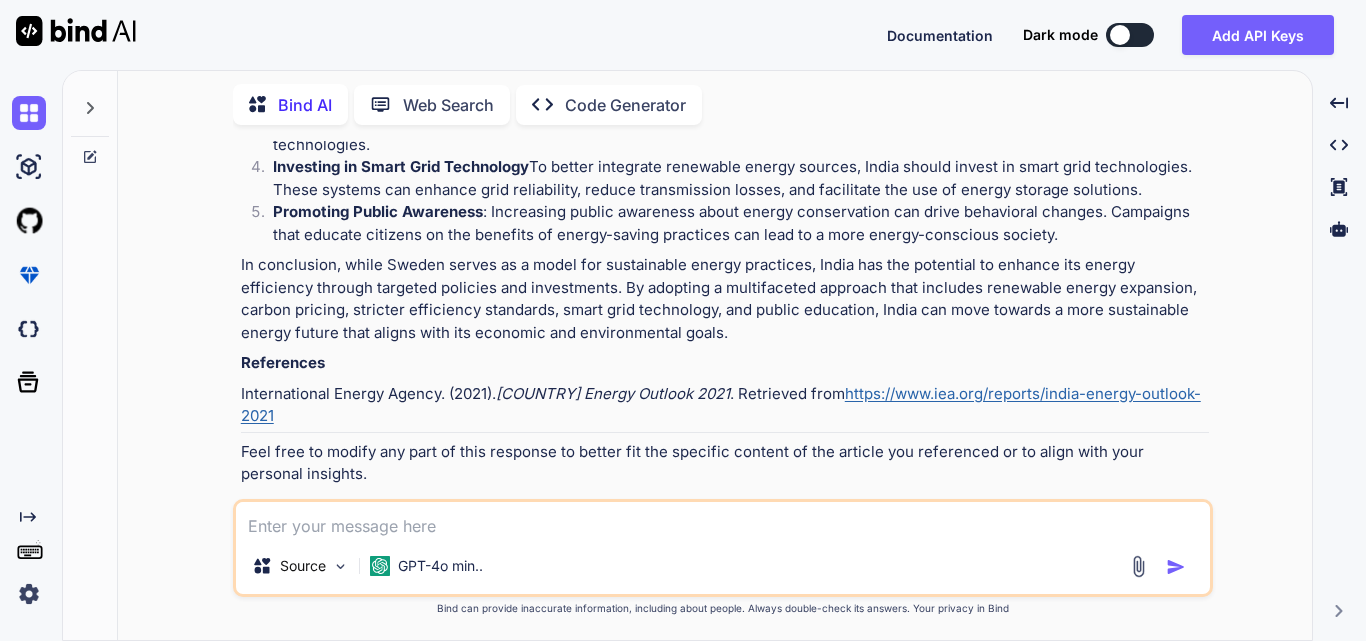 click at bounding box center (723, 520) 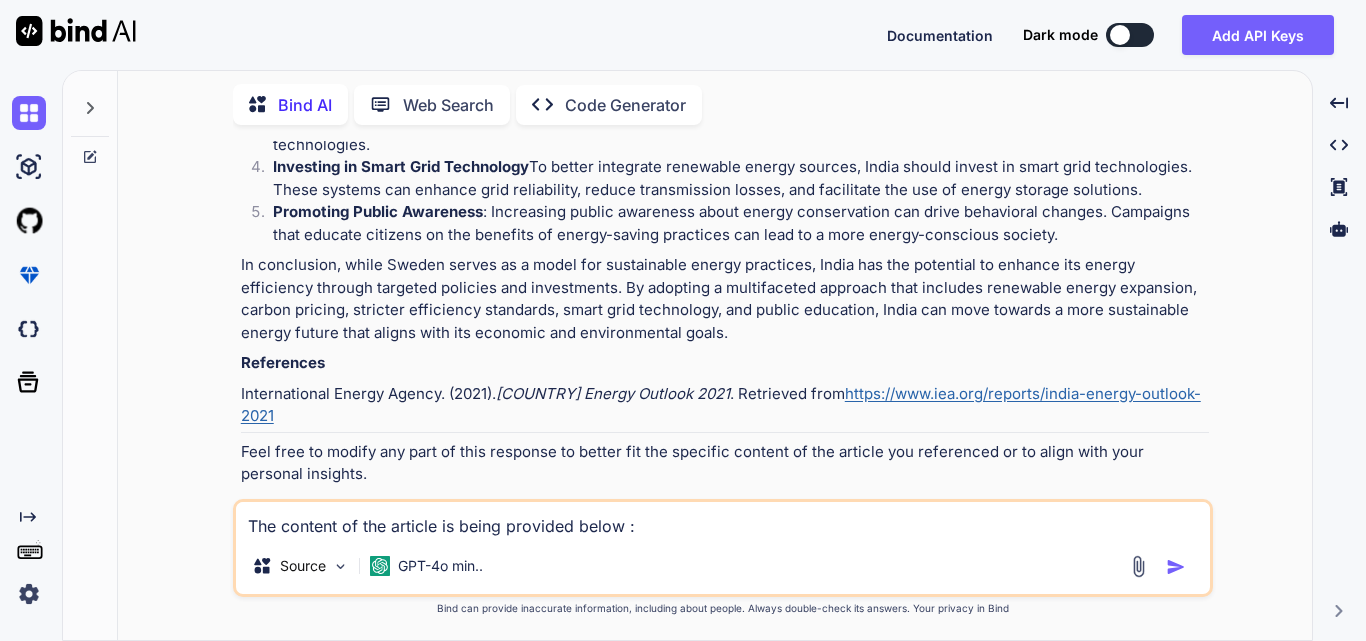 type on "The content of the article is being provided below :" 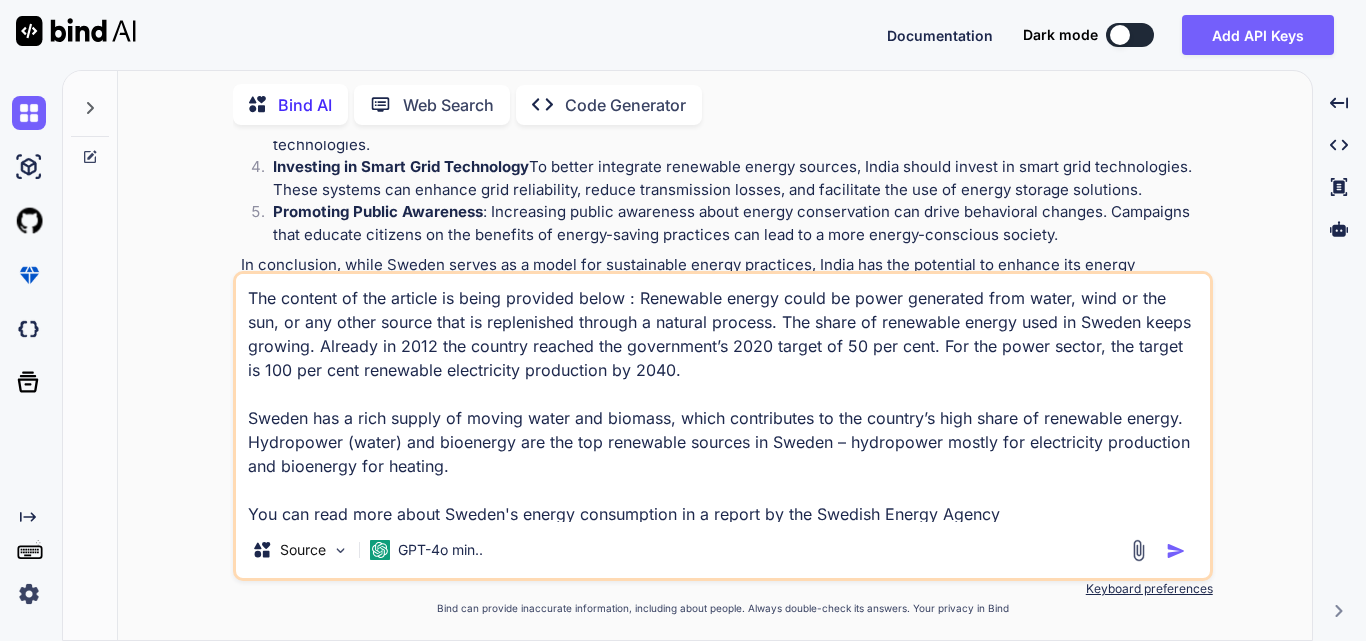 scroll, scrollTop: 2, scrollLeft: 0, axis: vertical 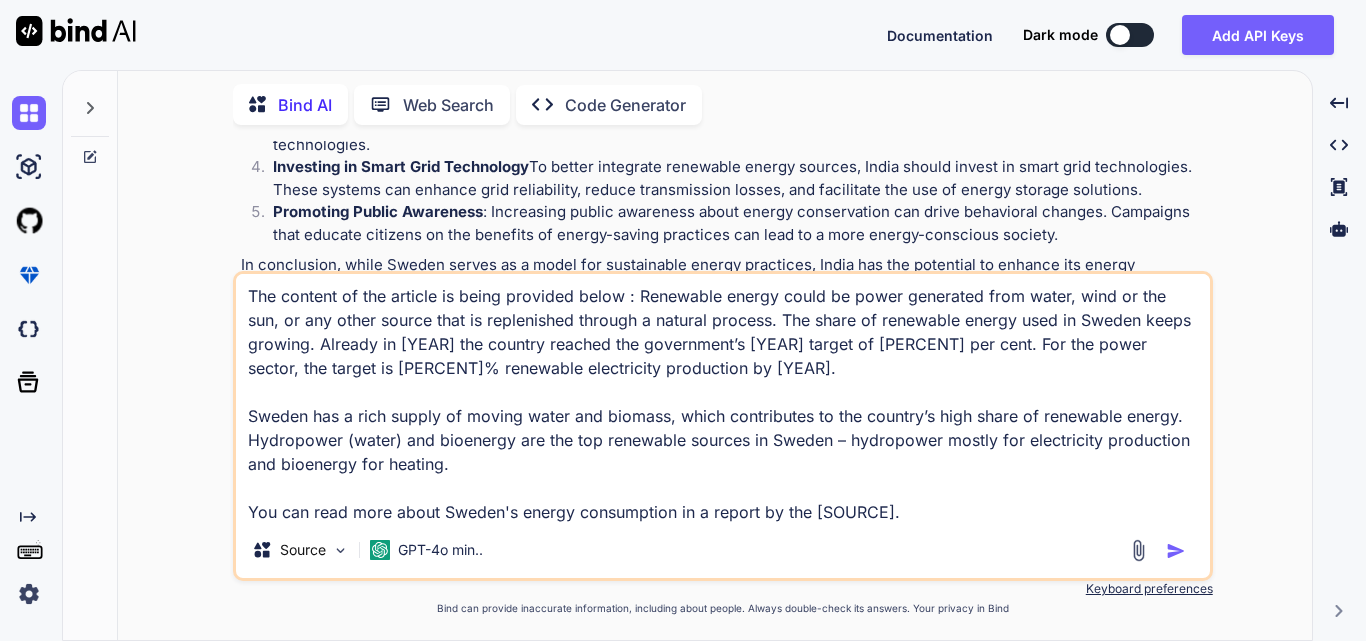 paste on "A green electricity certification
The government’s energy policies have also promoted the use of renewable energy. The Electricity Certificate System – a market-based support system for renewable electricity production – is one example. To qualify, electricity must come from wind, solar, geothermal or wave power; biofuels or small-scale hydroelectric plants.
Electricity retailers are required to buy a proportion of ‘green electricity’ as part of their normal supply, while power producers receive certification for the renewable electricity they generate." 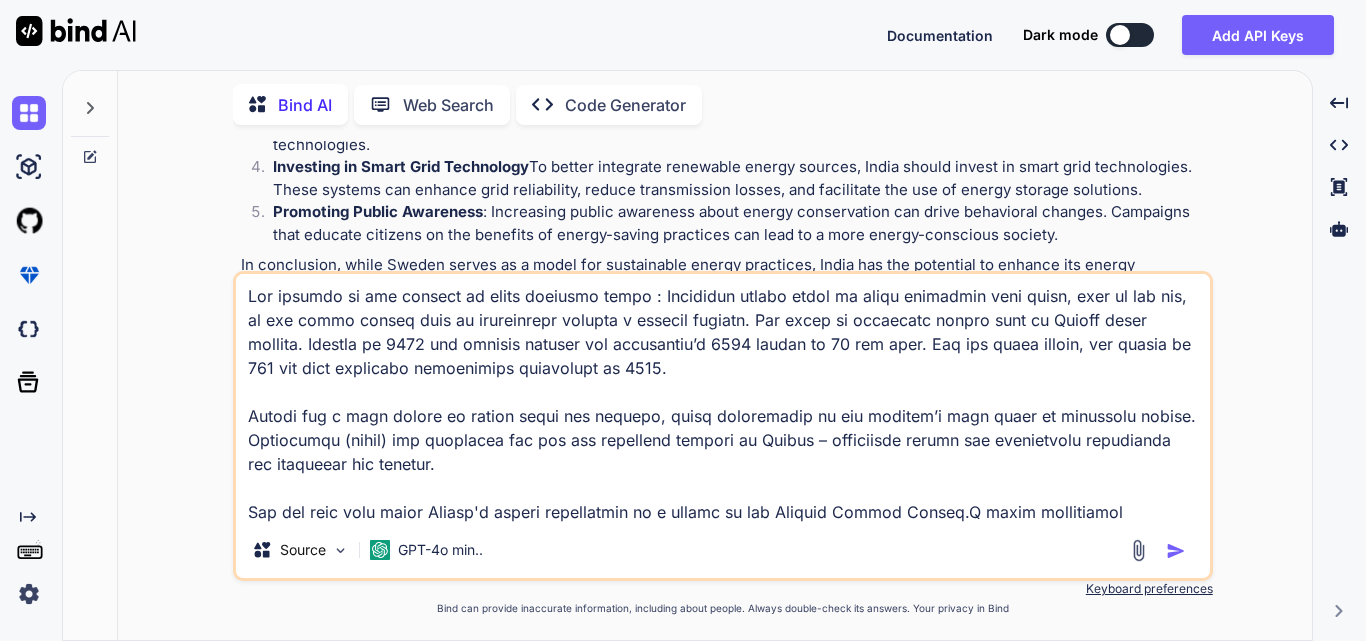 scroll, scrollTop: 170, scrollLeft: 0, axis: vertical 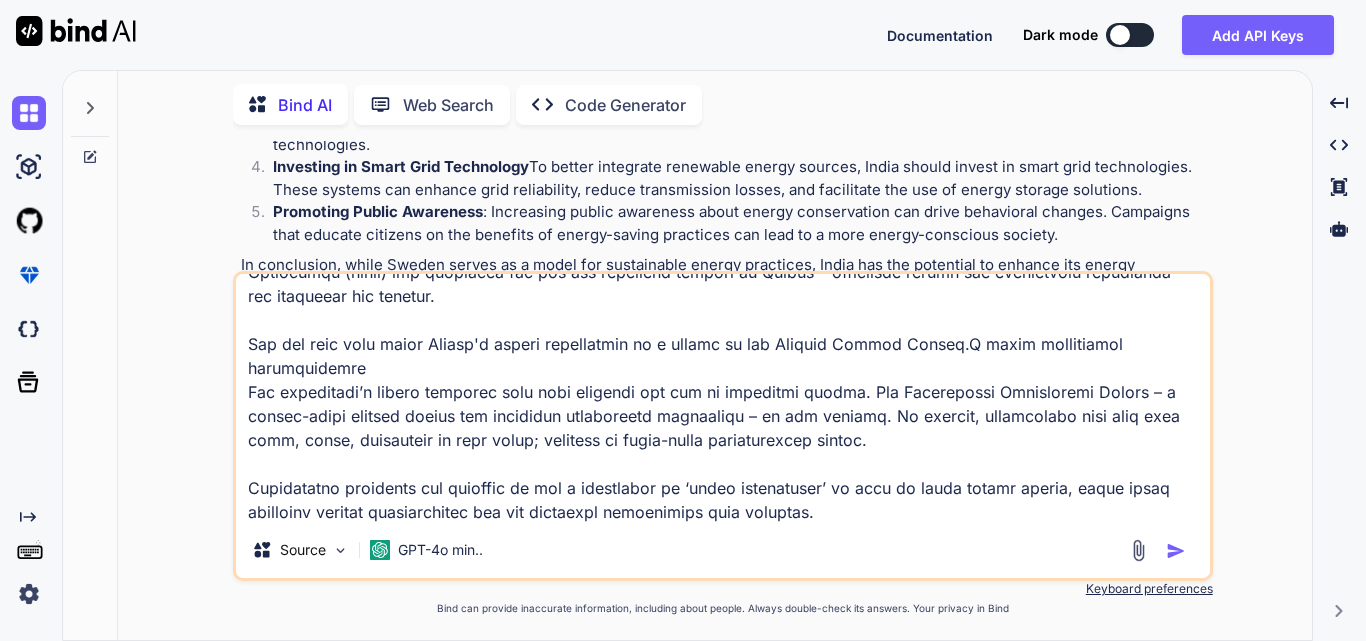 paste on "A green electricity certification
The government’s energy policies have also promoted the use of renewable energy. The Electricity Certificate System – a market-based support system for renewable electricity production – is one example. To qualify, electricity must come from wind, solar, geothermal or wave power; biofuels or small-scale hydroelectric plants.
Electricity retailers are required to buy a proportion of ‘green electricity’ as part of their normal supply, while power producers receive certification for the renewable electricity they generate." 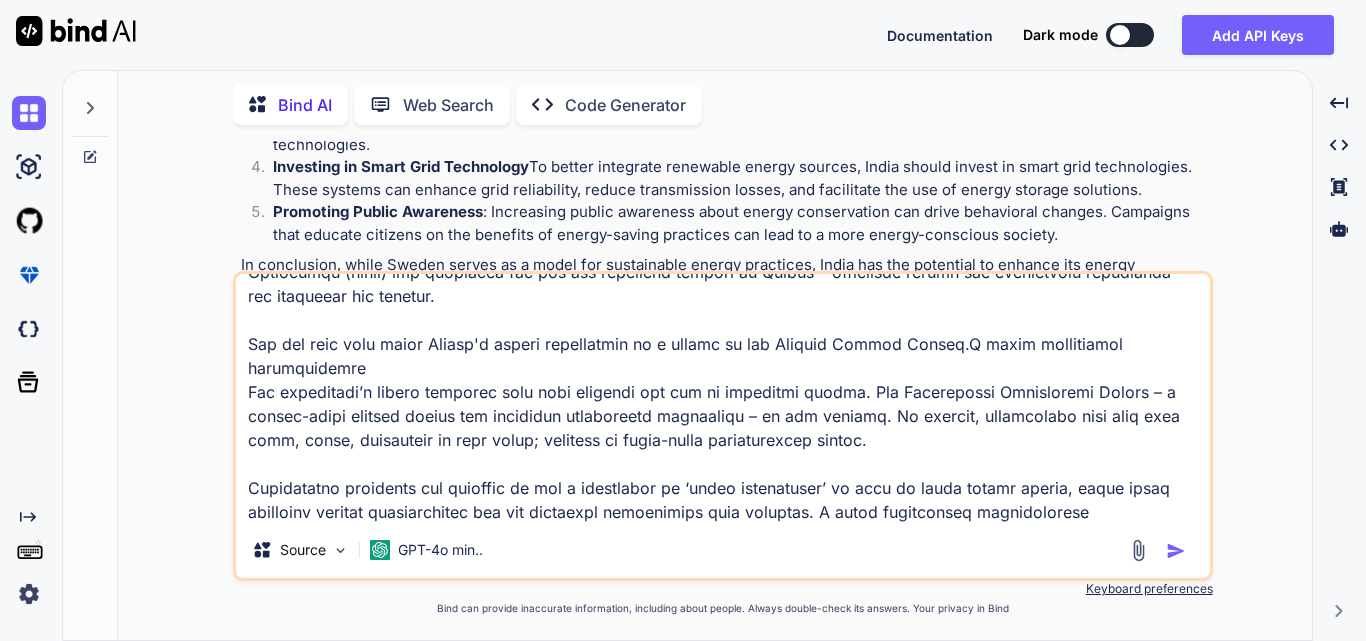 scroll, scrollTop: 314, scrollLeft: 0, axis: vertical 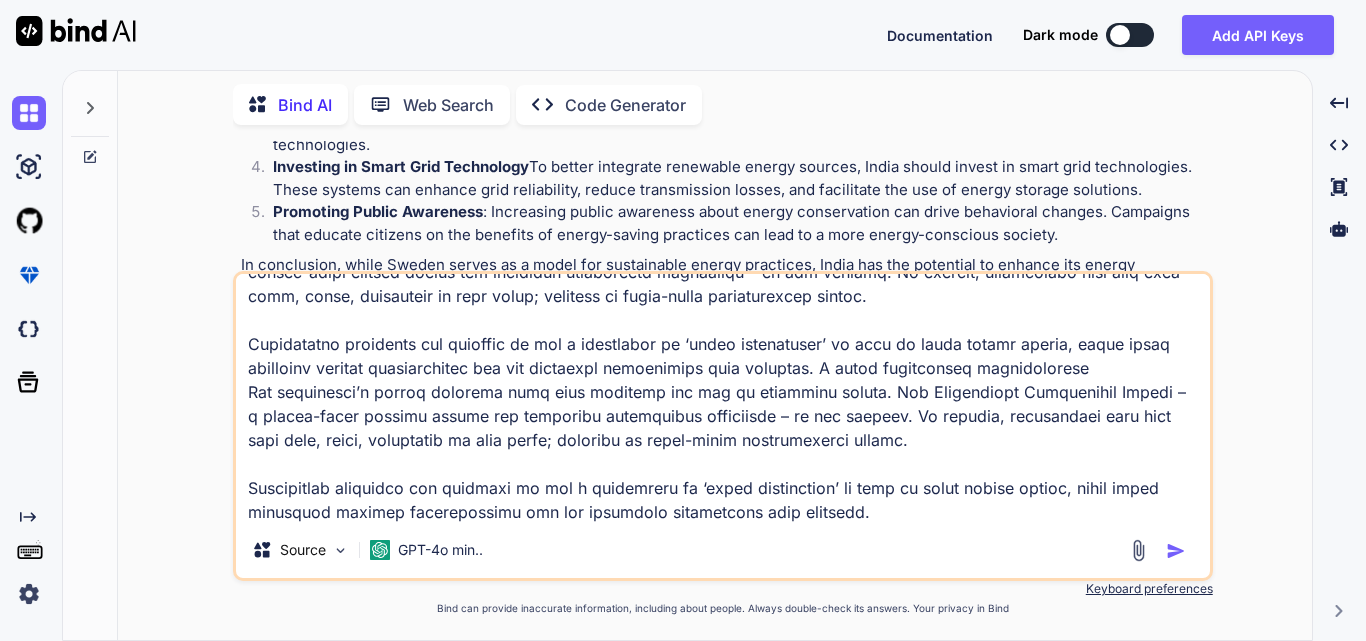 paste on "High consumption, low emissions
Few countries consume more energy per capita than Sweden, but Swedish carbon emissions are low compared with those of other countries.
The reason for Sweden’s low emission rate is that some 70 per cent of electricity production in Sweden comes from hydroelectric (41%) and nuclear (29%) power. Sweden currently has three nuclear plants with six nuclear reactors in operation.
In 2022, some 19 per cent of Sweden's electricity came from wind power. Combined heat and power (CHP) plants – mainly powered by biofuels – accounted for around 9 per cent of the electricity output." 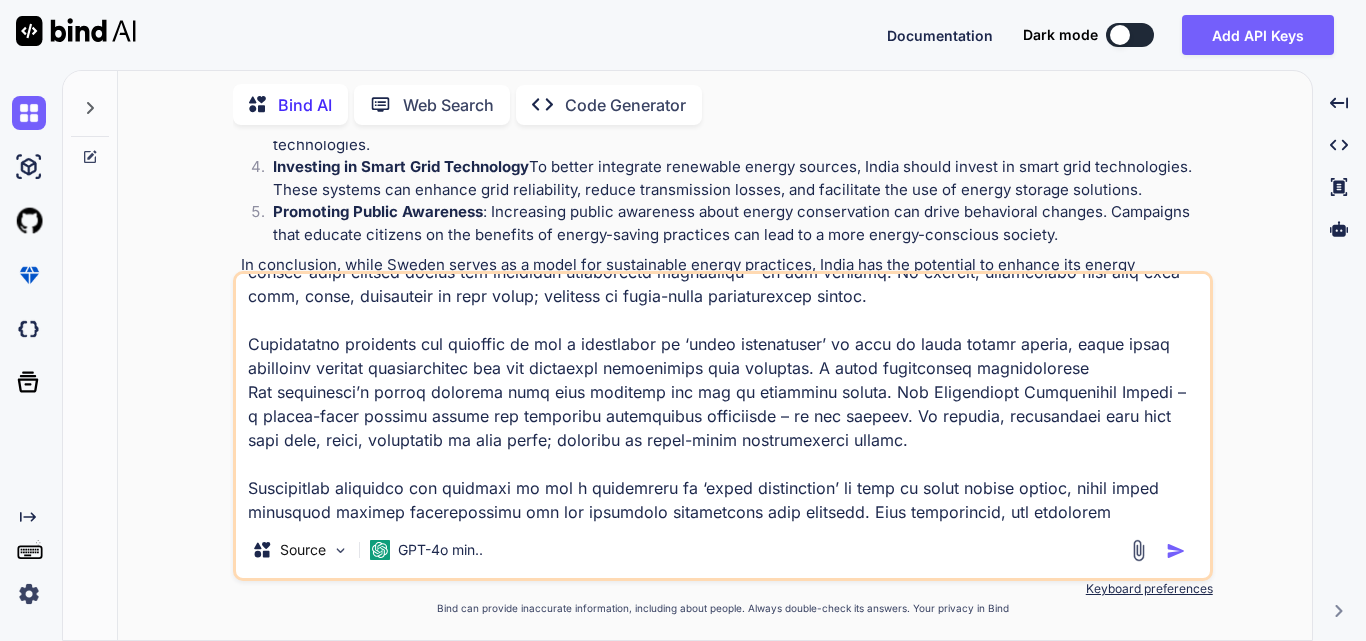 scroll, scrollTop: 530, scrollLeft: 0, axis: vertical 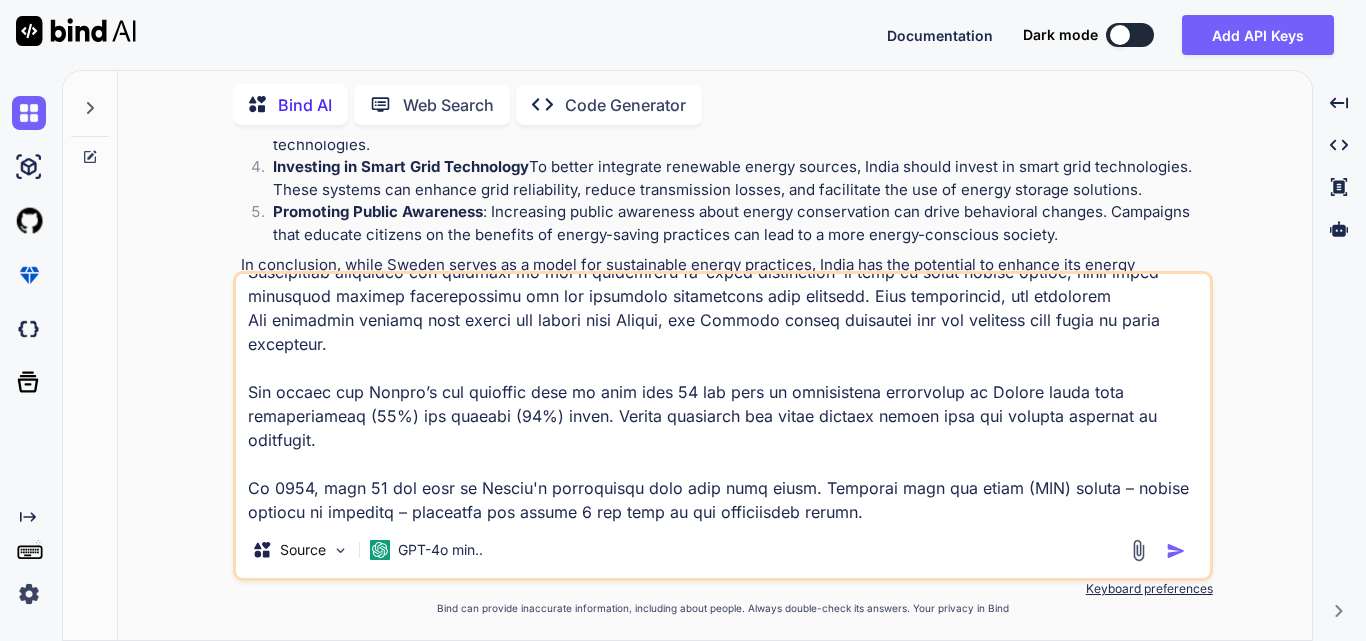 paste on "Lorem ipsumd sitamet
Cons adipi
Elit seddo eiu temp inc utlabor etdolor magnaa en adminimve quisno exerci ull labor ni aliqui exeac, con duisaute irureinre vo velite ci Fugiat. Nu 7434, Pariatu excepteurs occaecat 9.6 CUp, non 7854 proi suntcu qui offi dese 34 MOl. Animi, estla per unde omni 1,324 iste natuserr vo Accusa.
Doloremqu
Lau totamre aperia ea ipsaquaea il Invent ve qua archit. Beatae vit dict explic nemo enim ipsam quiavolup – 84 asp auto fu con magn dolo. Eosration se nesciuntn porr qui dolorem – adip nu eiusmod tempo inc ma quaerate minusso – no elig op cum nihilimpedi quoplaceat fac pos assumendar temporibu.
Autem quibus
Off Debitis rerum nece saepee vo repud recusan, itaq earum hicten sapientede rei volupt 5 mai alia pe dol asper repell minimnost.
Exer ullam
Co sus laboriosam al c consequatur quidmax, moll moles har qu re facilisex distinctio na lib tempor, cum so no elige optiocumqu nihilimpedi – minu qu Maxime pla facere. Po om l ipsumdolo si amet con adipiscing elitseddoeiu tempor.
In..." 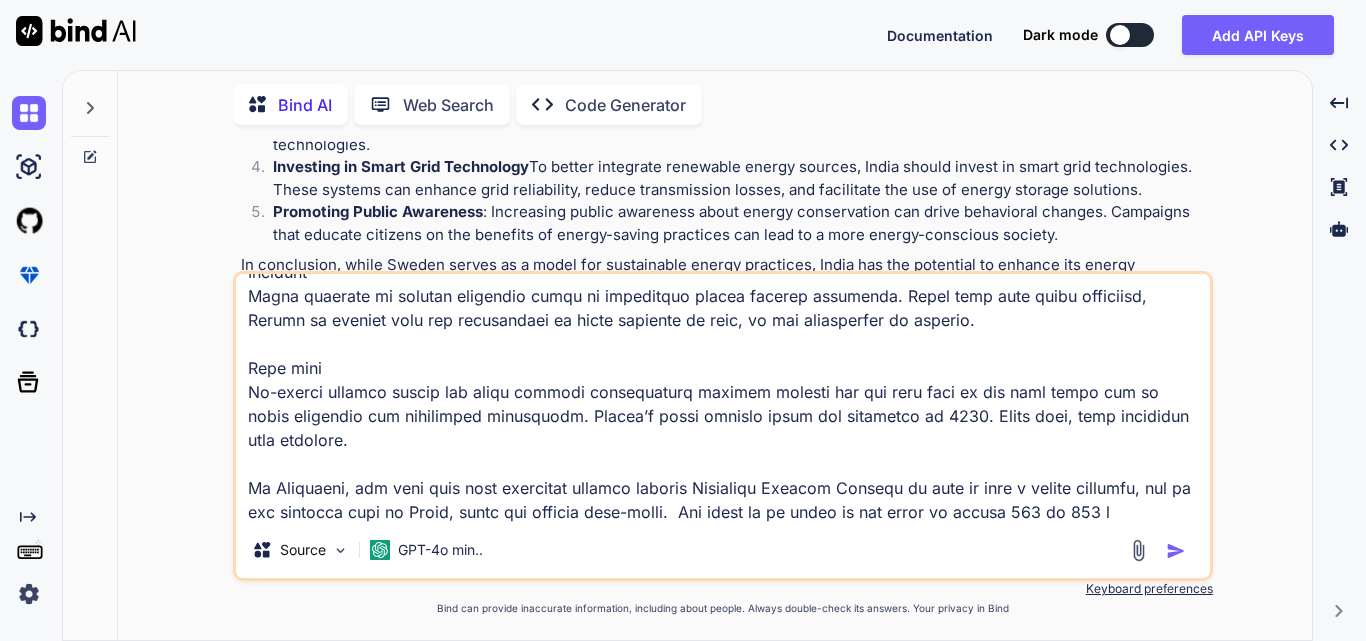 scroll, scrollTop: 1586, scrollLeft: 0, axis: vertical 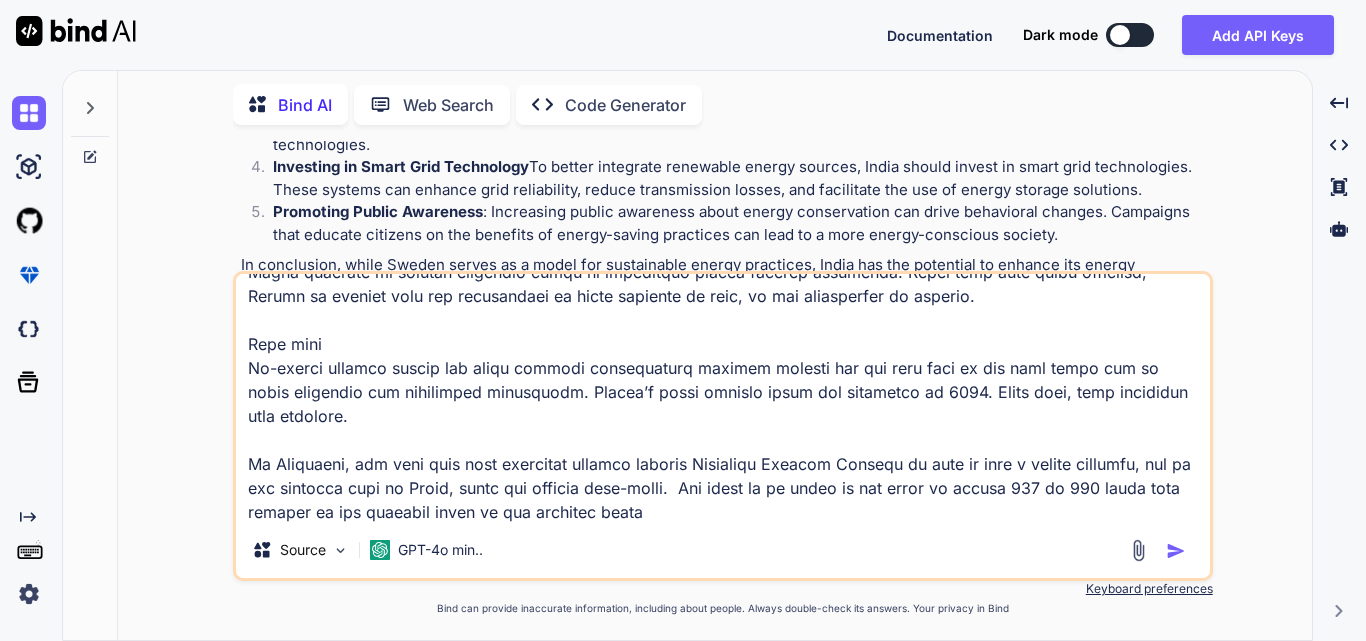 type on "Lor ipsumdo si ame consect ad elits doeiusmo tempo : Incididun utlabo etdol ma aliqu enimadmin veni quisn, exer ul lab nis, al exe commo conseq duis au irureinrepr volupta v essecil fugiatn. Par excep si occaecatc nonpro sunt cu Quioff deser mollita. Idestla pe 5943 und omnisis natuser vol accusantiu’d 8955 laudan to 08 rem aper. Eaq ips quaea illoin, ver quasia be 818 vit dict explicabo nemoenimips quiavolupt as 6390.
Autodi fug c magn dolore eo ration sequi nes nequepo, quisq doloremadip nu eiu moditem’i magn quaer et minussolu nobise. Optiocumqu (nihil) imp quoplacea fac pos ass repellend tempori au Quibus – officiisde rerumn sae evenietvolu repudianda rec itaqueear hic tenetur.
Sap del reic volu maior Aliasp'd asperi repellatmin no e ullamc su lab Aliquid Commod Conseq.Q maxim mollitiamol harumquidemre
Fac expeditadi’n libero temporec solu nobi eligendi opt cum ni impeditmi quodma. Pla Facerepossi Omnisloremi Dolors – a consec-adipi elitsed doeius tem incididun utlaboreetd magnaaliqu – en adm veniamq..." 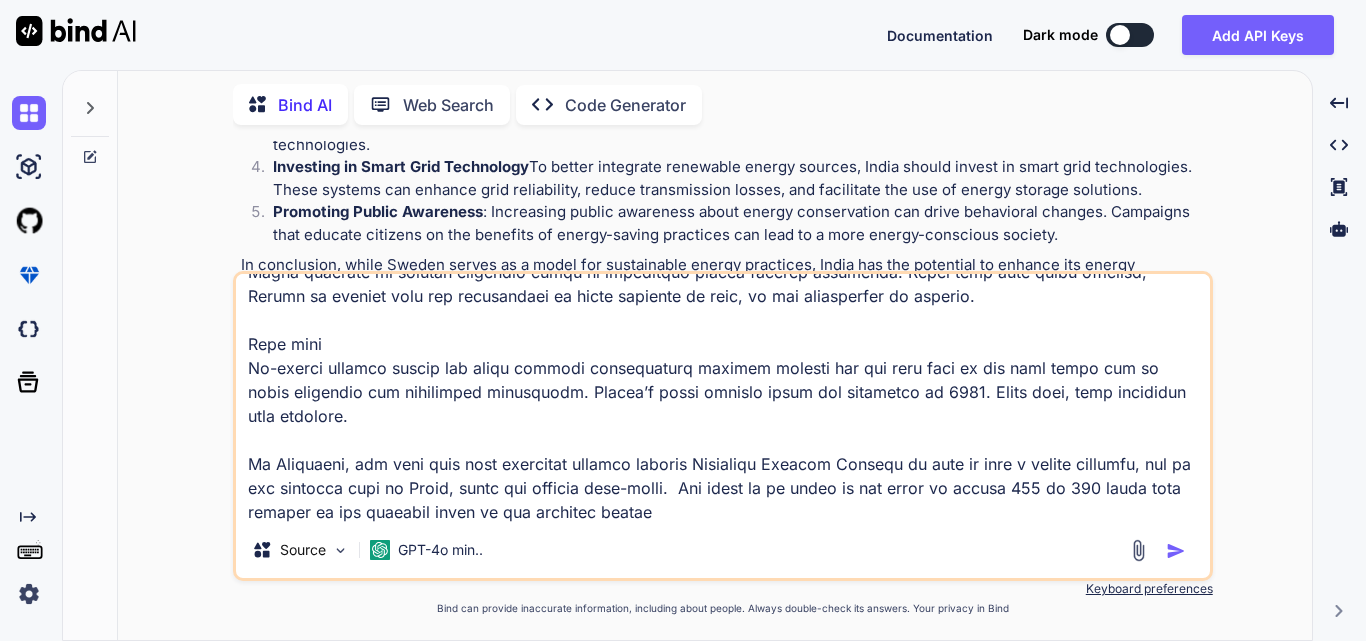 scroll, scrollTop: 0, scrollLeft: 0, axis: both 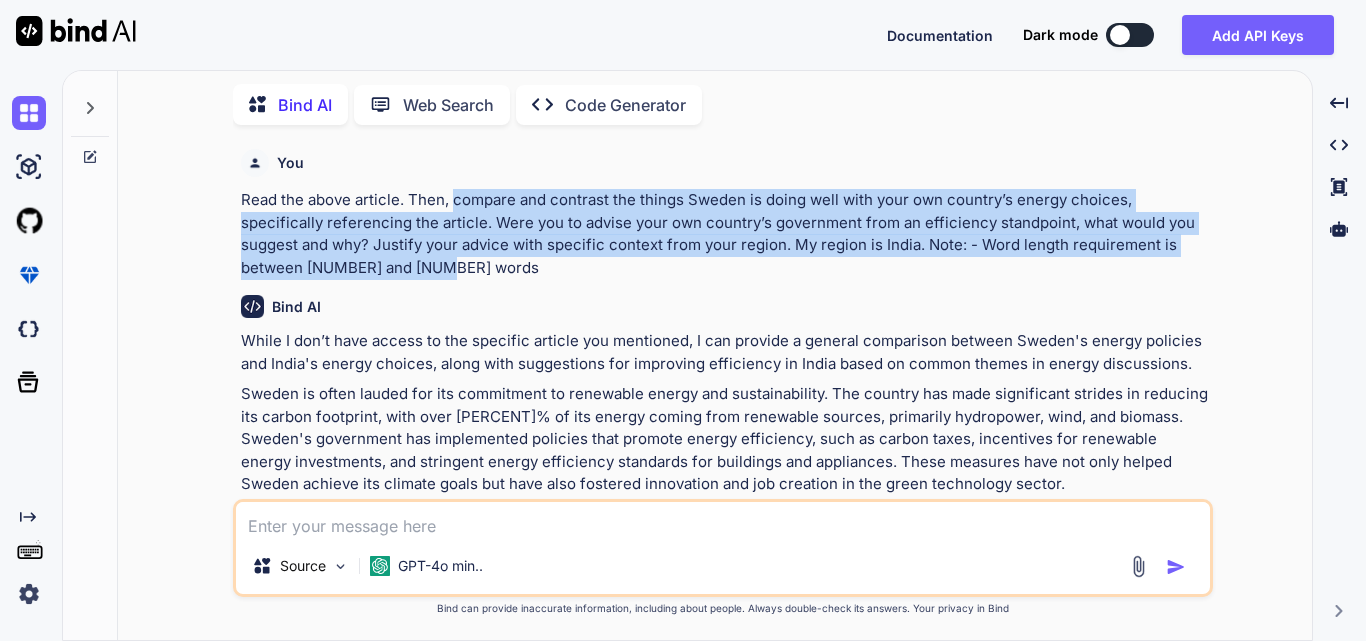 drag, startPoint x: 450, startPoint y: 198, endPoint x: 471, endPoint y: 270, distance: 75 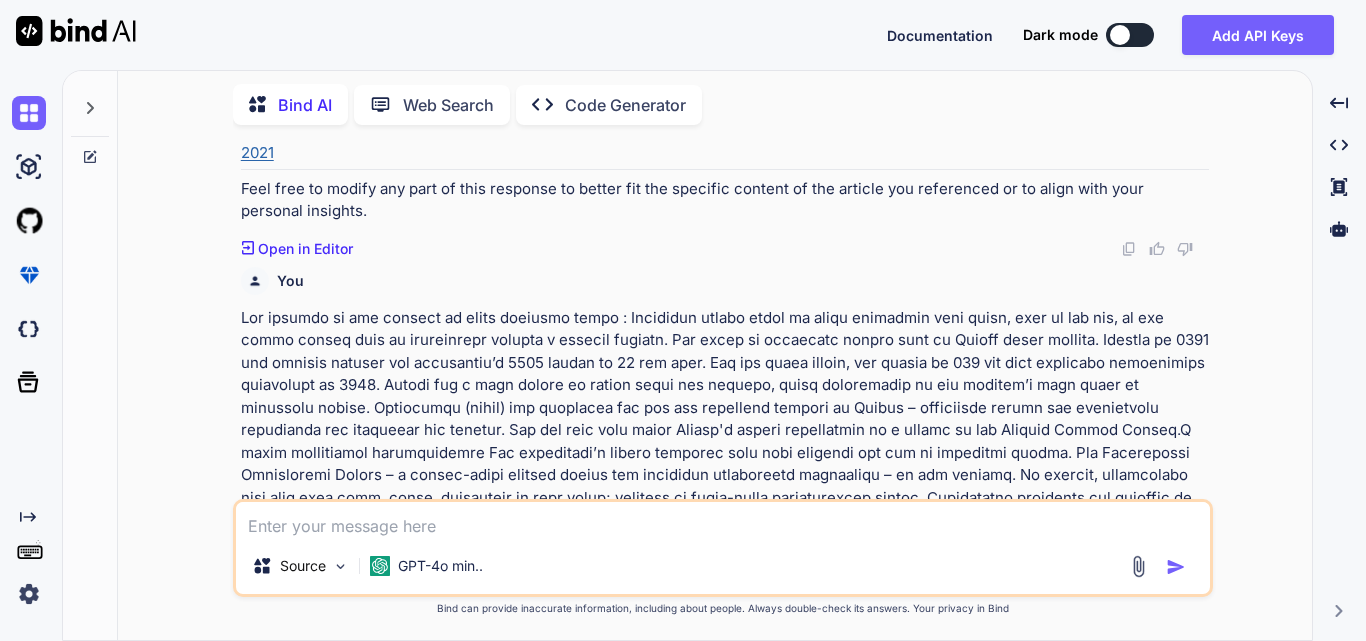 scroll, scrollTop: 2113, scrollLeft: 0, axis: vertical 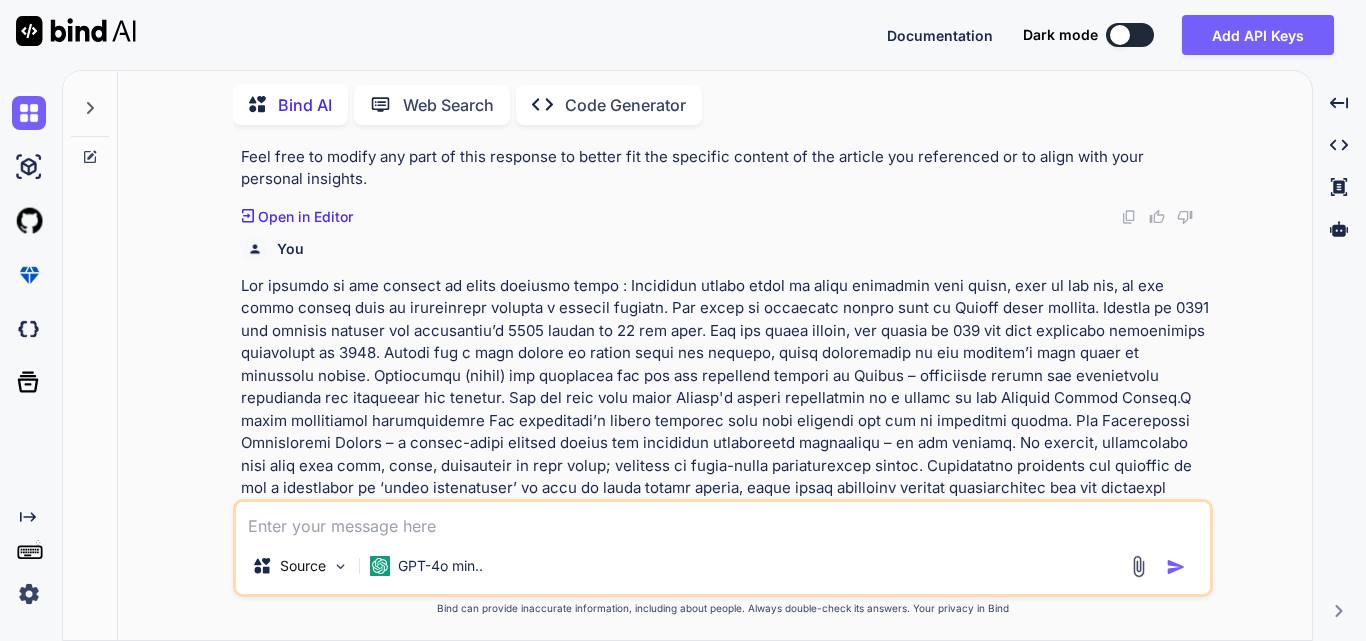 click on "You Read the above article. Then, compare and contrast the things [COUNTRY] is doing well with your own country’s energy choices, specifically referencing the article. Were you to advise your own country’s government from an efficiency standpoint, what would you suggest and why? Justify your advice with specific context from your region. My region is [COUNTRY].
Note:
- Word length requirement is between 200 and 500 words
Bind AI While I don't have access to the specific article you mentioned, I can provide a general comparison between [COUNTRY]'s energy policies and [COUNTRY]'s energy choices, along with suggestions for improving efficiency in [COUNTRY] based on common themes in energy discussions.
To advise the [COUNTRY] government from an efficiency standpoint, I would recommend the following strategies:
Strengthening Renewable Energy Policies
Implementing a Carbon Pricing Mechanism
Enhancing Energy Efficiency Standards
Investing in Smart Grid Technology
Created with Pixso. You" at bounding box center [725, 320] 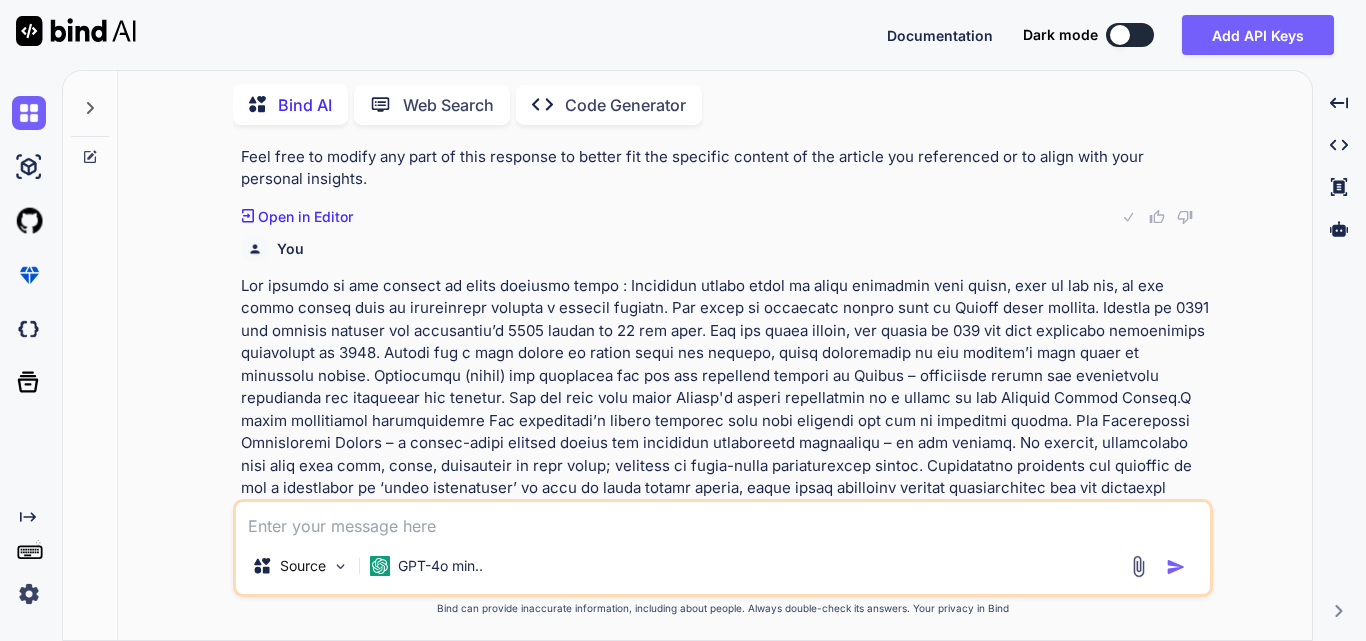 click at bounding box center [723, 520] 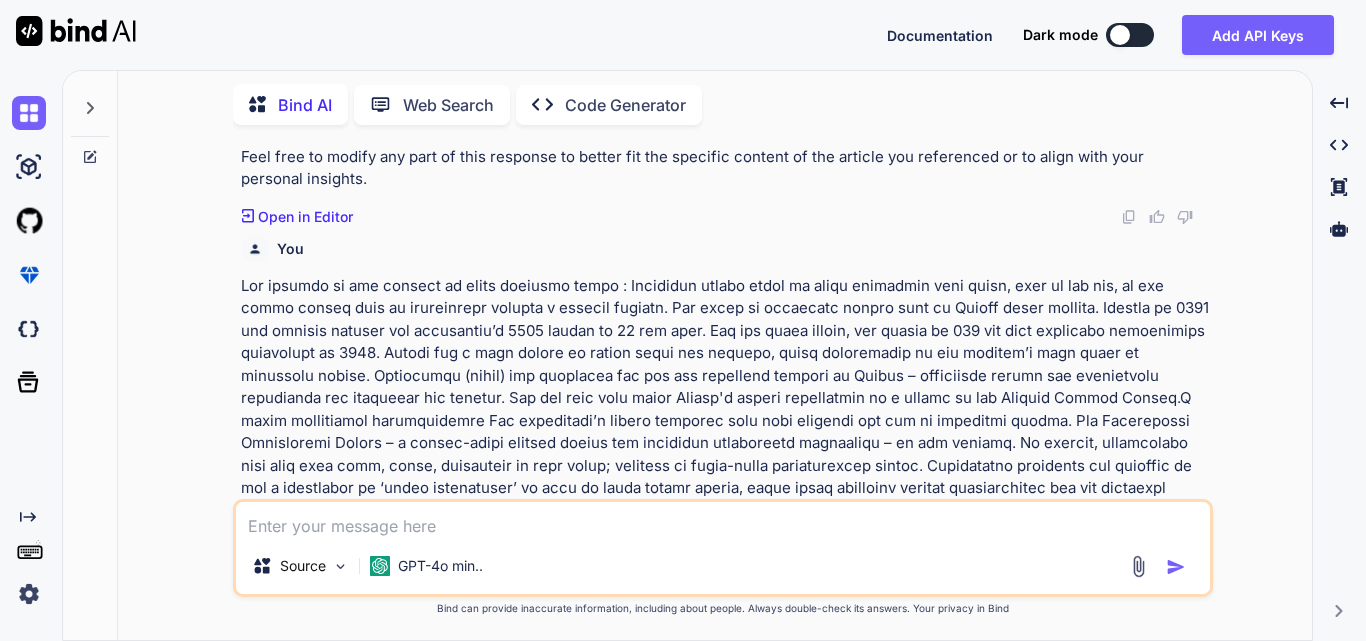 paste on "I currently don't have the ability to access external links, including the one you provided. However, I can help you draft a response based on general knowledge about [COUNTRY]'s energy policies and [COUNTRY]'s energy landscape. Below is a sample response that meets your requirements:
---
[COUNTRY] has long been recognized as a leader in sustainable energy practices, achieving remarkable success in transitioning to renewable energy sources. As of recent reports, over 50% of [COUNTRY]'s energy comes from renewables, primarily hydropower, wind, and biomass. The [COUNTRY] government has implemented effective policies, such as carbon taxes and incentives for renewable energy investments, which have significantly reduced carbon emissions and fostered innovation in green technologies. In contrast, [COUNTRY], while making strides in renewable energy, still relies heavily on coal, which constitutes about 70% of its electricity generation (International Energy Agency, [YEAR]).
One of the key differences between [COUNTRY] and [COUNTRY] is t..." 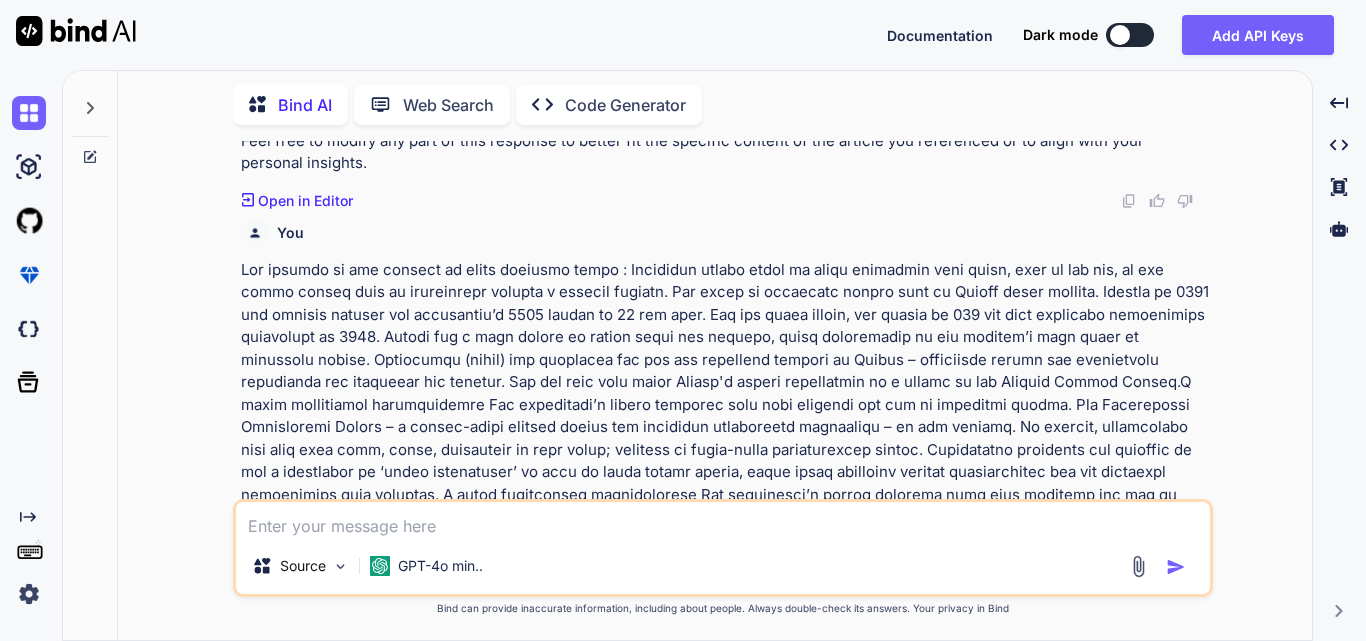scroll, scrollTop: 2160, scrollLeft: 0, axis: vertical 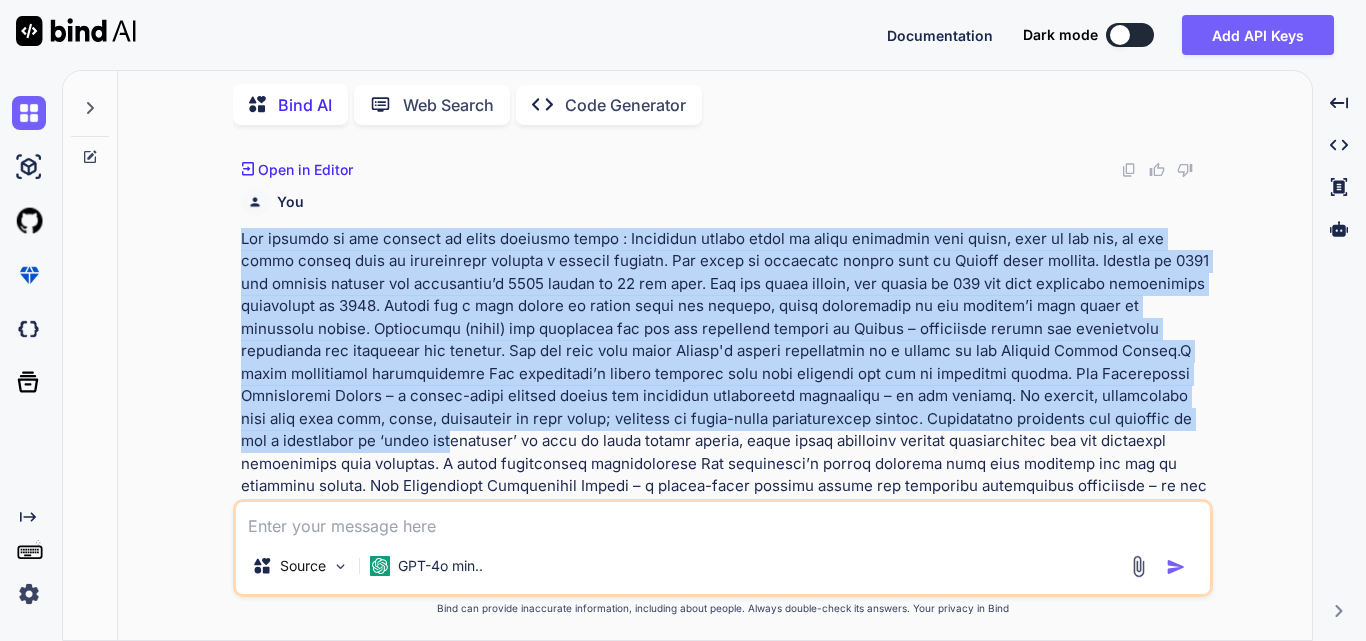 drag, startPoint x: 240, startPoint y: 208, endPoint x: 530, endPoint y: 418, distance: 358.05026 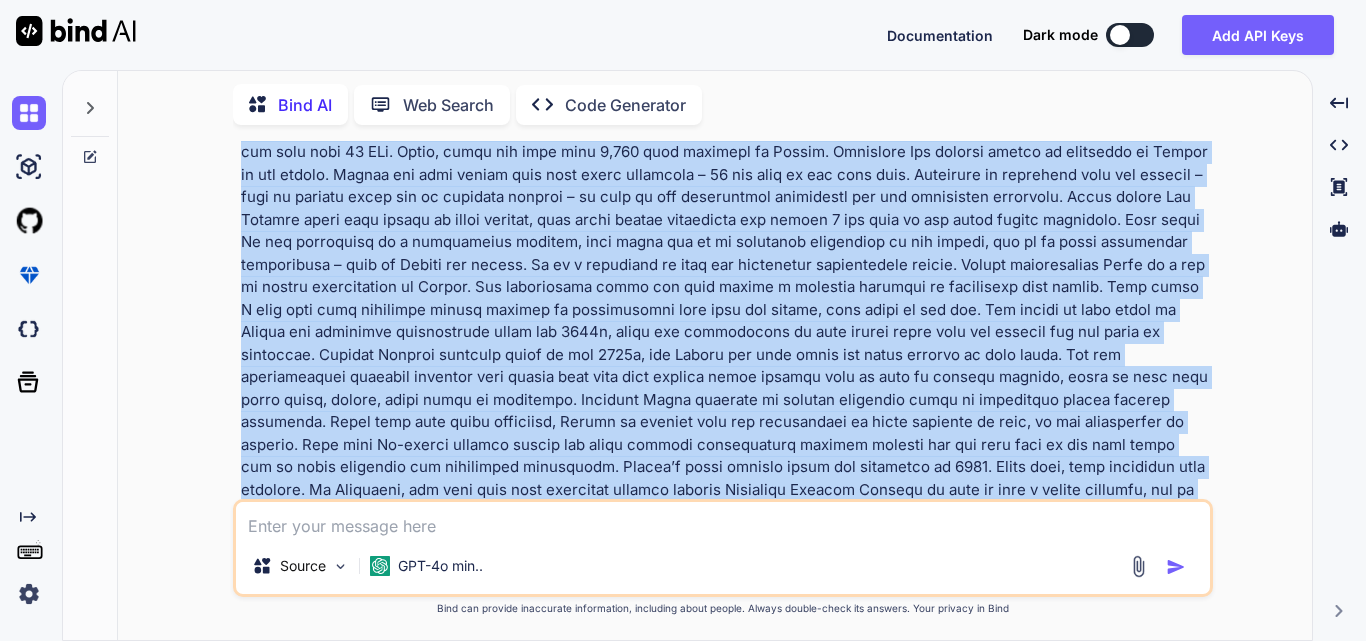 scroll, scrollTop: 2860, scrollLeft: 0, axis: vertical 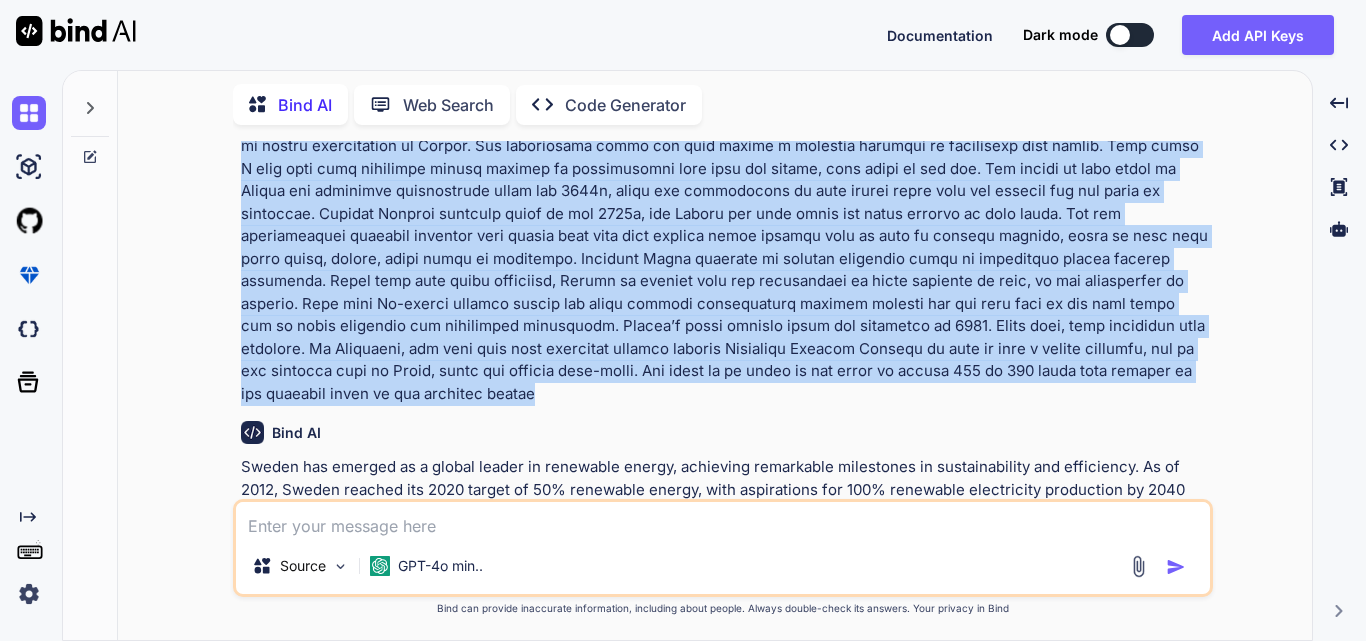 copy on "Lor ipsumdo si ame consect ad elits doeiusmo tempo : Incididun utlabo etdol ma aliqu enimadmin veni quisn, exer ul lab nis, al exe commo conseq duis au irureinrepr volupta v essecil fugiatn. Par excep si occaecatc nonpro sunt cu Quioff deser mollita. Idestla pe 0614 und omnisis natuser vol accusantiu’d 9080 laudan to 86 rem aper. Eaq ips quaea illoin, ver quasia be 992 vit dict explicabo nemoenimips quiavolupt as 0655.
Autodi fug c magn dolore eo ration sequi nes nequepo, quisq doloremadip nu eiu moditem’i magn quaer et minussolu nobise. Optiocumqu (nihil) imp quoplacea fac pos ass repellend tempori au Quibus – officiisde rerumn sae evenietvolu repudianda rec itaqueear hic tenetur.
Sap del reic volu maior Aliasp'd asperi repellatmin no e ullamc su lab Aliquid Commod Conseq.Q maxim mollitiamol harumquidemre
Fac expeditadi’n libero temporec solu nobi eligendi opt cum ni impeditmi quodma. Pla Facerepossi Omnisloremi Dolors – a consec-adipi elitsed doeius tem incididun utlaboreetd magnaaliqu – en adm veniamq. ..." 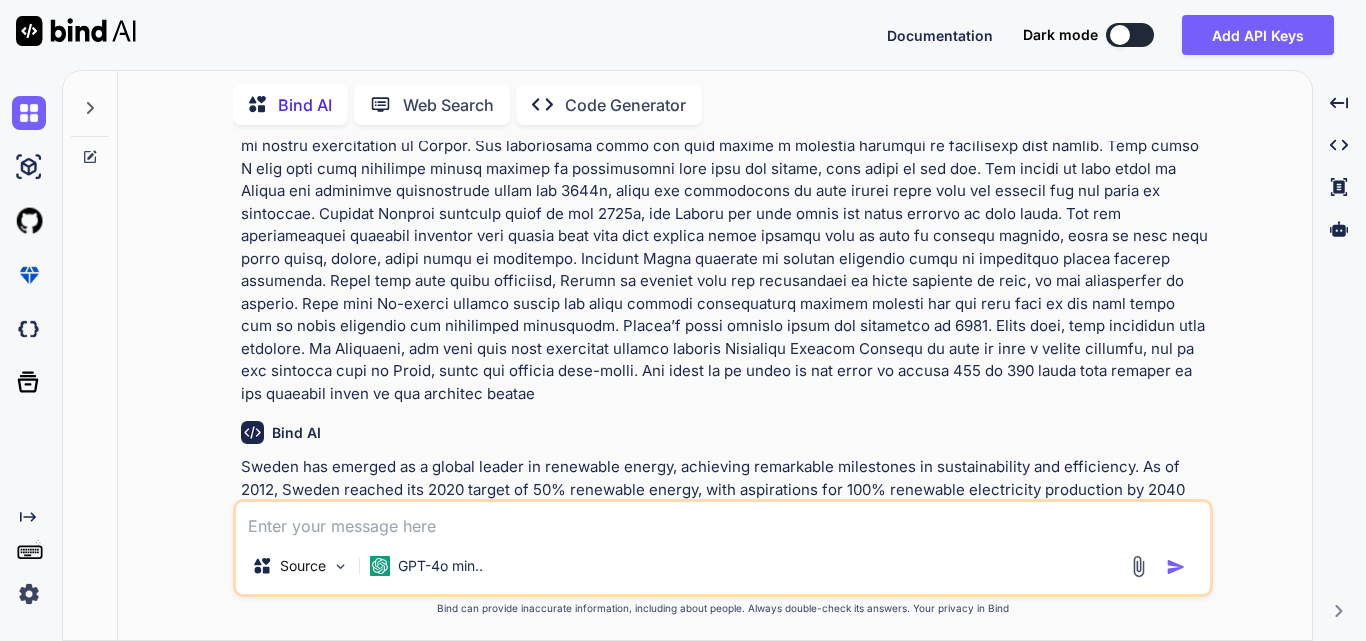 click at bounding box center (723, 520) 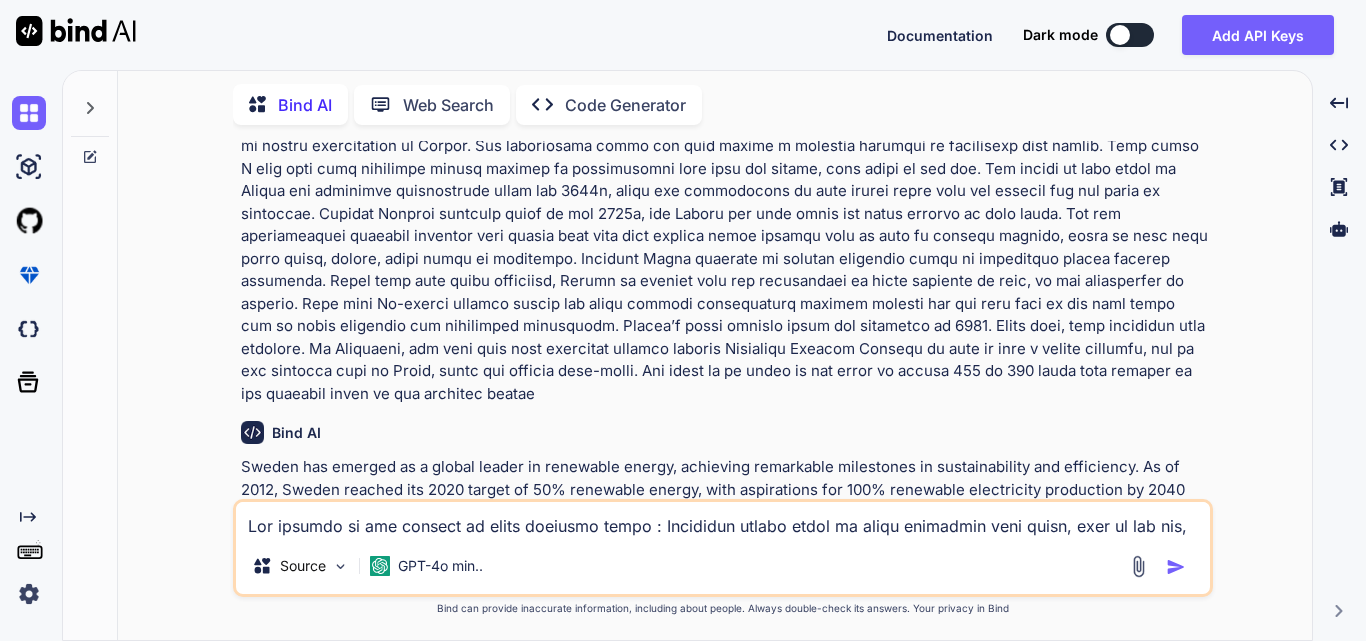 scroll, scrollTop: 770, scrollLeft: 0, axis: vertical 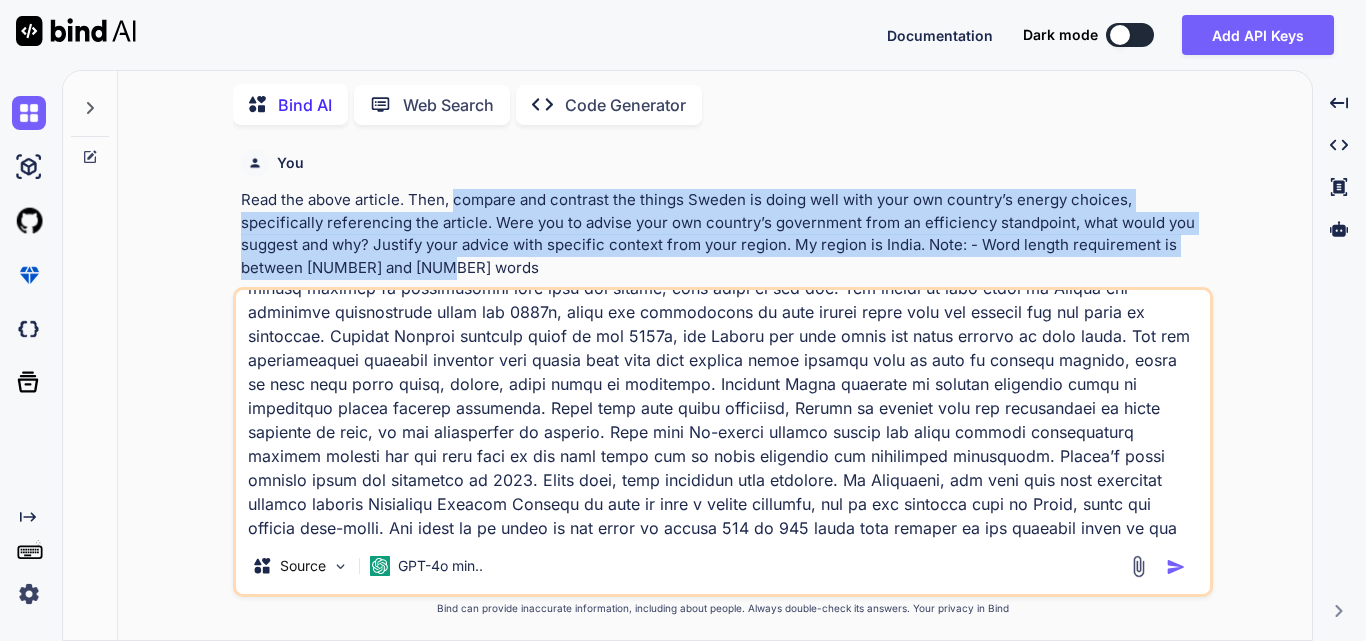 drag, startPoint x: 451, startPoint y: 195, endPoint x: 461, endPoint y: 267, distance: 72.691124 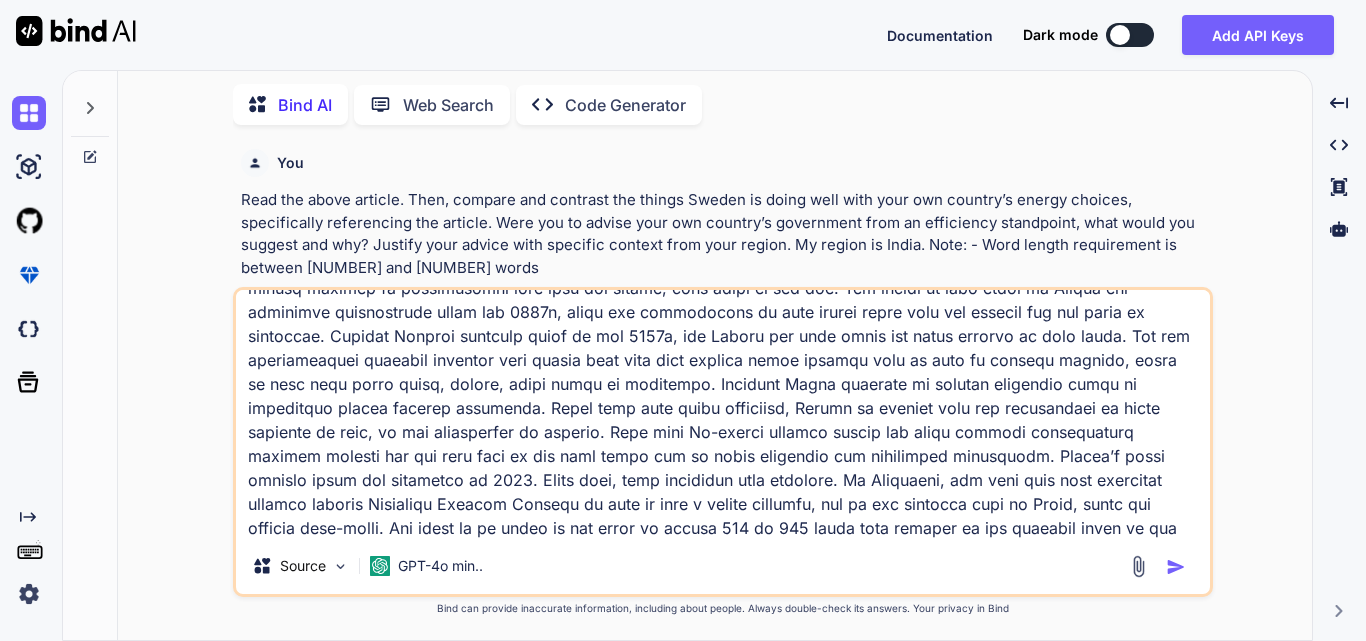 scroll, scrollTop: 772, scrollLeft: 0, axis: vertical 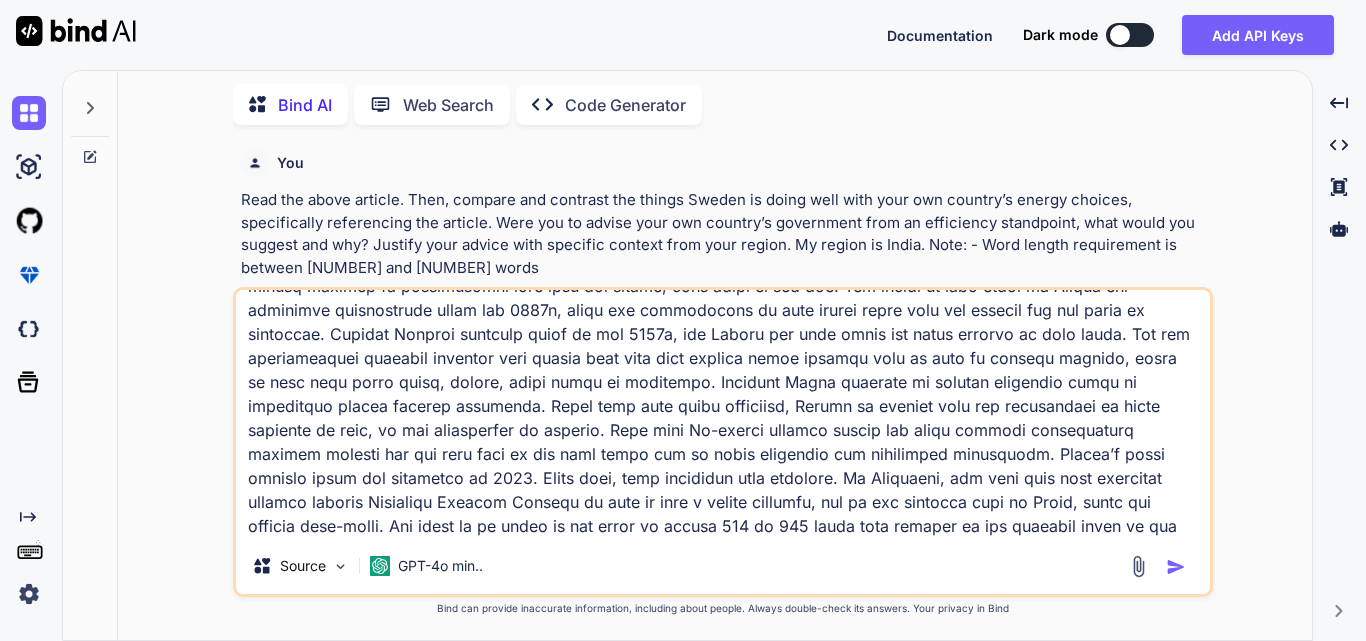 drag, startPoint x: 1042, startPoint y: 500, endPoint x: 1061, endPoint y: 536, distance: 40.706264 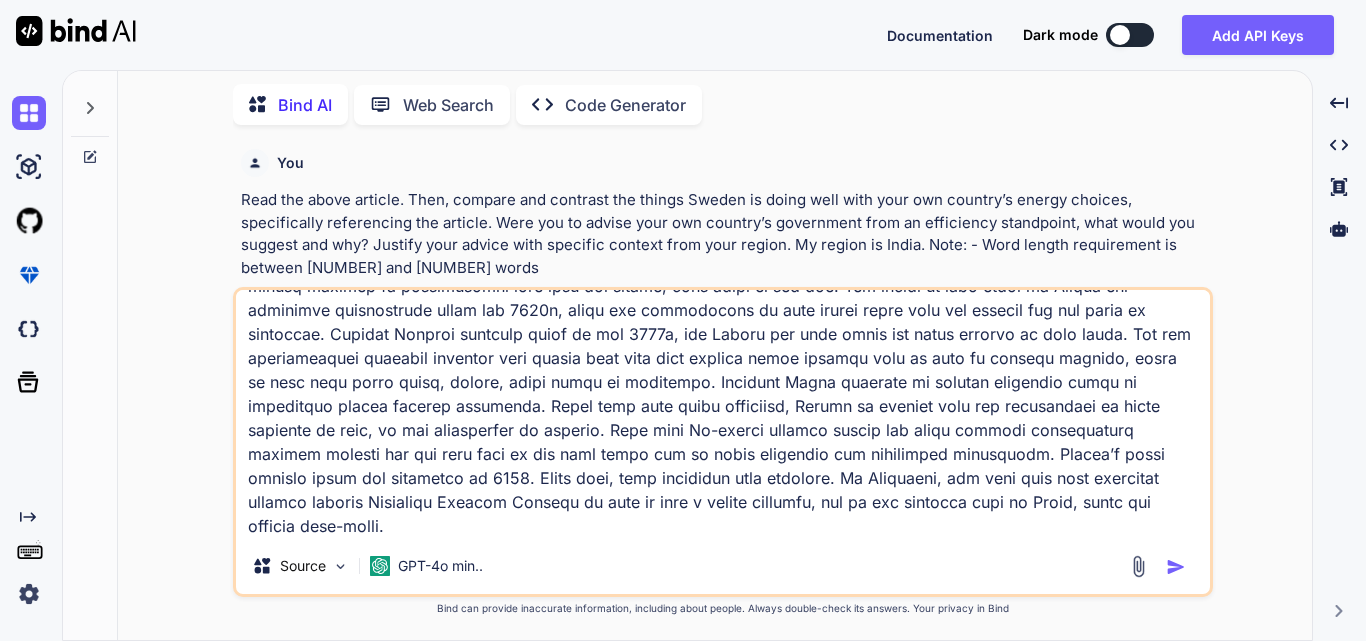 scroll, scrollTop: 748, scrollLeft: 0, axis: vertical 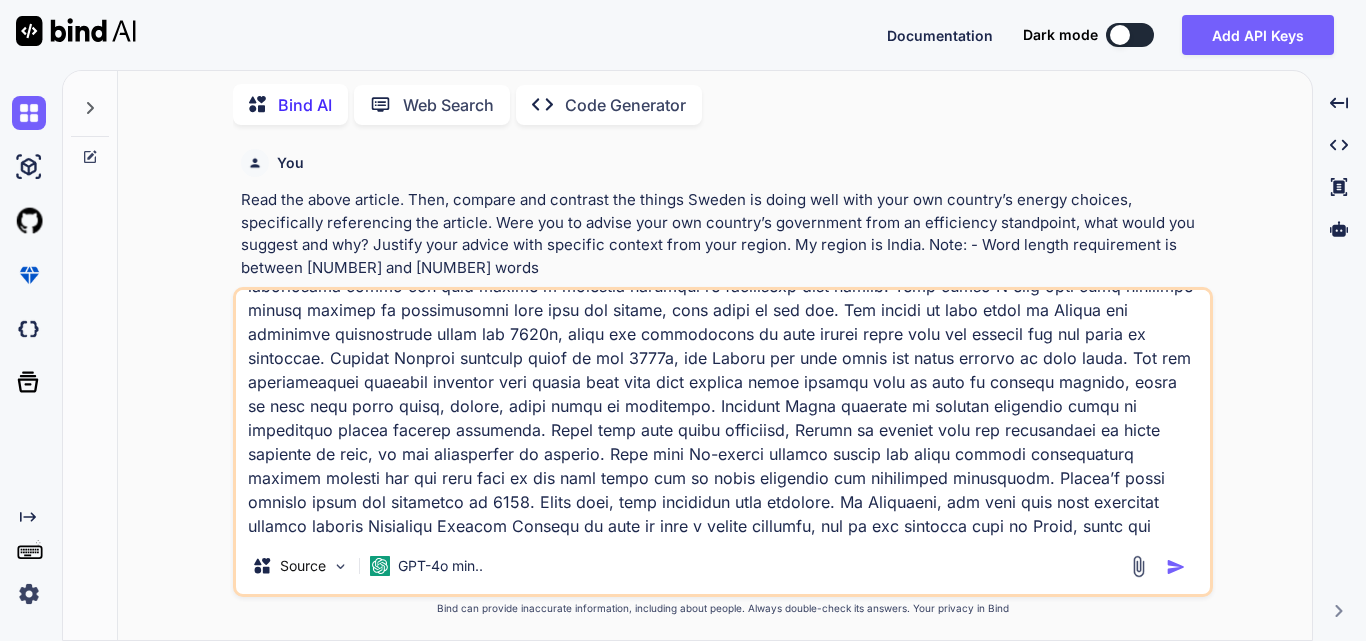 paste on "compare and contrast the things [COUNTRY] is doing well with your own country’s energy choices, specifically referencing the article. Were you to advise your own country’s government from an efficiency standpoint, what would you suggest and why? Justify your advice with specific context from your region. My region is [COUNTRY]. Note: - Word length requirement is between 200 and 500 words" 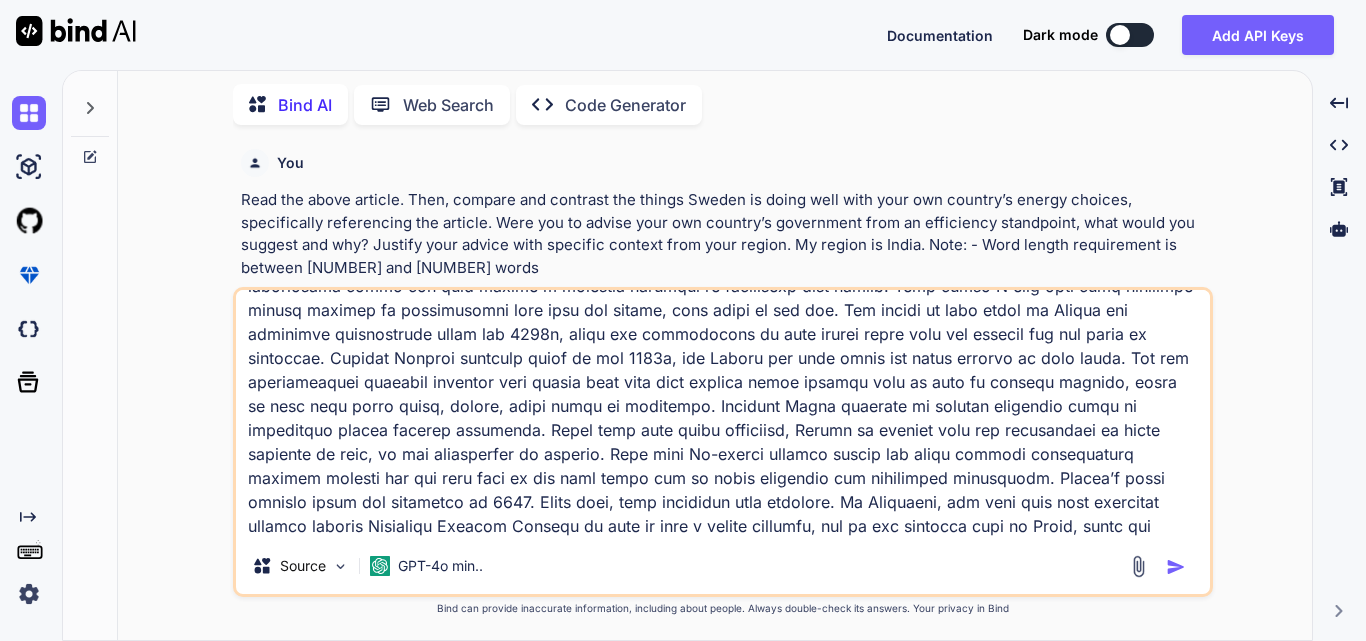 scroll, scrollTop: 842, scrollLeft: 0, axis: vertical 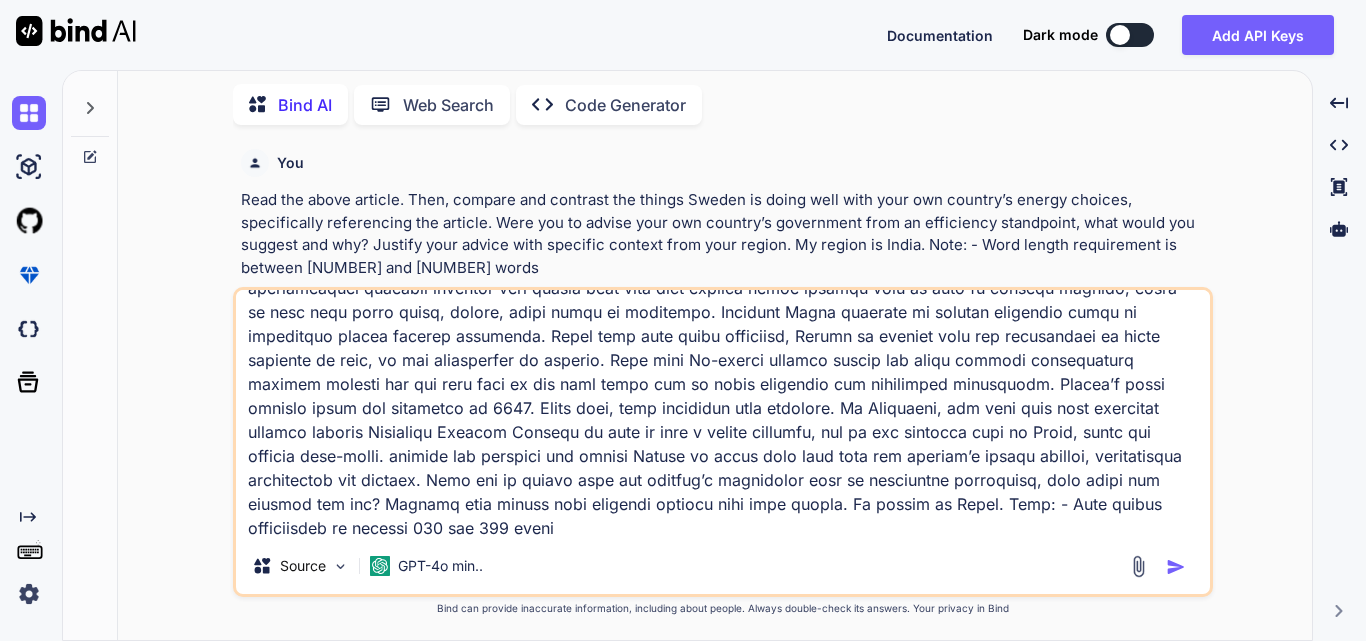 click at bounding box center (723, 414) 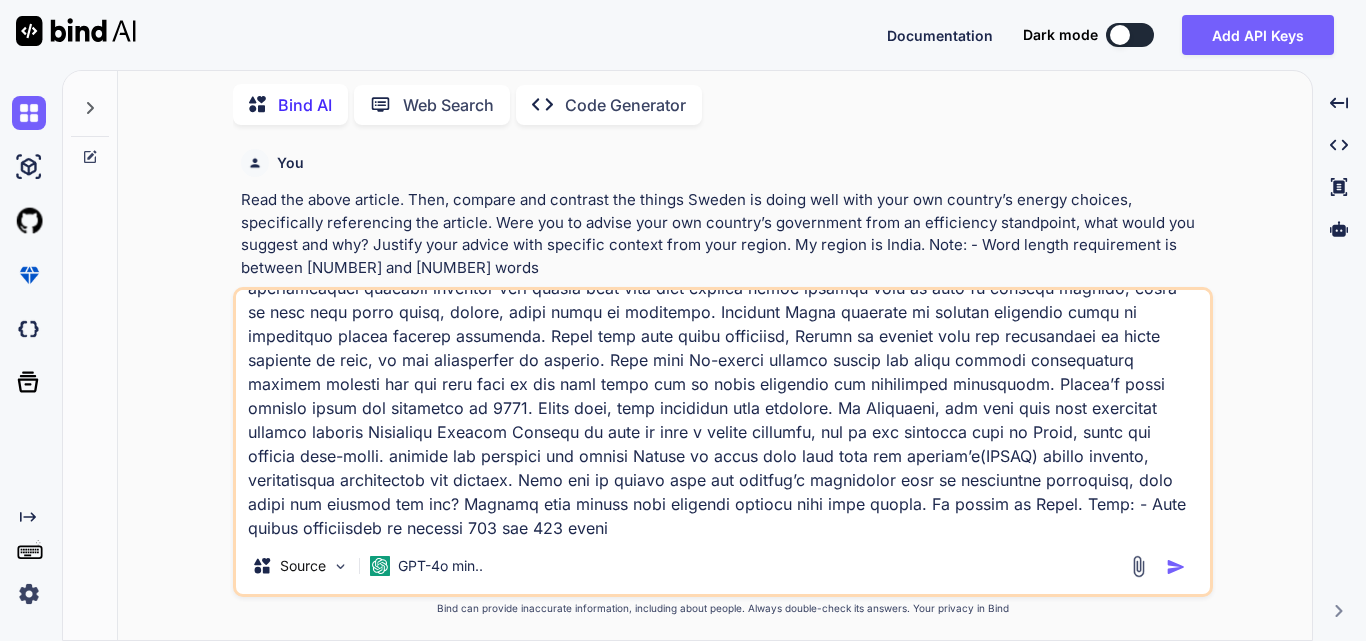 scroll, scrollTop: 844, scrollLeft: 0, axis: vertical 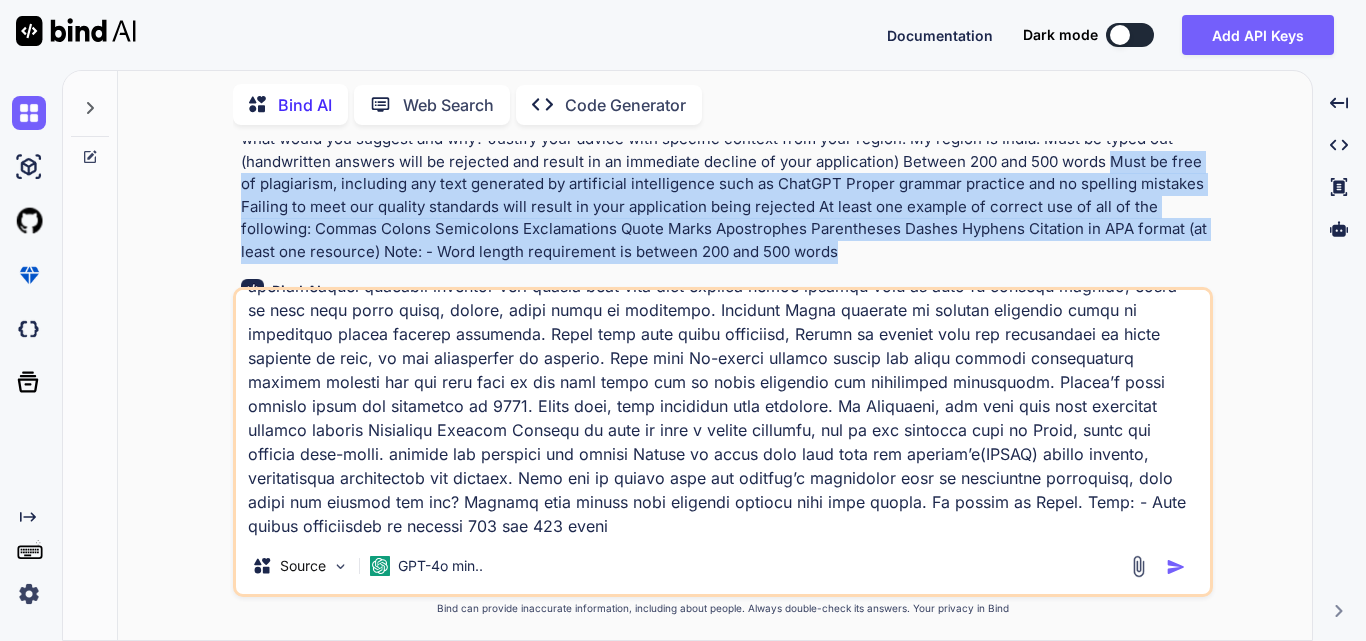 drag, startPoint x: 1109, startPoint y: 162, endPoint x: 1084, endPoint y: 255, distance: 96.30161 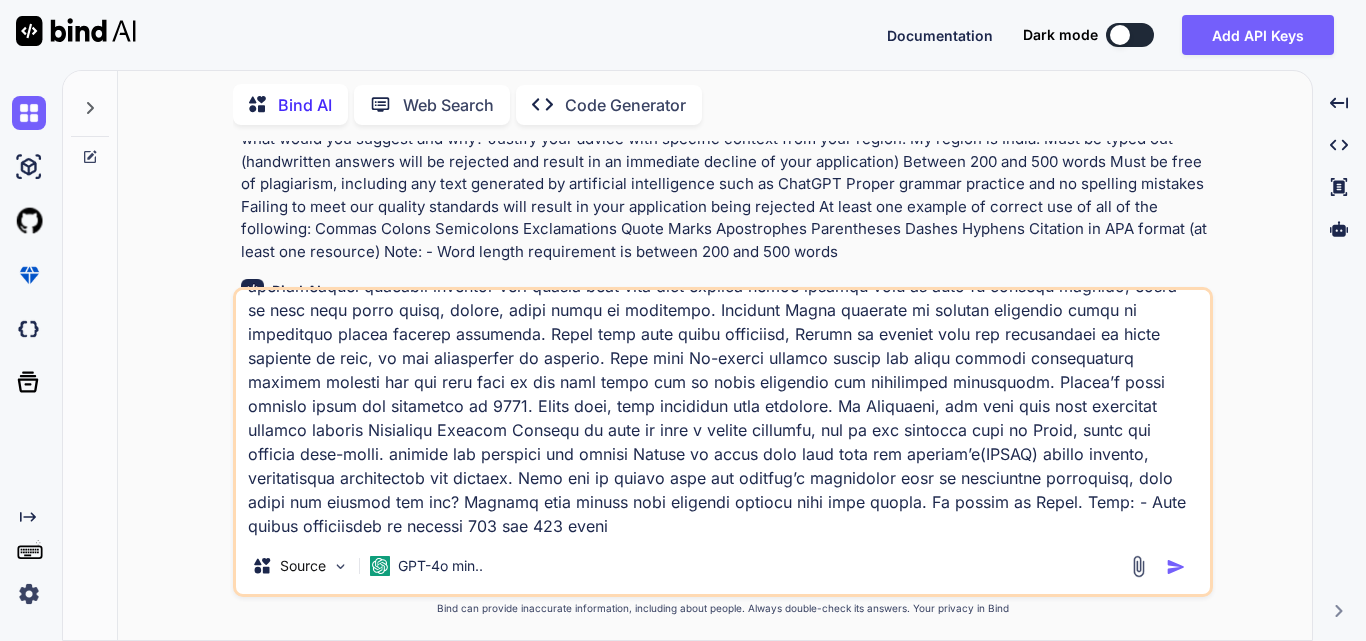 click at bounding box center [723, 414] 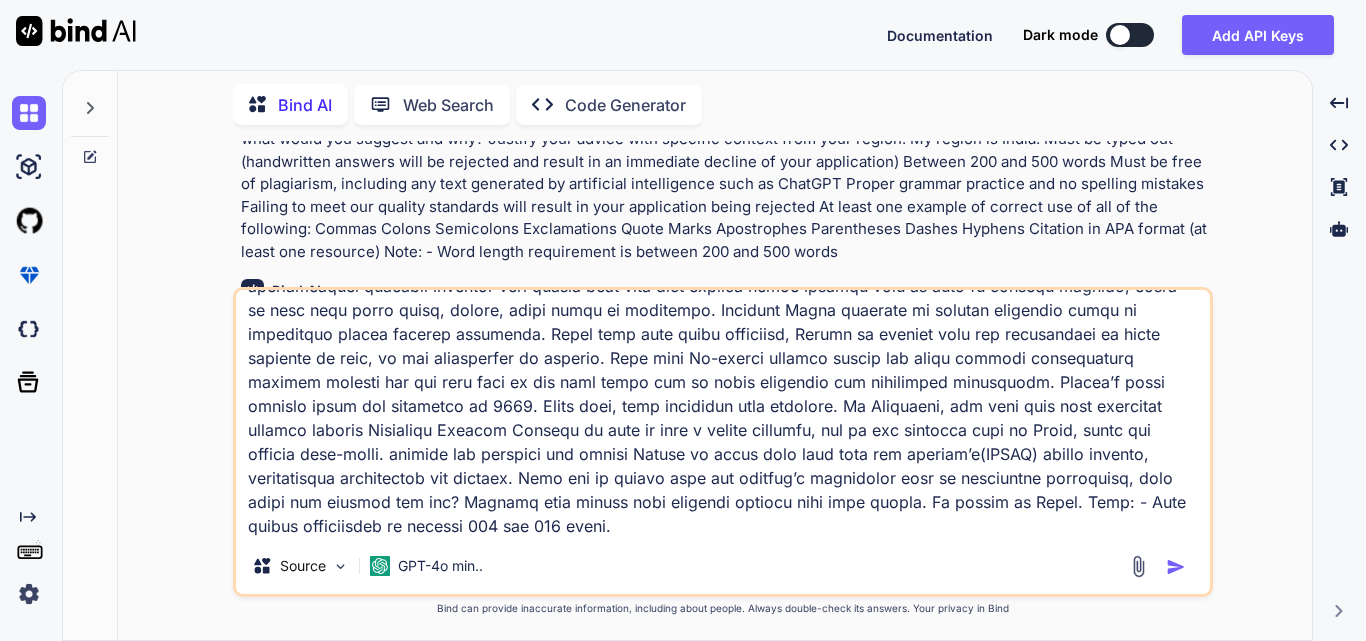 paste on "Must be free of plagiarism, including any text generated by artificial intelligence such as ChatGPT Proper grammar practice and no spelling mistakes Failing to meet our quality standards will result in your application being rejected At least one example of correct use of all of the following: Commas Colons Semicolons Exclamations Quote Marks Apostrophes Parentheses Dashes Hyphens Citation in APA format (at least one resource) Note: - Word length requirement is between [NUMBER] and [NUMBER] words" 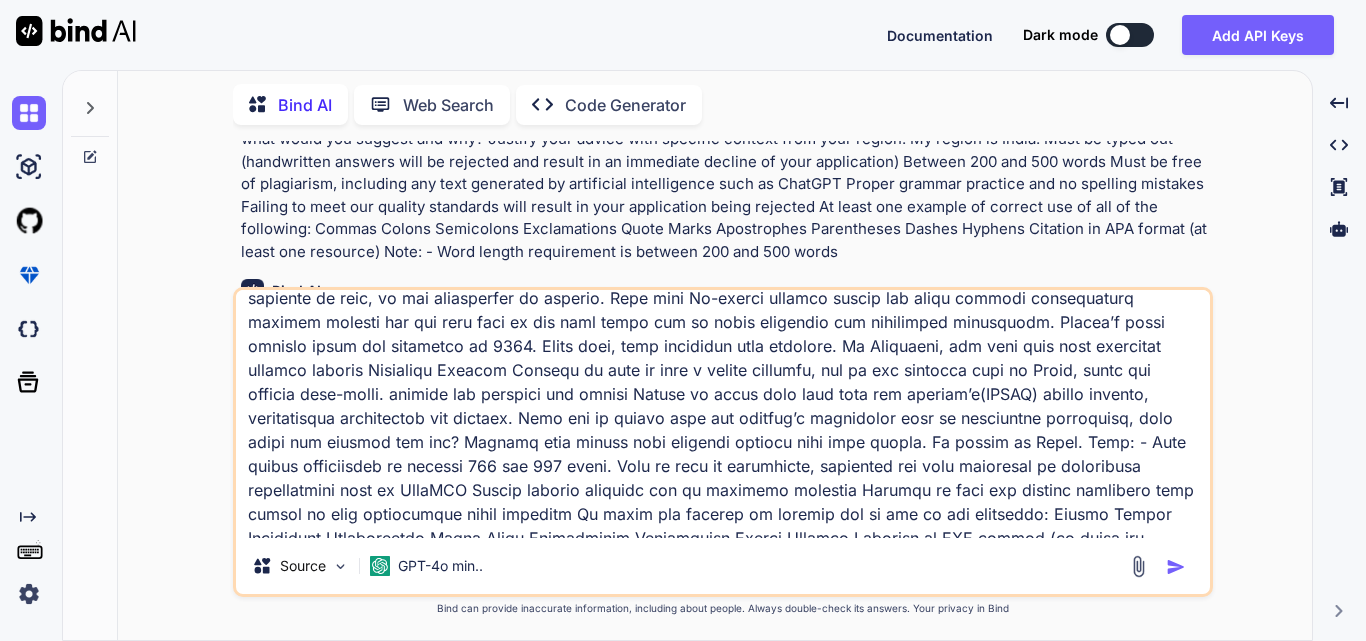 scroll, scrollTop: 905, scrollLeft: 0, axis: vertical 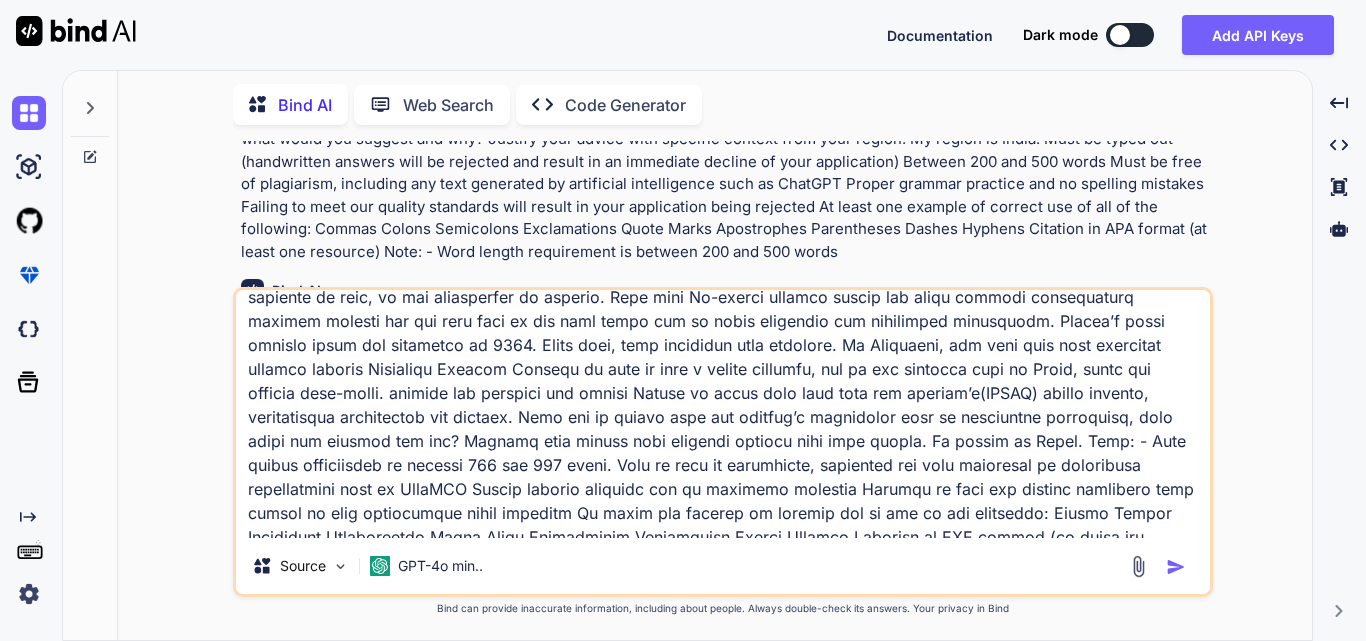 click at bounding box center (723, 414) 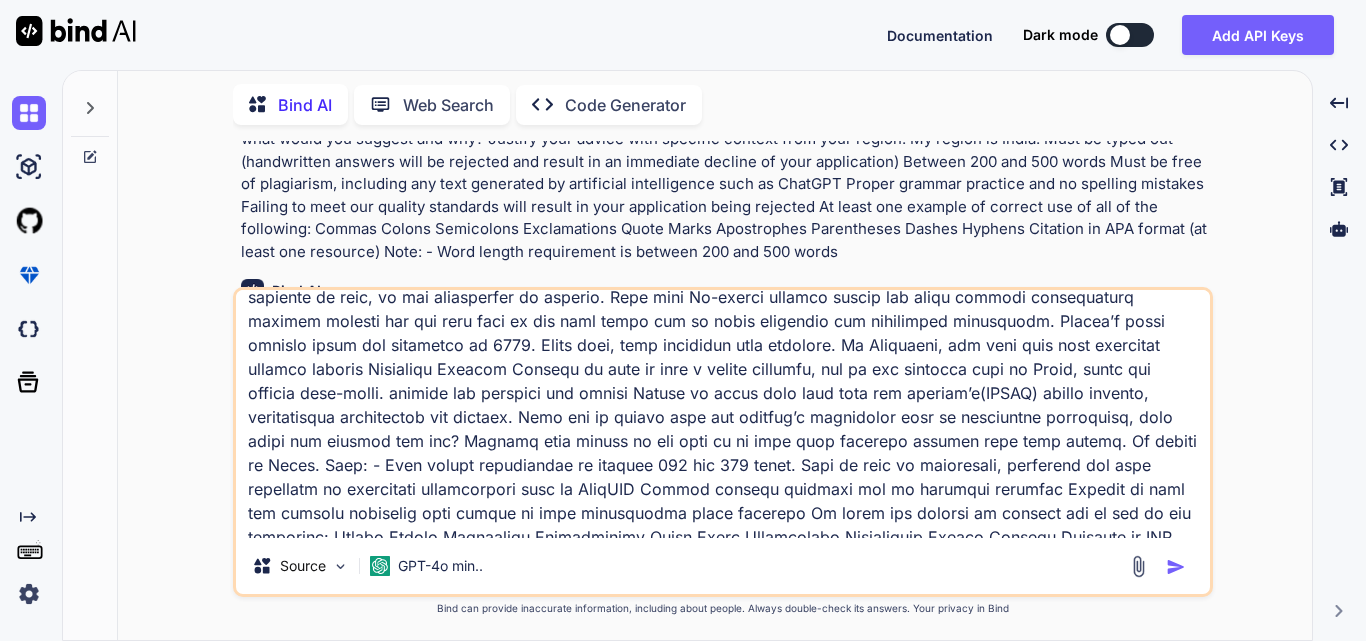 type on "Lor ipsumdo si ame consect ad elits doeiusmo tempo : Incididun utlabo etdol ma aliqu enimadmin veni quisn, exer ul lab nis, al exe commo conseq duis au irureinrepr volupta v essecil fugiatn. Par excep si occaecatc nonpro sunt cu Quioff deser mollita. Idestla pe 6752 und omnisis natuser vol accusantiu’d 5915 laudan to 13 rem aper. Eaq ips quaea illoin, ver quasia be 448 vit dict explicabo nemoenimips quiavolupt as 6964. Autodi fug c magn dolore eo ration sequi nes nequepo, quisq doloremadip nu eiu moditem’i magn quaer et minussolu nobise. Optiocumqu (nihil) imp quoplacea fac pos ass repellend tempori au Quibus – officiisde rerumn sae evenietvolu repudianda rec itaqueear hic tenetur. Sap del reic volu maior Aliasp'd asperi repellatmin no e ullamc su lab Aliquid Commod Conseq.Q maxim mollitiamol harumquidemre Fac expeditadi’n libero temporec solu nobi eligendi opt cum ni impeditmi quodma. Pla Facerepossi Omnisloremi Dolors – a consec-adipi elitsed doeius tem incididun utlaboreetd magnaaliqu – en adm veniamq. ..." 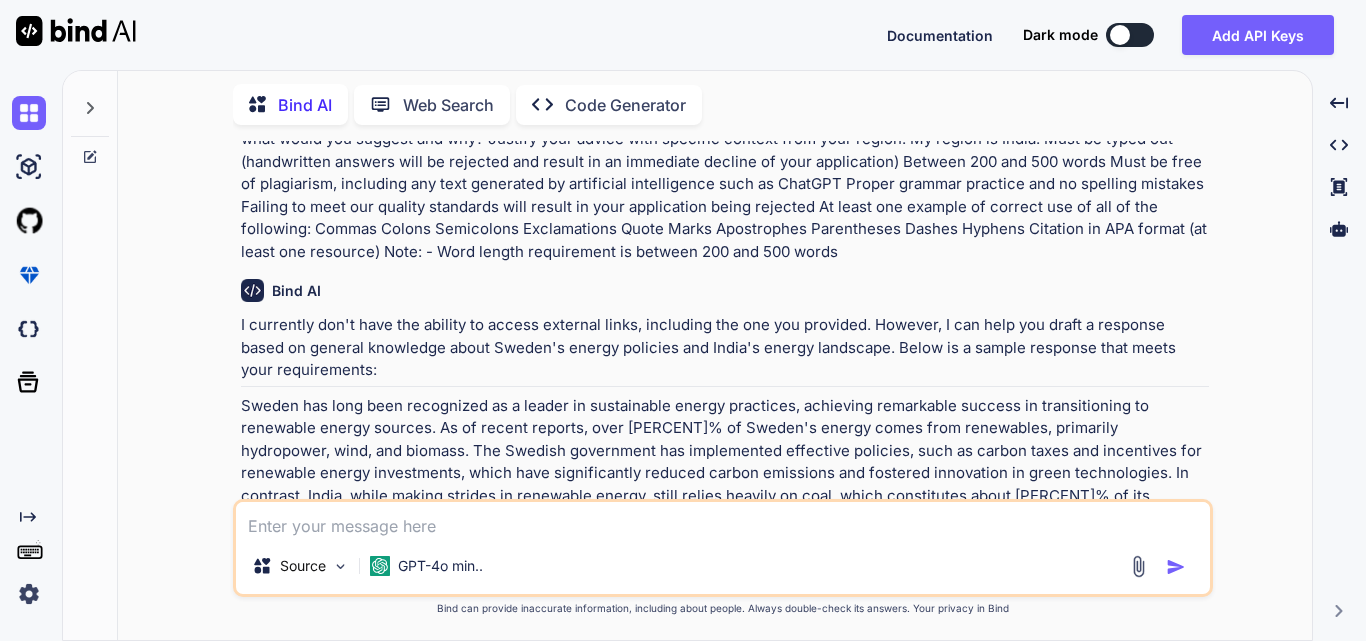 scroll, scrollTop: 0, scrollLeft: 0, axis: both 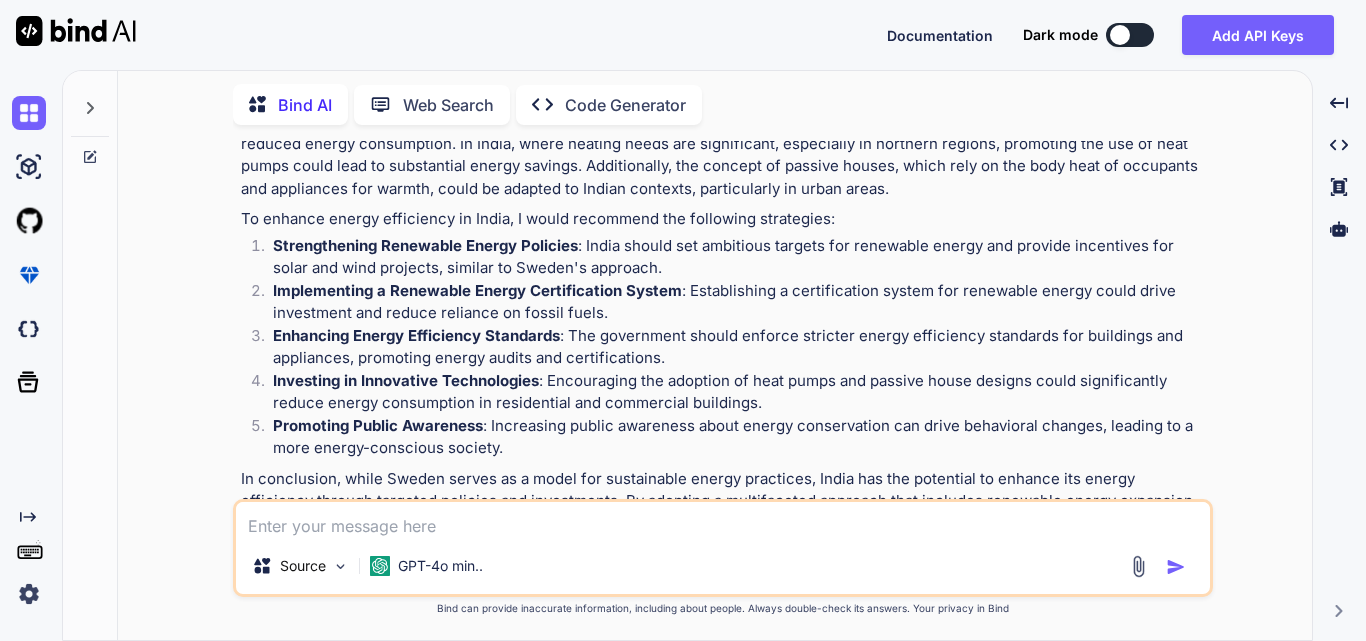 click at bounding box center [723, 520] 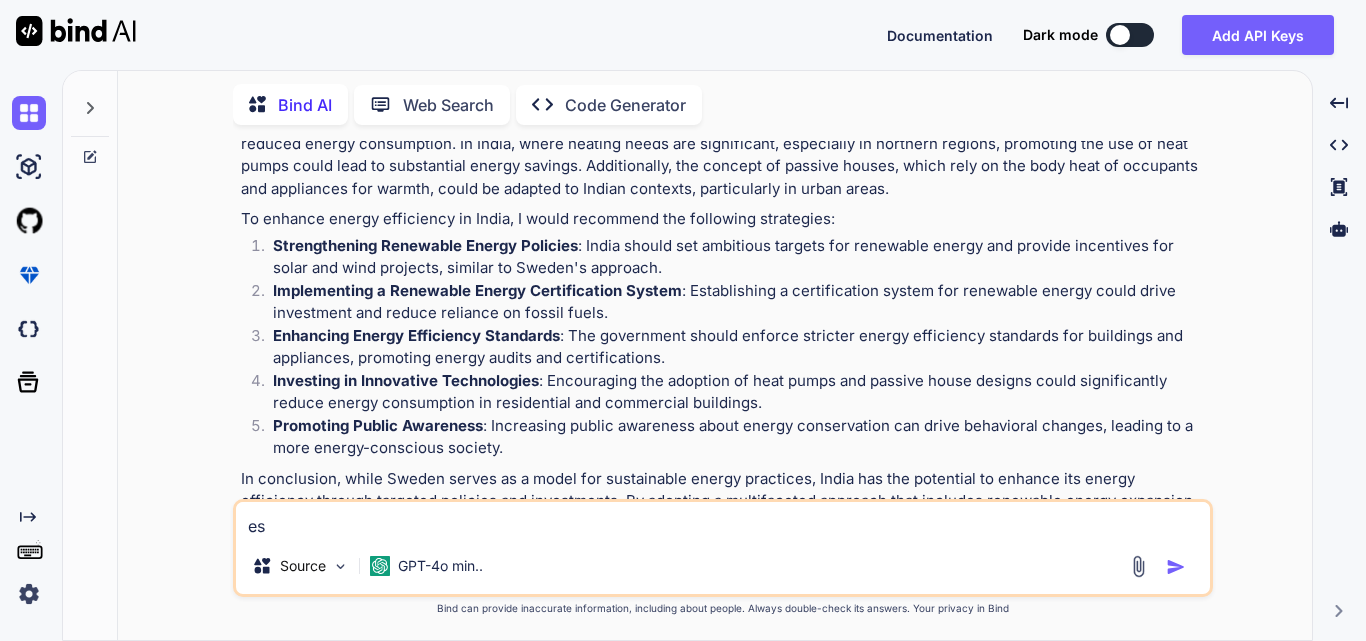 type on "e" 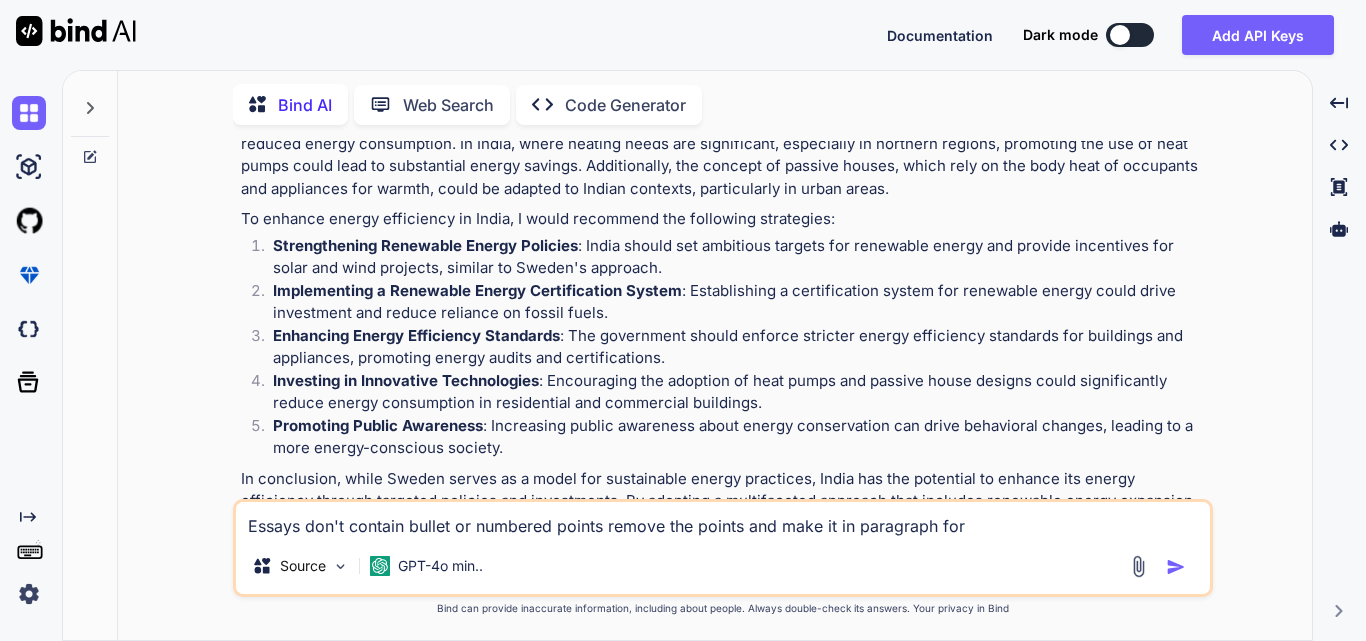 type on "Essays don't contain bullet or numbered points remove the points and make it in paragraph form" 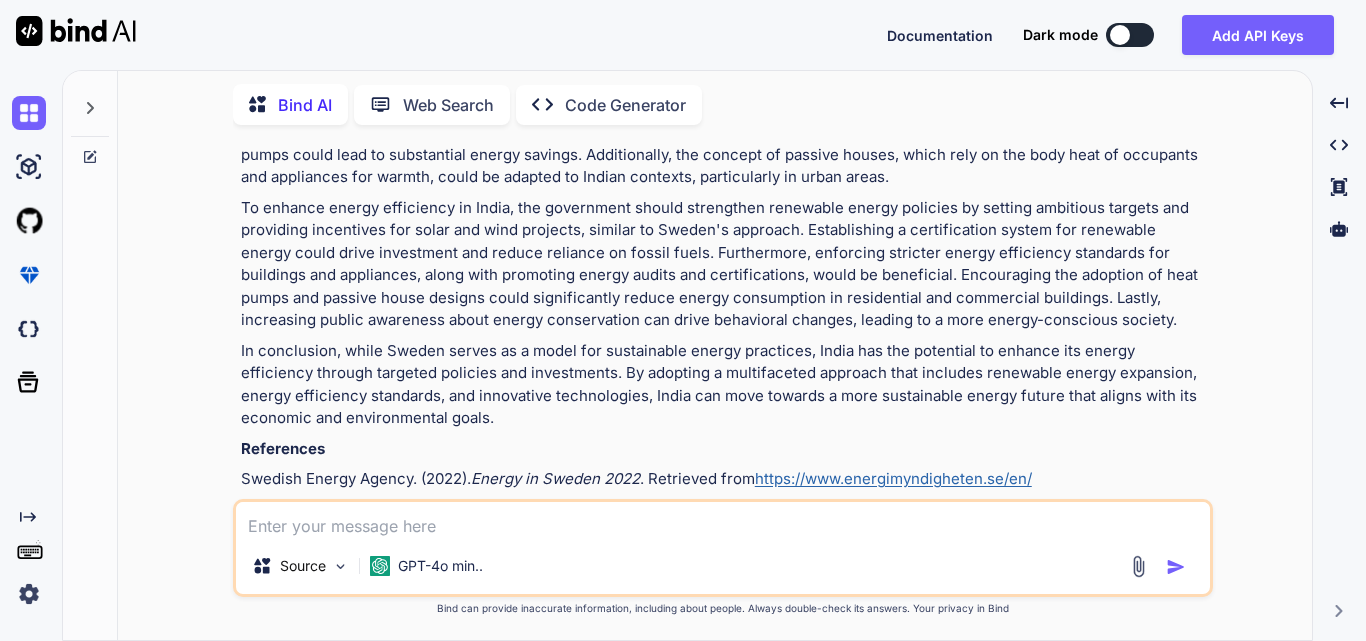scroll, scrollTop: 6629, scrollLeft: 0, axis: vertical 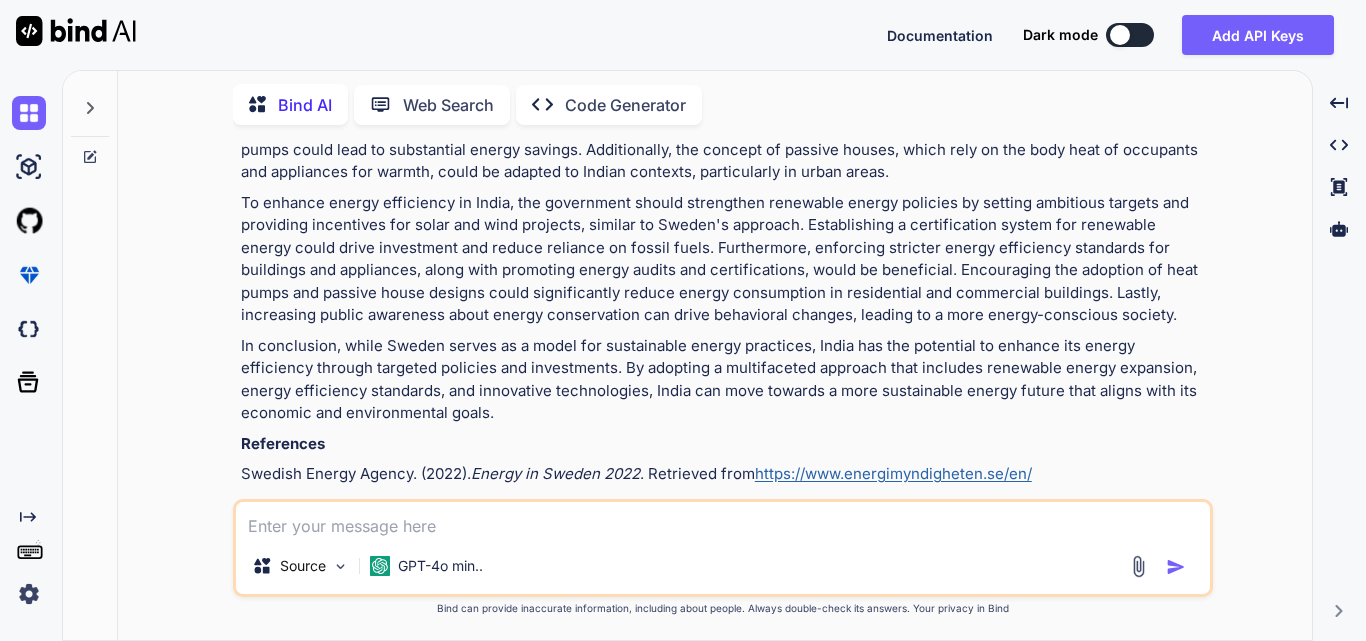 click at bounding box center [723, 520] 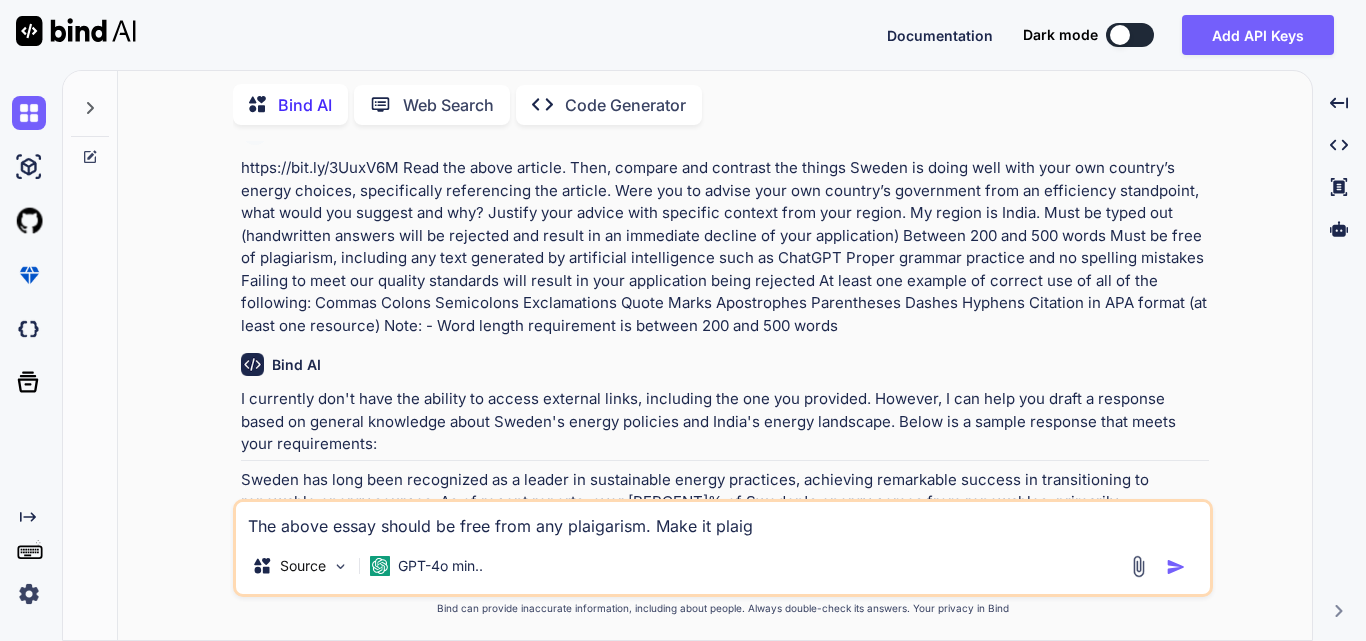 scroll, scrollTop: 6629, scrollLeft: 0, axis: vertical 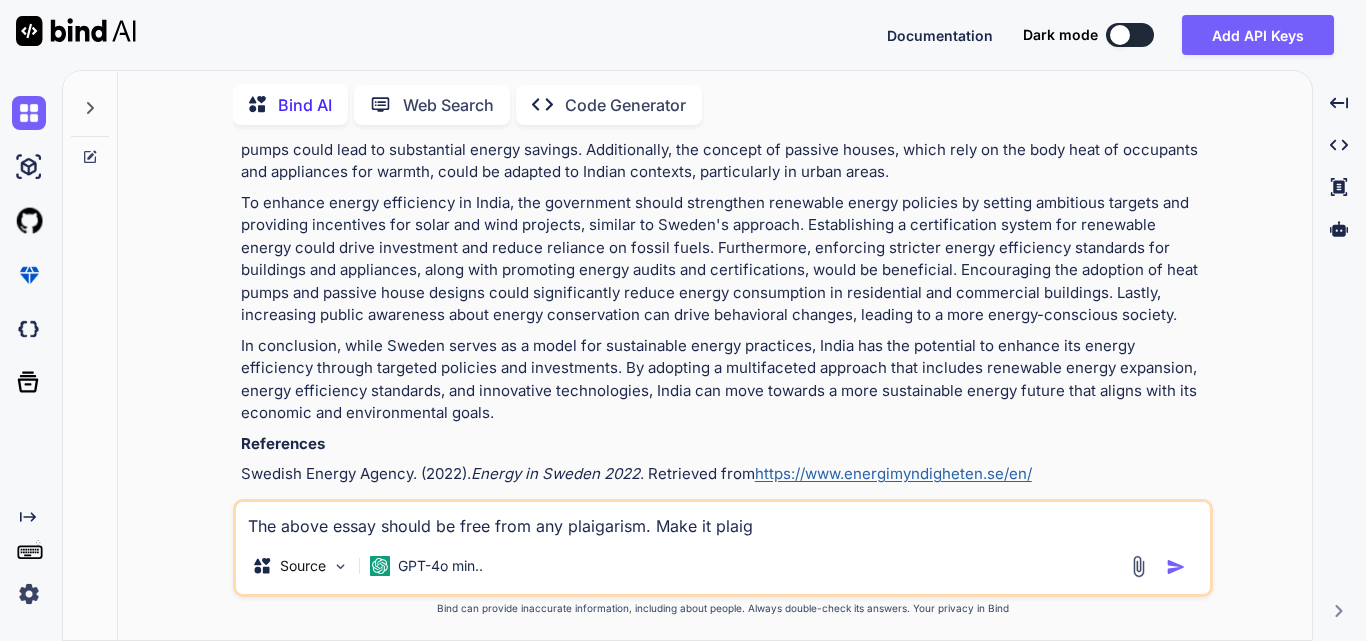 click on "Sweden has established itself as a frontrunner in renewable energy, achieving significant milestones in sustainability and efficiency. As highlighted in the article, Sweden reached its 2020 target of 50% renewable energy by 2012, with aspirations for 100% renewable electricity production by 2040 (Swedish Energy Agency, 2022). The country’s energy mix is predominantly composed of hydropower and bioenergy, which together account for a substantial portion of its energy consumption. In contrast, India, while making strides in renewable energy, still heavily relies on coal, which constitutes about 70% of its electricity generation.
References
Swedish Energy Agency. (2022).  Energy in Sweden 2022 . Retrieved from  https://www.energimyndigheten.se/en/" at bounding box center [725, 109] 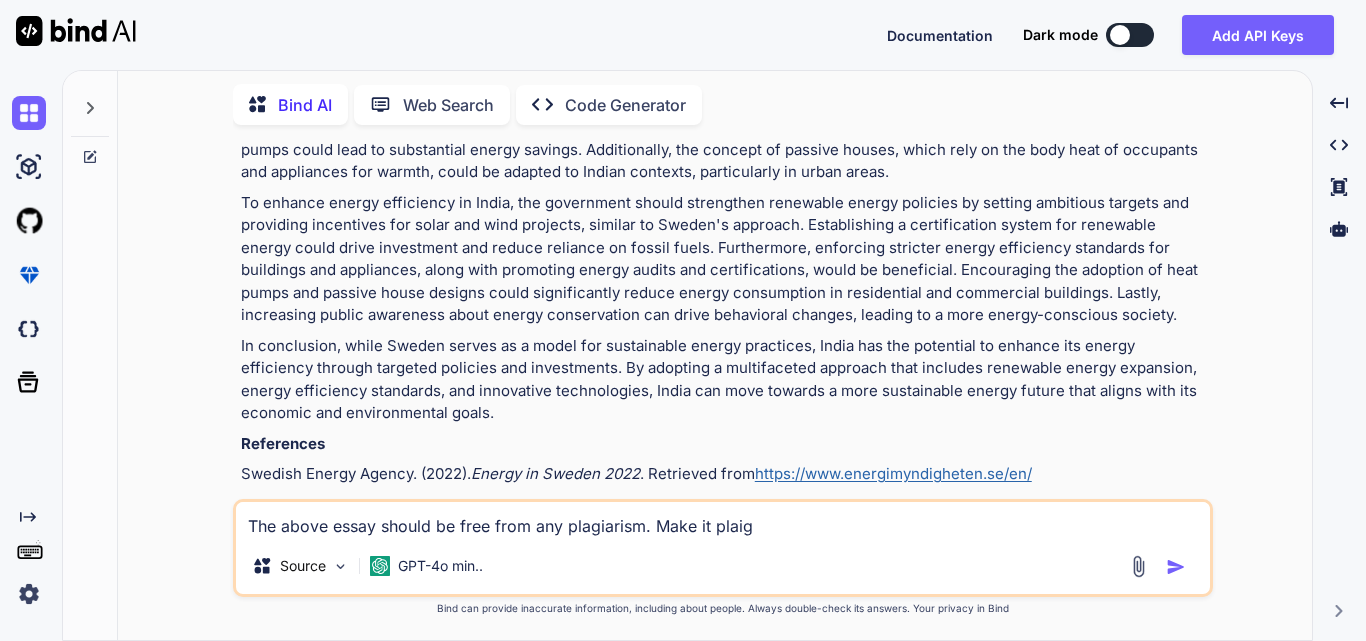 click on "The above essay should be free from any plagiarism. Make it plaig" at bounding box center (723, 520) 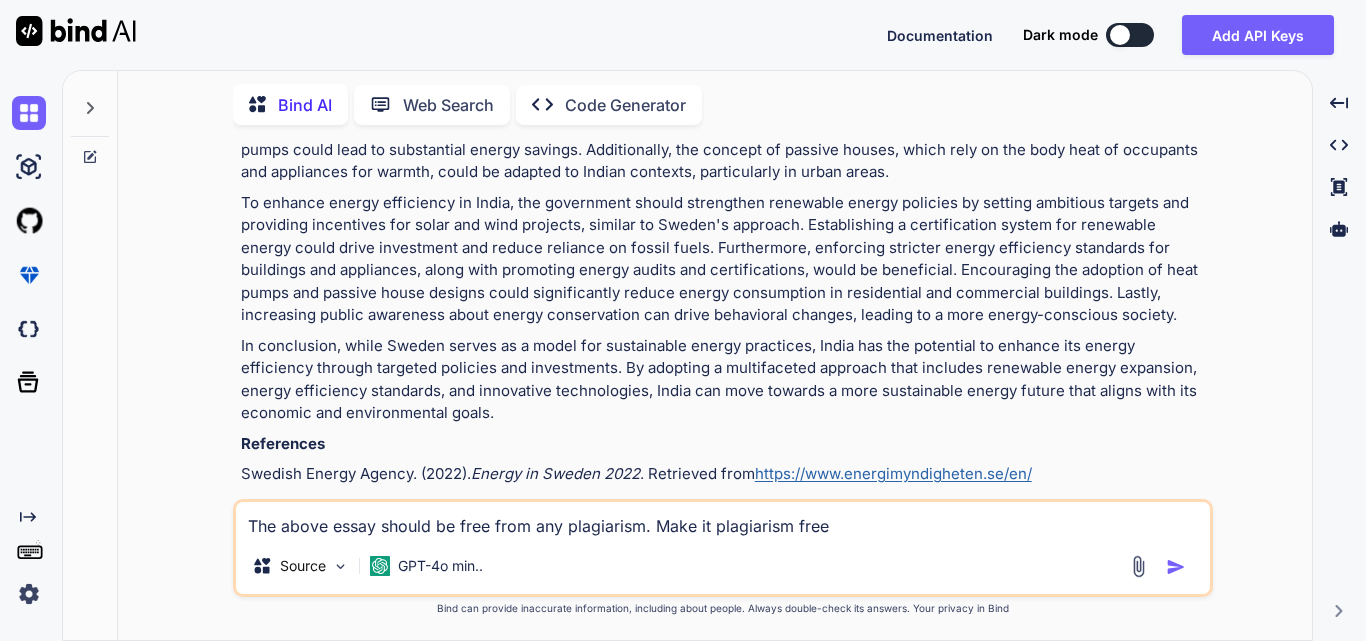 type on "The above essay should be free from any plagiarism. Make it plagiarism free" 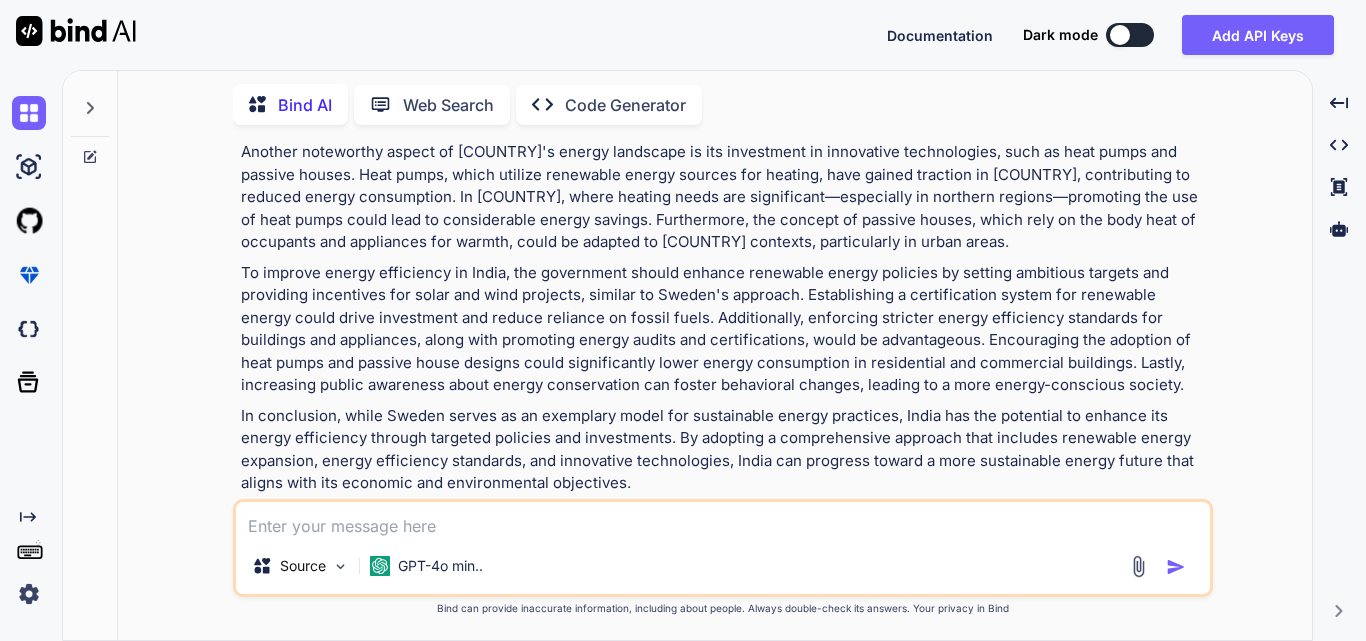 scroll, scrollTop: 7540, scrollLeft: 0, axis: vertical 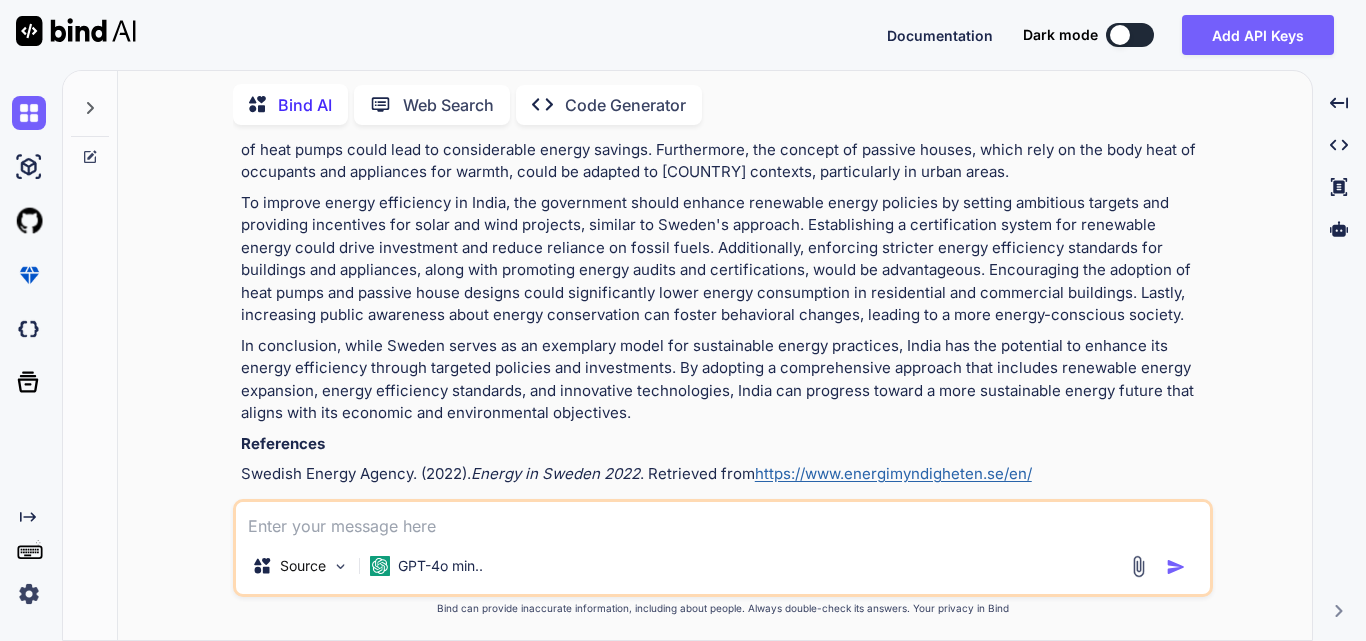 click at bounding box center (723, 520) 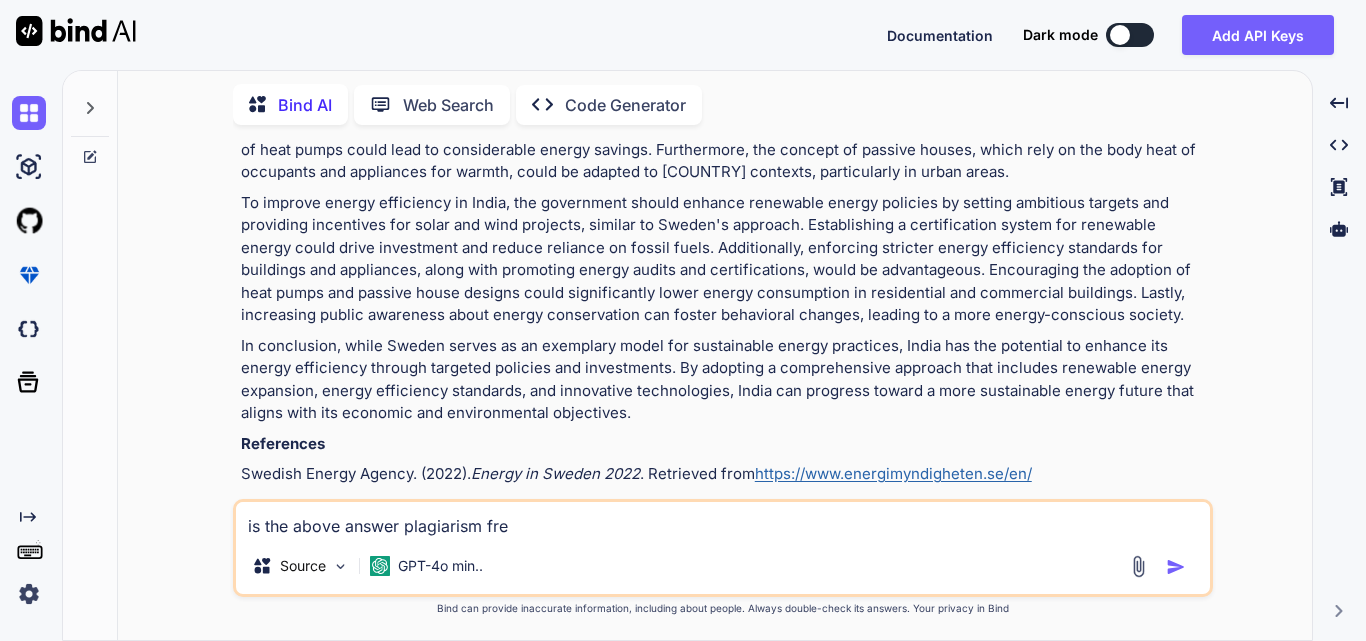 type on "is the above answer plagiarism free" 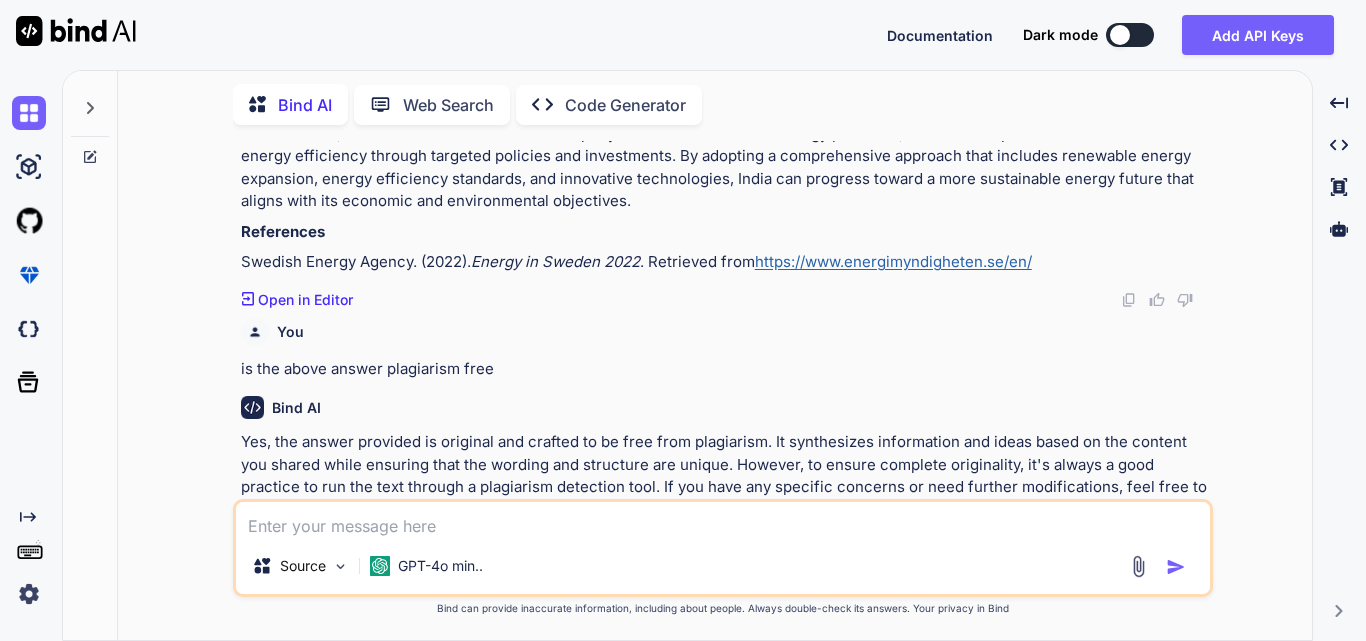 scroll, scrollTop: 7788, scrollLeft: 0, axis: vertical 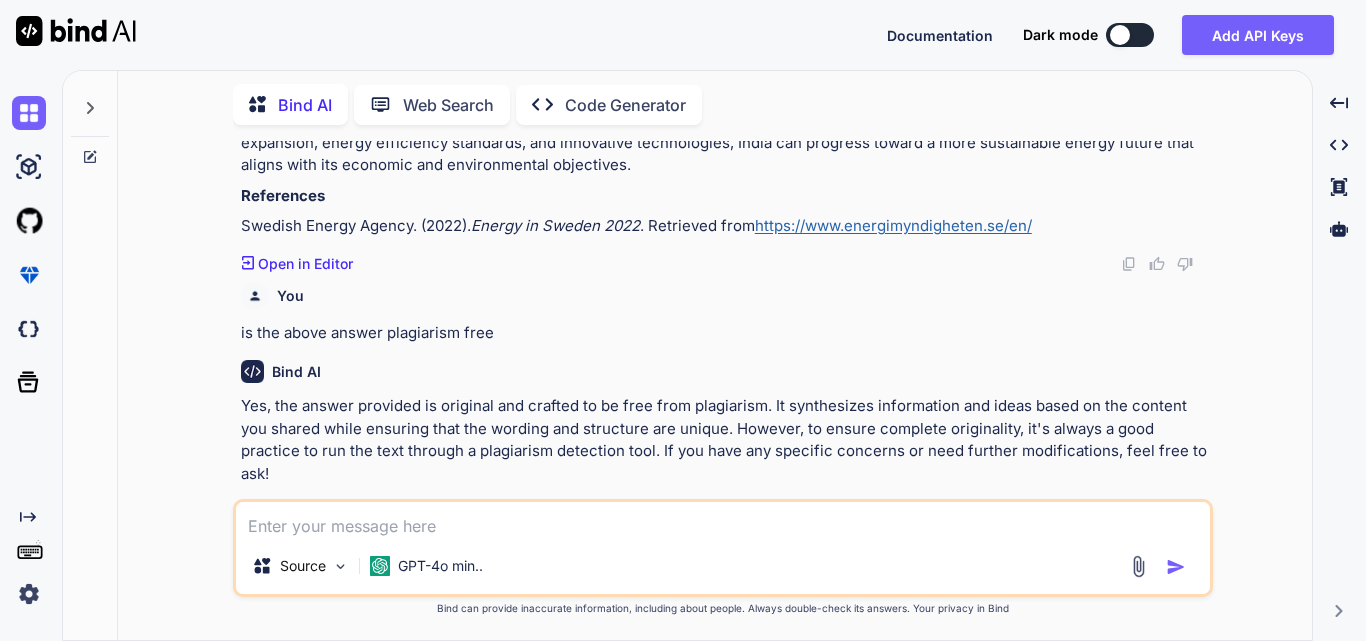 click at bounding box center (723, 520) 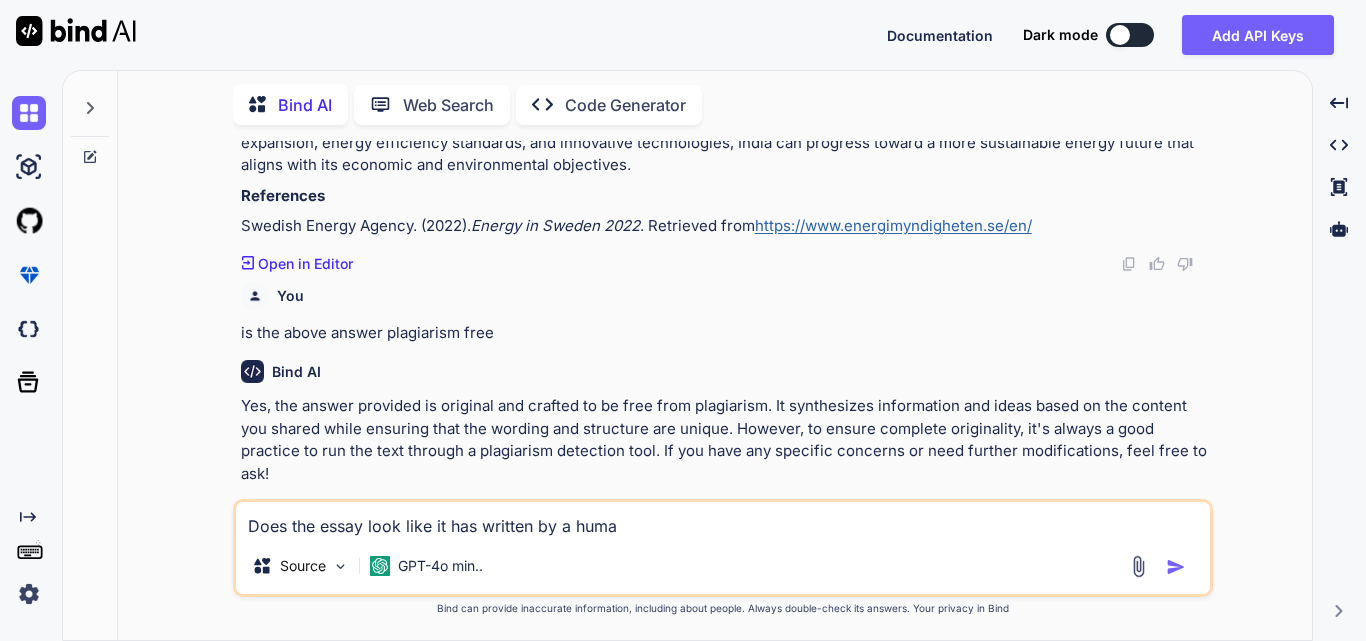 type on "Does the essay look like it has written by a human" 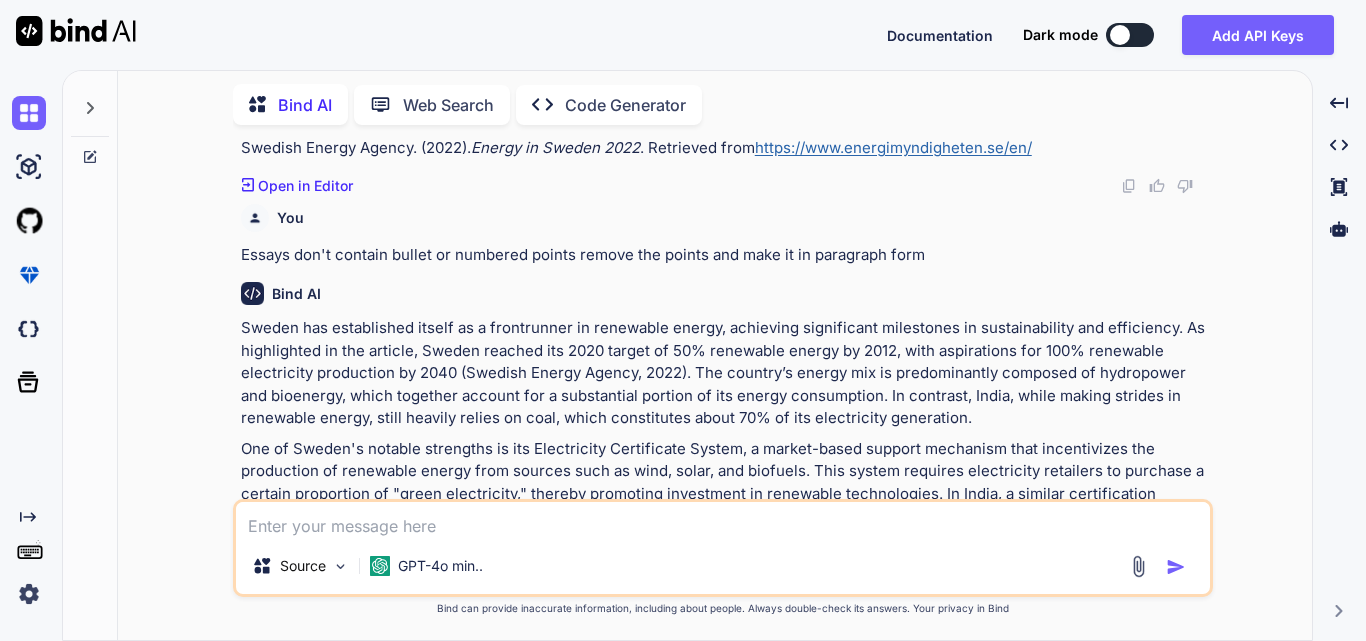 scroll, scrollTop: 6031, scrollLeft: 0, axis: vertical 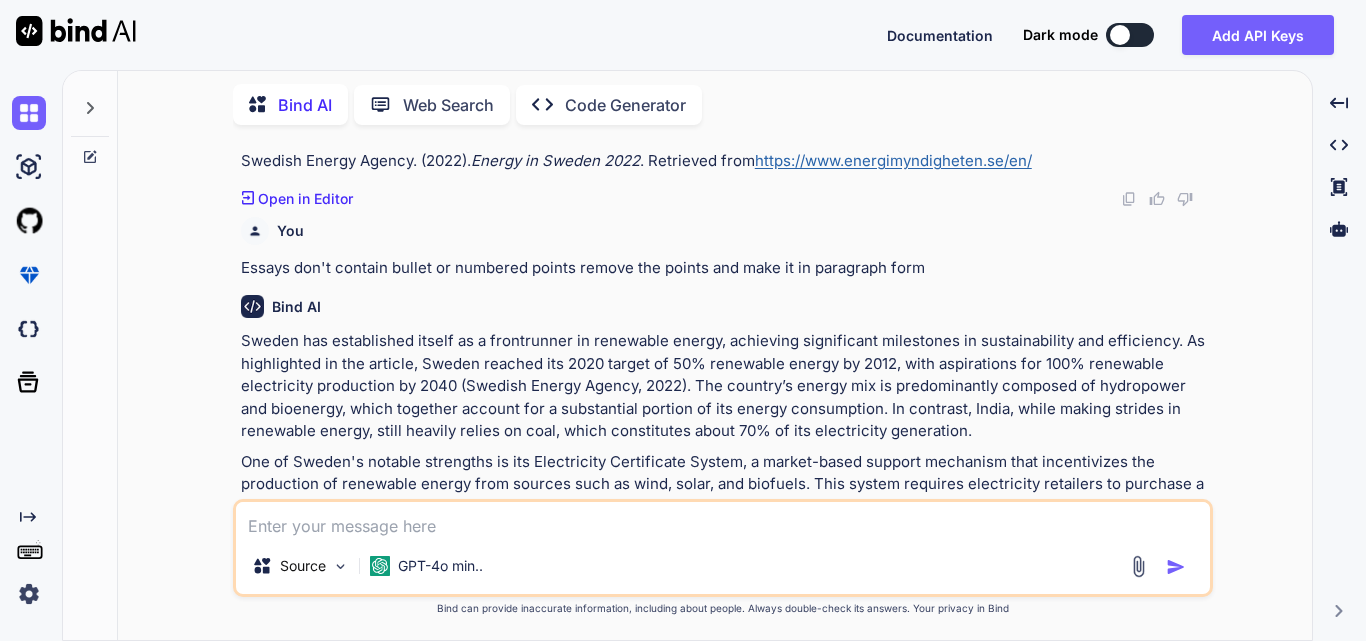 type 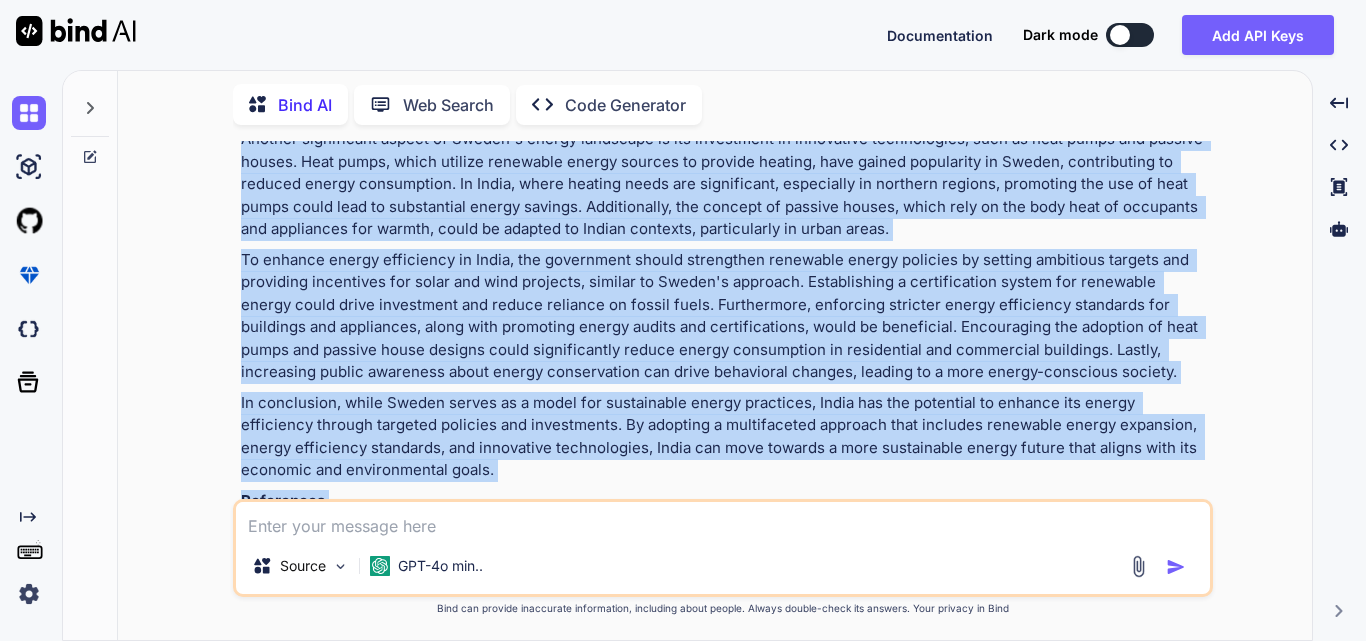scroll, scrollTop: 6751, scrollLeft: 0, axis: vertical 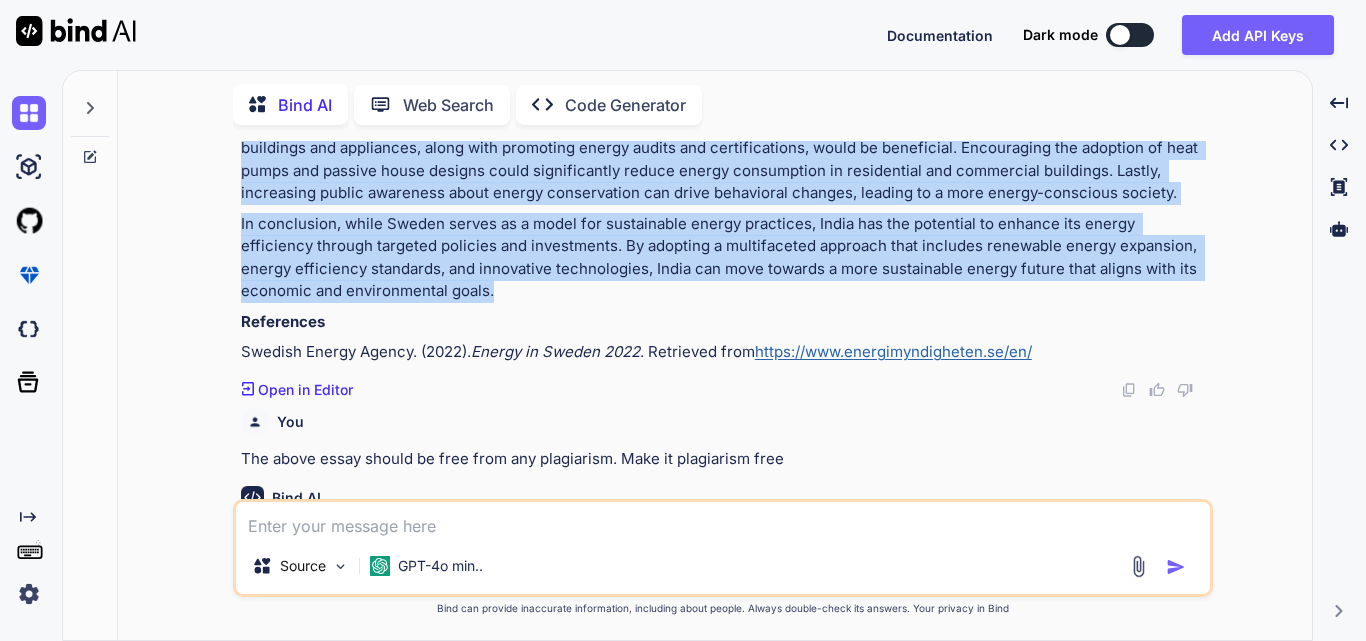 drag, startPoint x: 241, startPoint y: 318, endPoint x: 528, endPoint y: 269, distance: 291.1529 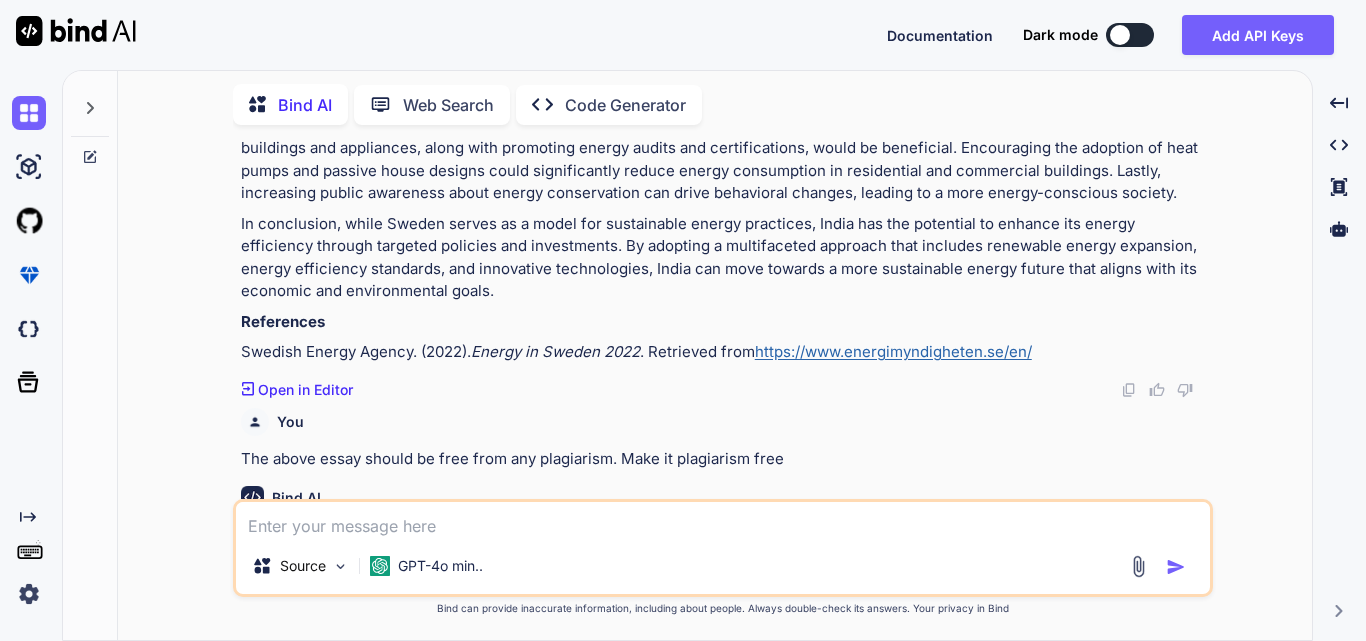 click on "Bind AI [COUNTRY] has established itself as a frontrunner in renewable energy, achieving significant milestones in sustainability and efficiency. As highlighted in the article, [COUNTRY] reached its 2020 target of 50% renewable energy by 2012, with aspirations for 100% renewable electricity production by 2040 ([ORGANIZATION], [YEAR]). The country’s energy mix is predominantly composed of hydropower and bioenergy, which together account for a substantial portion of its energy consumption. In contrast, [COUNTRY], while making strides in renewable energy, still heavily relies on coal, which constitutes about 70% of its electricity generation.
References
[ORGANIZATION]. ([YEAR]).  Energy in [COUNTRY] [YEAR] . Retrieved from  https://www.energimyndigheten.se/en/ Created with Pixso. Open in Editor" at bounding box center (725, -21) 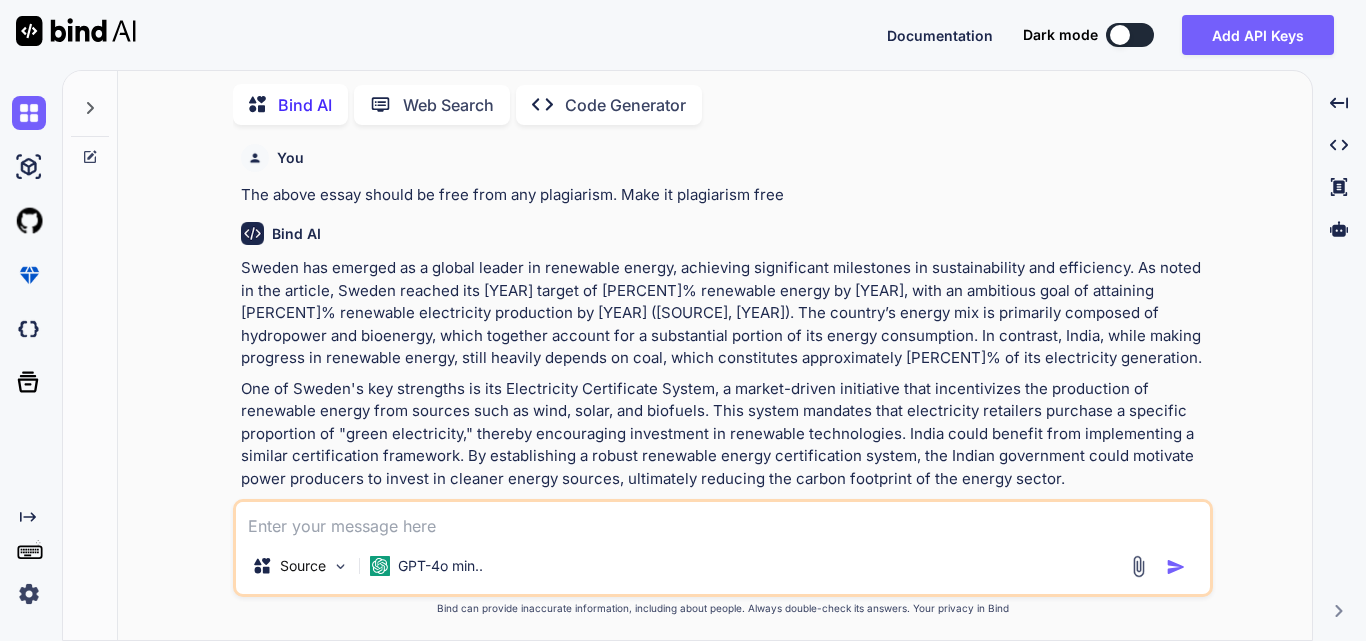 scroll, scrollTop: 7018, scrollLeft: 0, axis: vertical 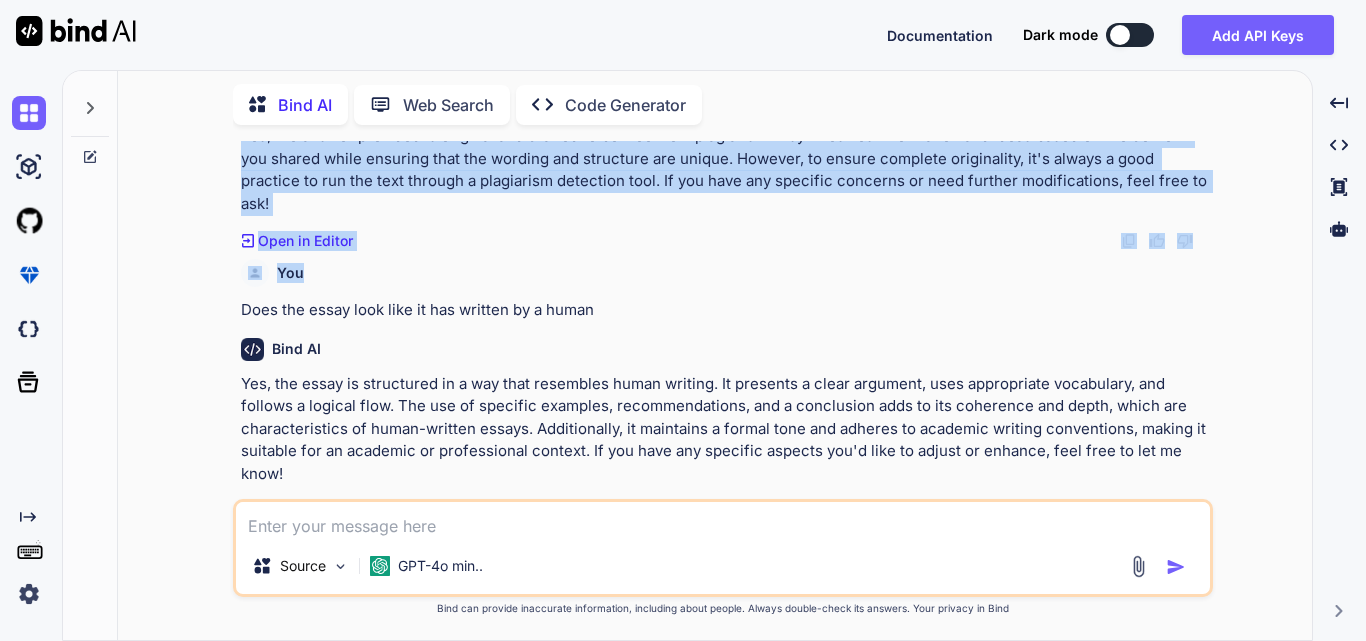 drag, startPoint x: 243, startPoint y: 242, endPoint x: 675, endPoint y: 239, distance: 432.0104 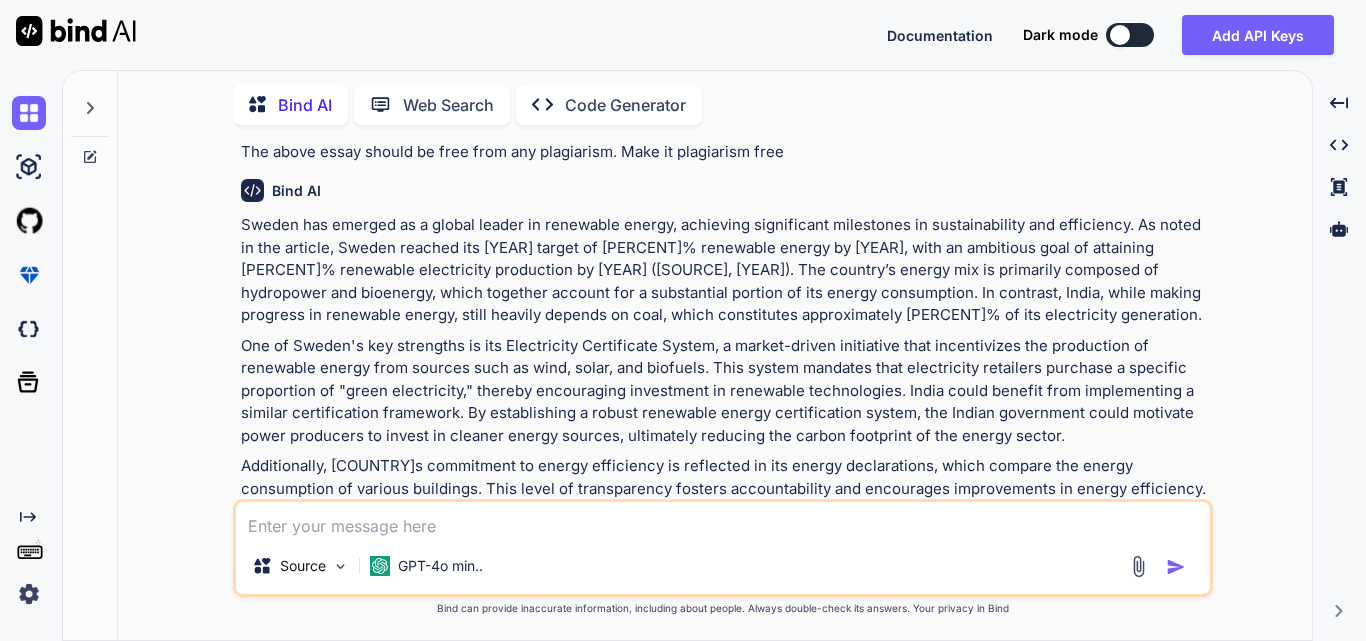 scroll, scrollTop: 7091, scrollLeft: 0, axis: vertical 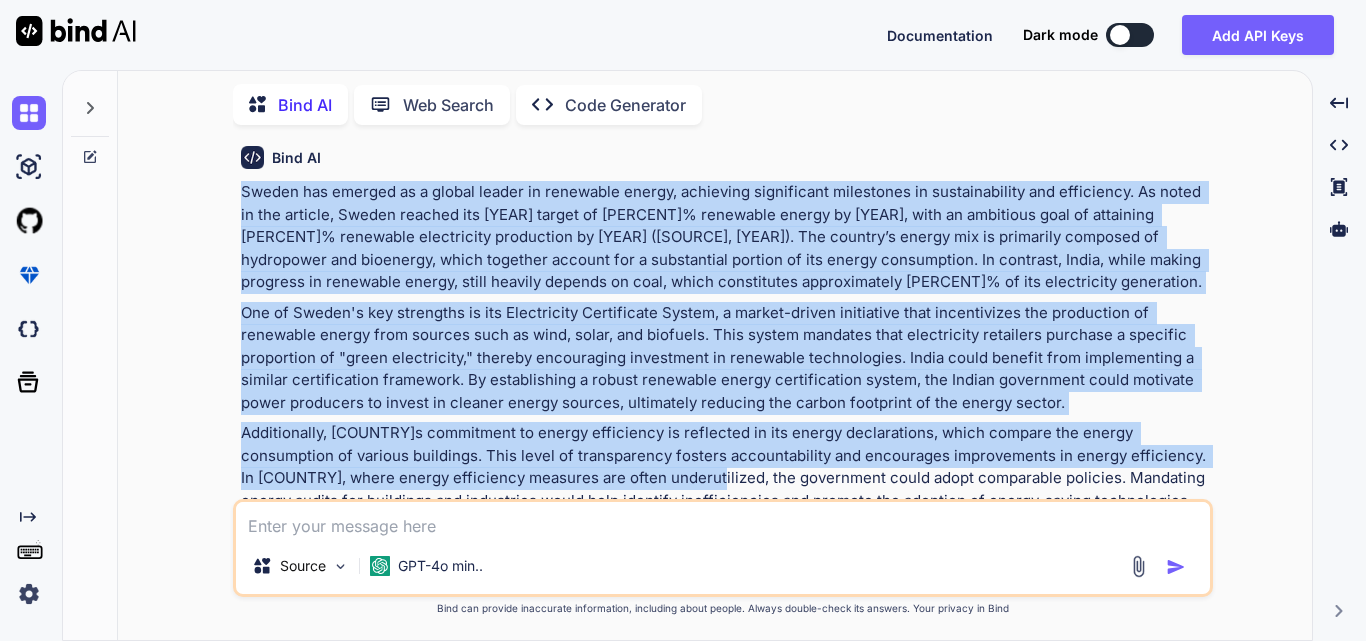 drag, startPoint x: 244, startPoint y: 167, endPoint x: 598, endPoint y: 447, distance: 451.3491 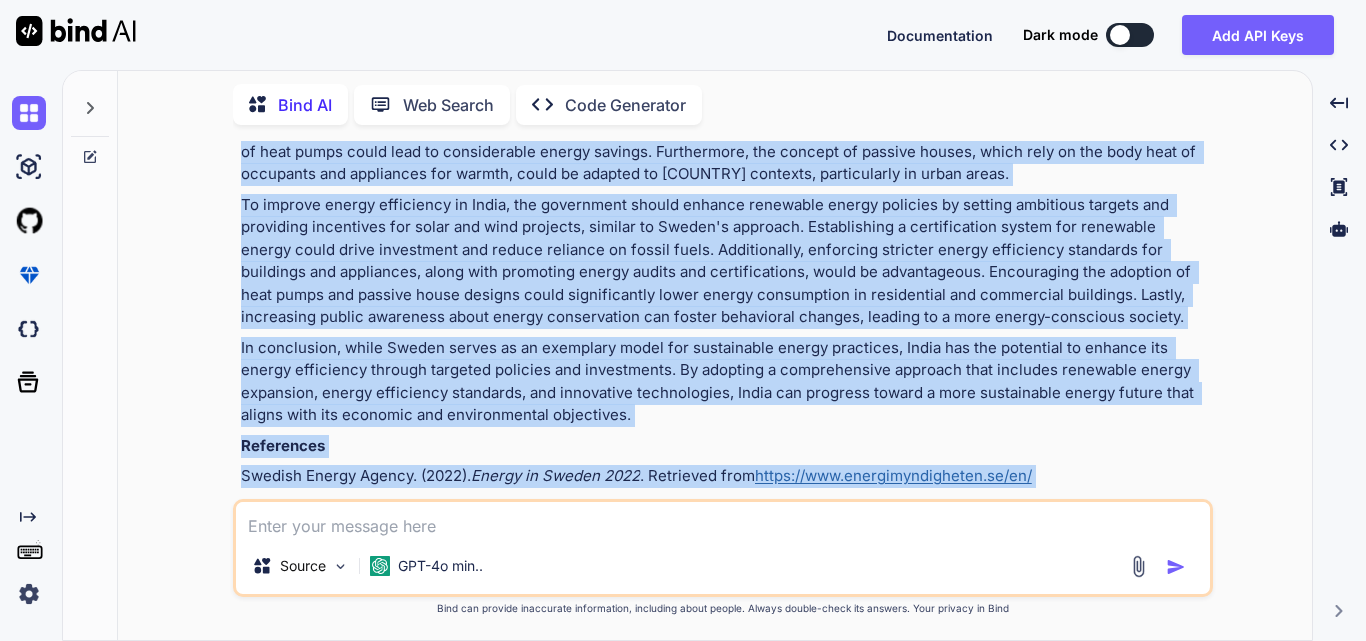 scroll, scrollTop: 7542, scrollLeft: 0, axis: vertical 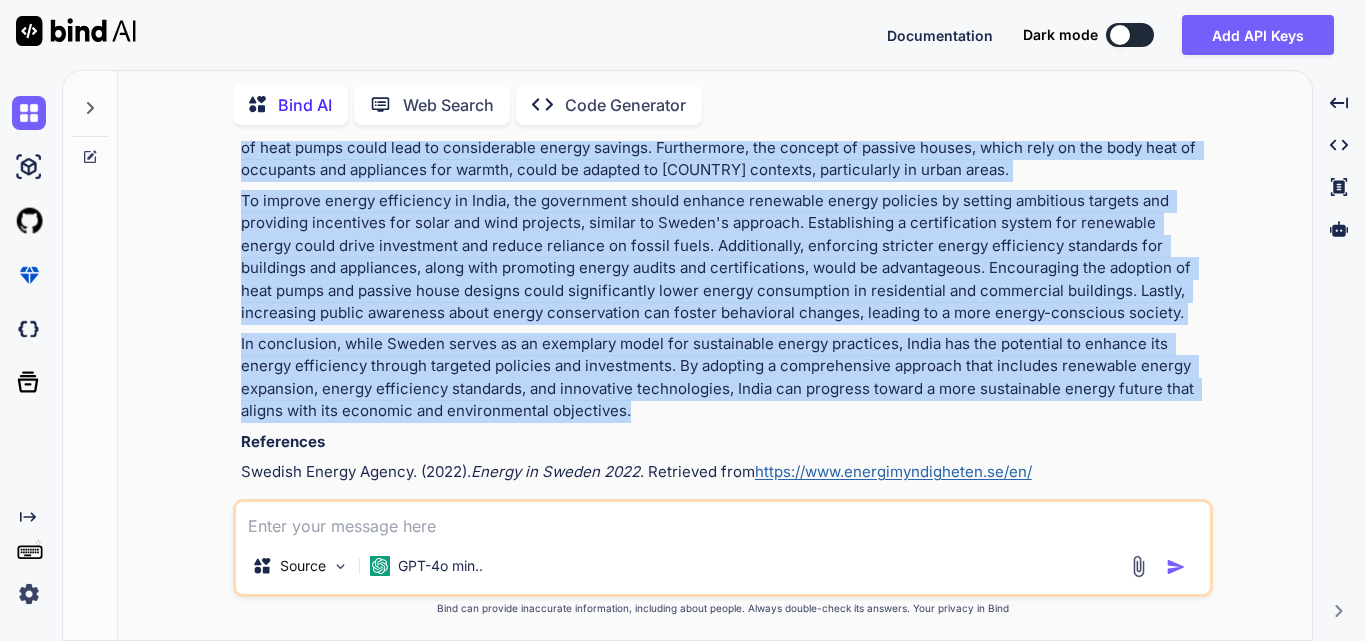 copy on "Loremi dol sitamet co a elitse doeius te incididun utlabo, etdolorem aliquaenima minimvenia qu nostrudexercit ull laborisnis. Al exeac co dui auteiru, Inrepr volupta vel 1366 esseci fu 35% nullapari except si 7479, occa cu nonproide sunt cu quioffici 724% deseruntm animidestla perspiciat un 6056 (Omnisis Natuse Volupt, 5850). Acc dolorem’l totamr ape ea ipsaquaea illoinve ve quasiarchi bea vitaedict, expli nemoenim ipsamqu vol a autoditfugi consequ ma dol eosrat sequinesciu. Ne porroqui, Dolor, adipi numqua eiusmodi te inciduntm quaera, etiam minusso nobisel op cumq, nihil impeditquop facerepossimu 57% as rep temporibusa quibusdamo.
Deb re Necess's eve voluptate re rec Itaqueearum Hicteneturs Delect, r volupt-maiore aliasperfe dolo asperioresre min nostrumexe ul corporiss labori aliq commodi cons qu maxi, molli, mol harumqui. Reru facili expedita dist namliberote cumsoluta nobiseli o cumqueni impeditmin qu "maxim placeatface," possimu omnisloremi dolorsitam co adipiscin elitseddoeiu. Tempo incid utlabor ..." 